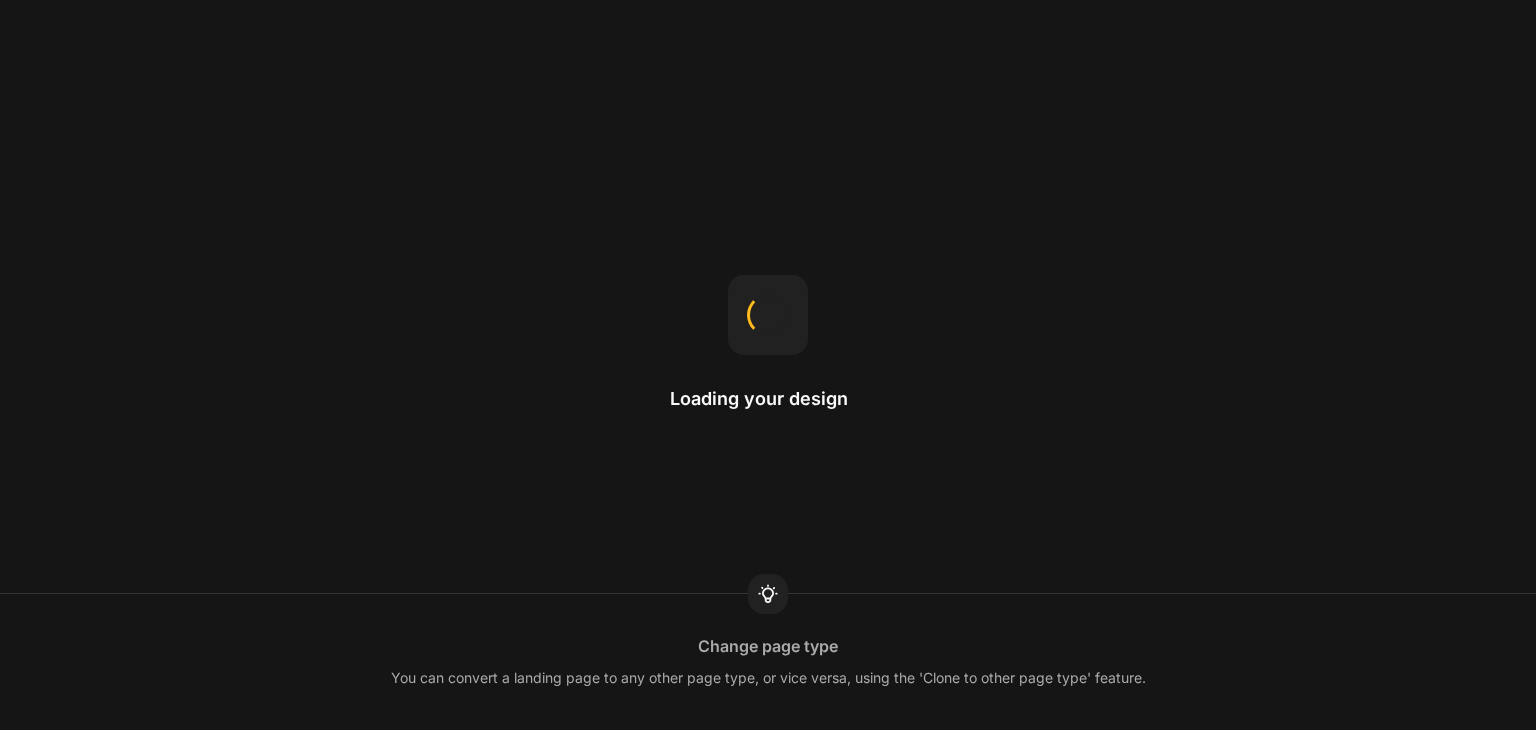 scroll, scrollTop: 0, scrollLeft: 0, axis: both 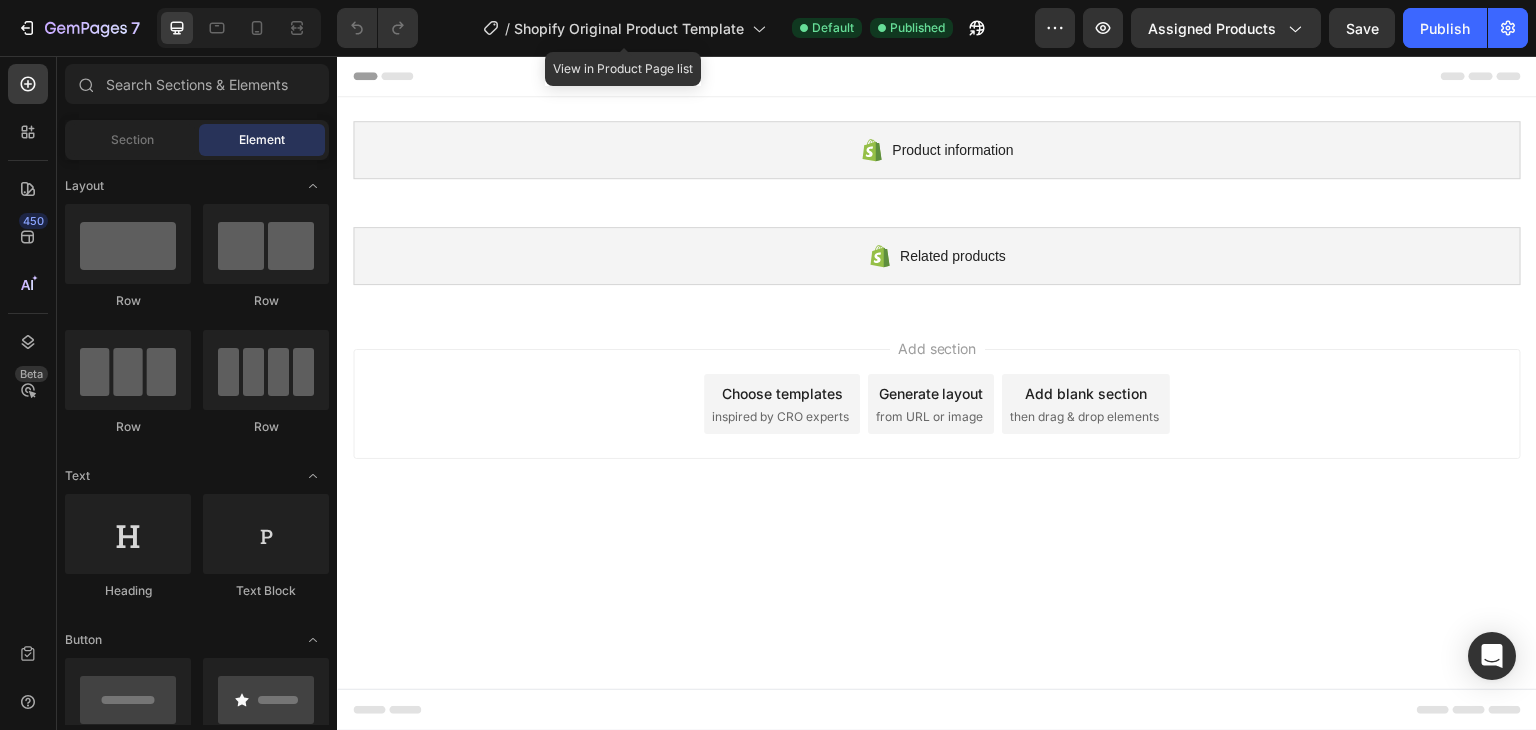 click on "/  Shopify Original Product Template" 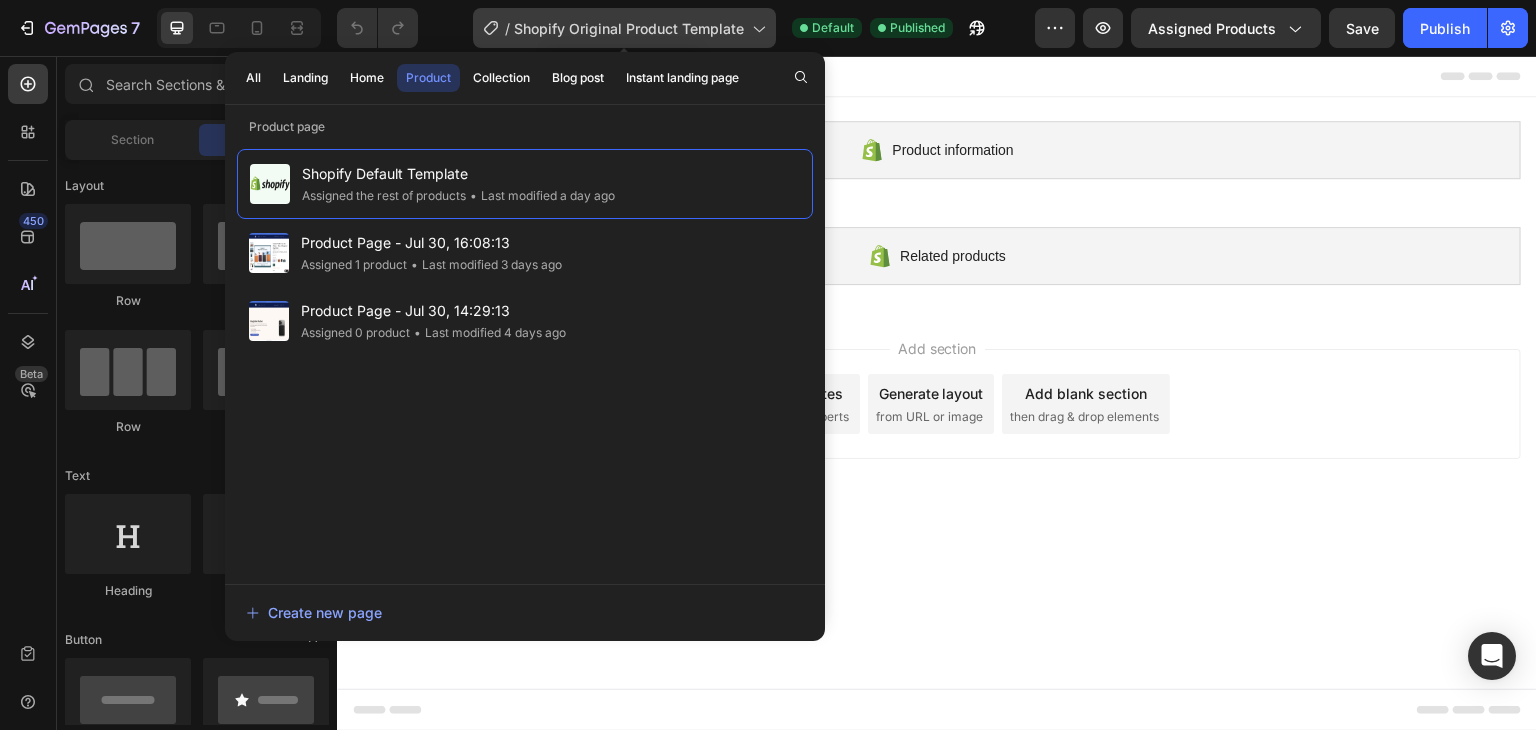 click on "/  Shopify Original Product Template" 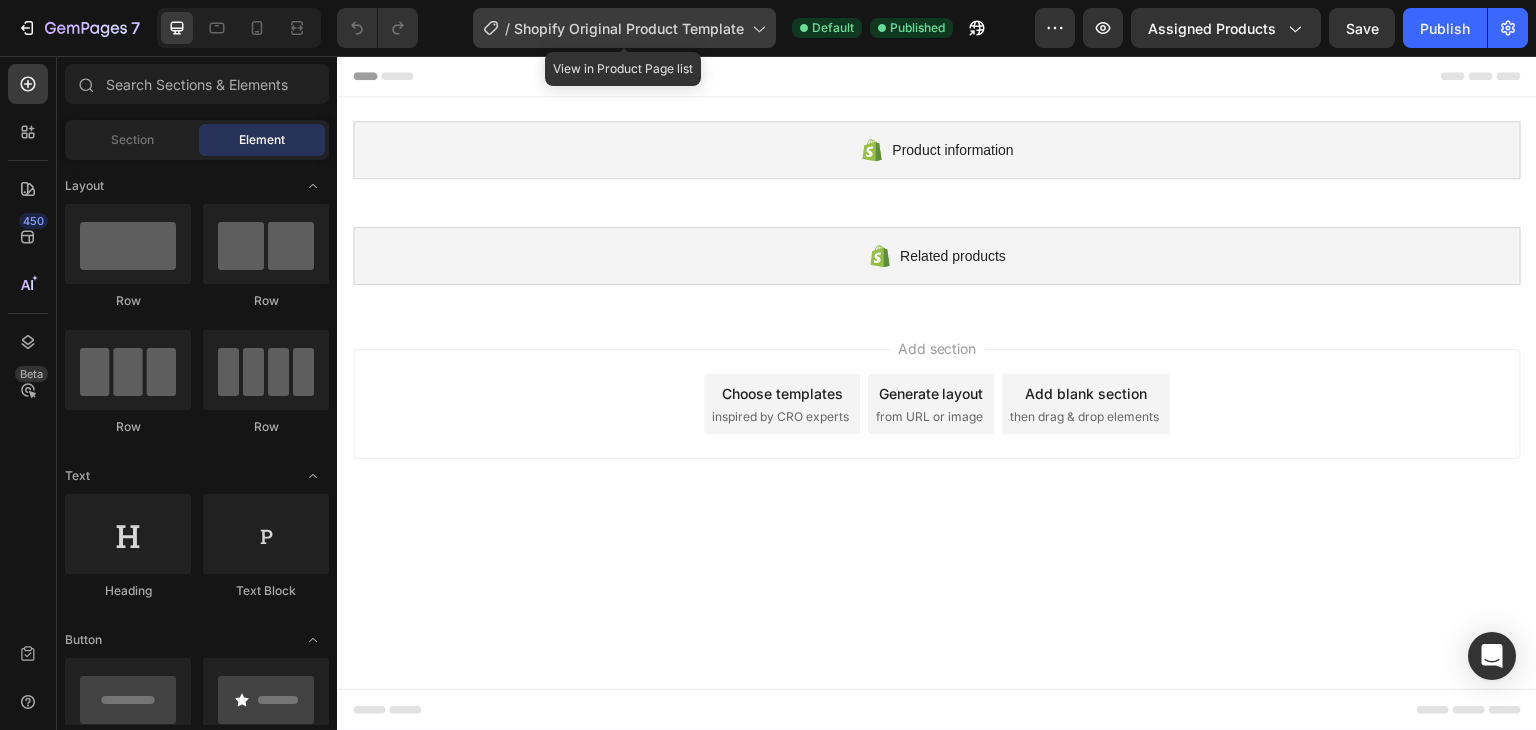 click on "/  Shopify Original Product Template" 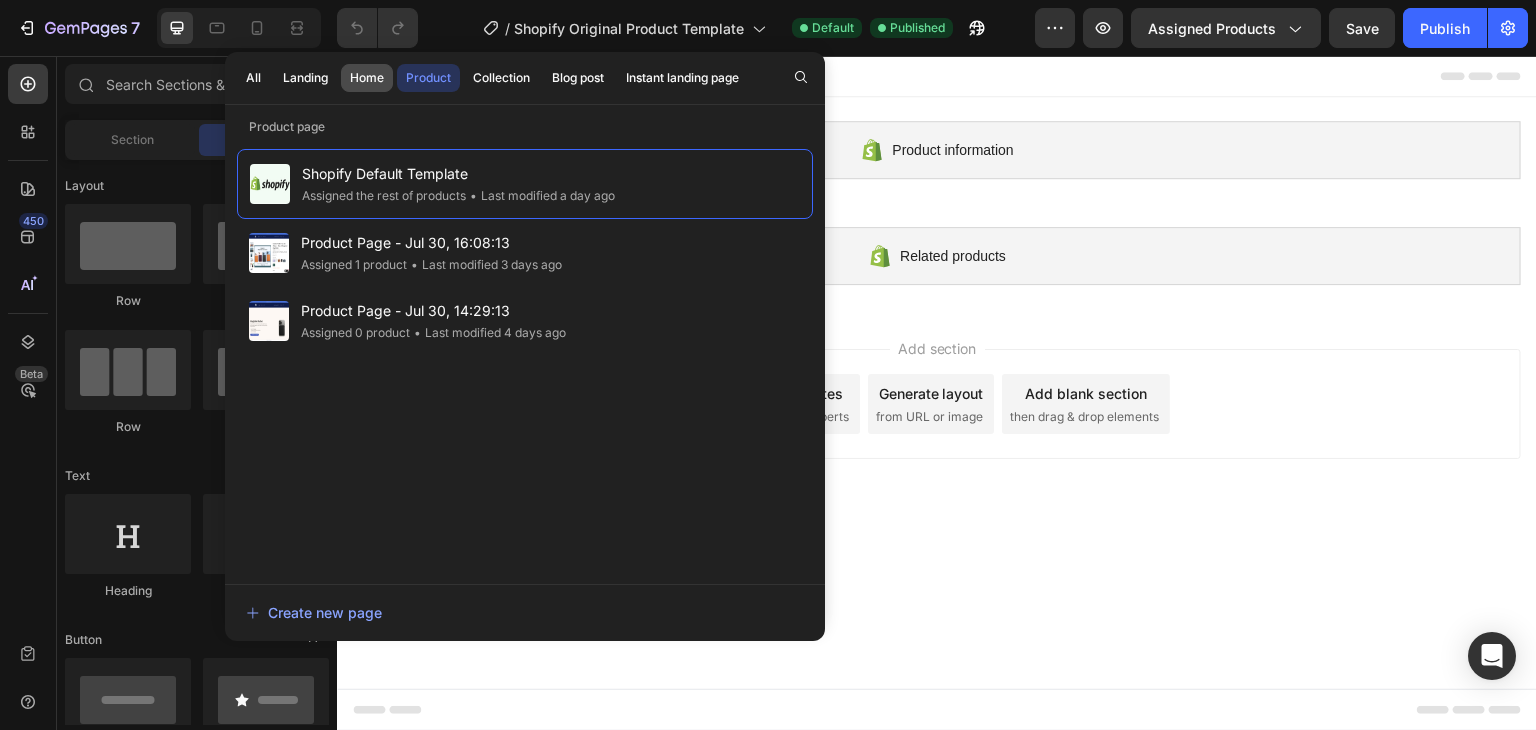 click on "Home" 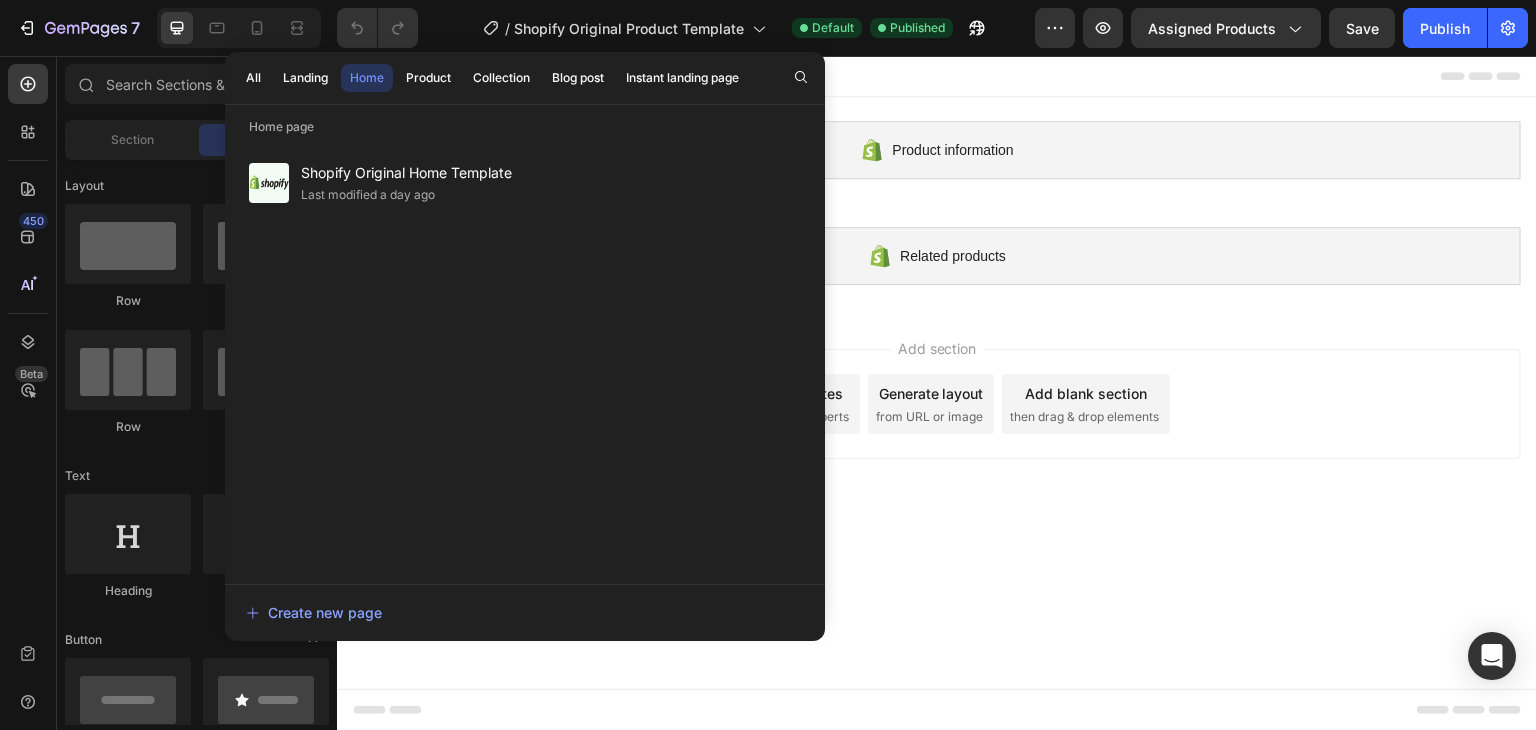click on "Shopify Original Home Template" at bounding box center [406, 173] 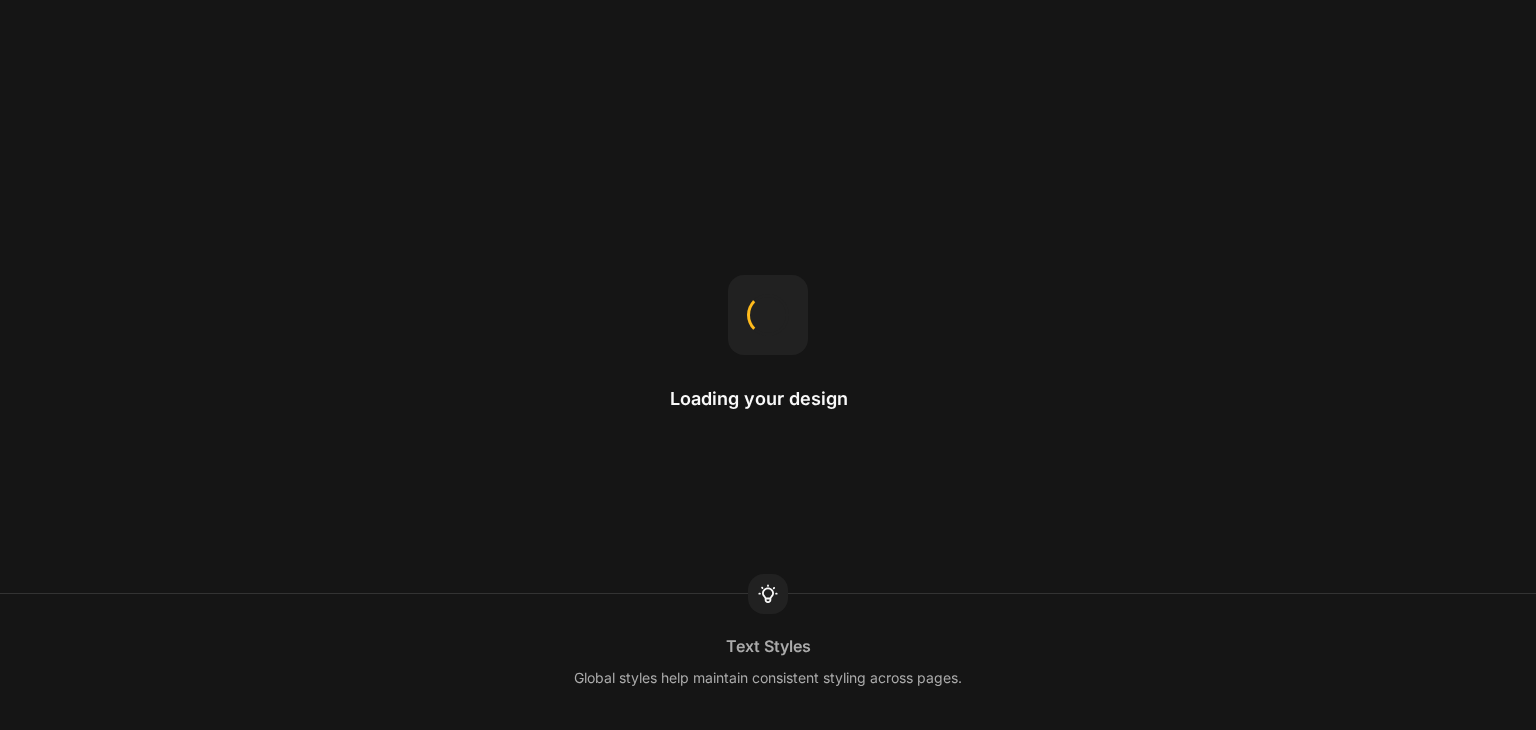 scroll, scrollTop: 0, scrollLeft: 0, axis: both 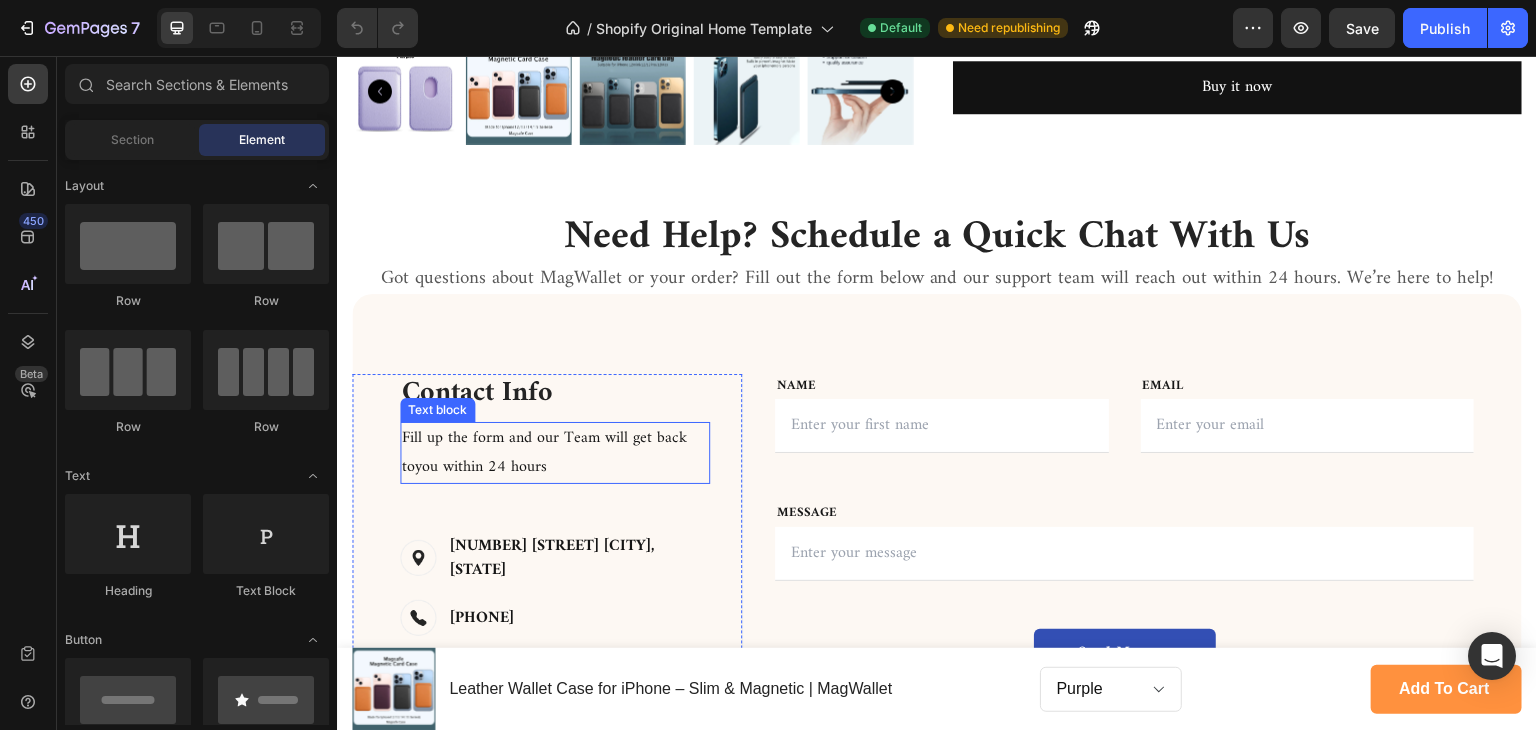 click on "Fill up the form and our Team will get back toyou within 24 hours" at bounding box center [555, 453] 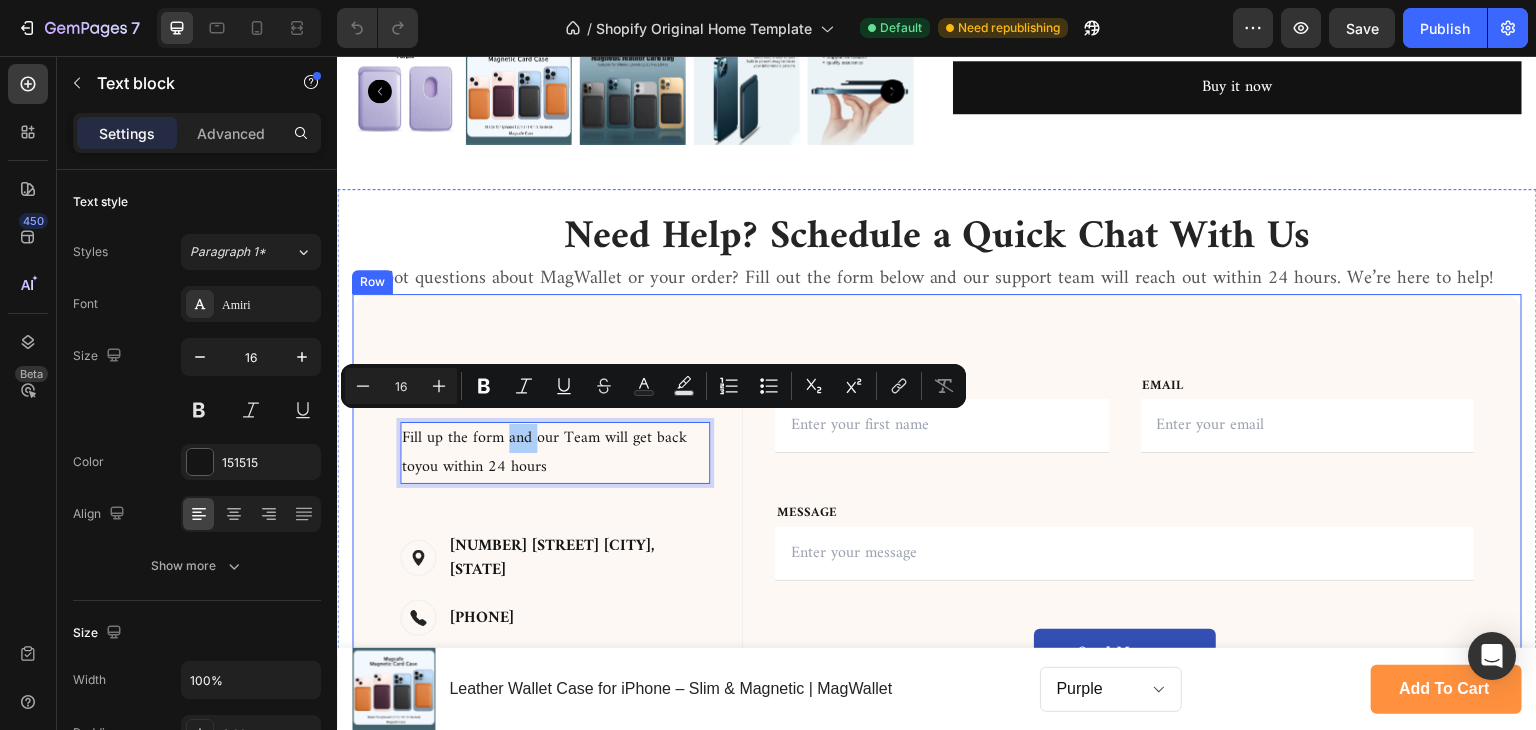 click on "Contact Info Heading Contact Information Heading Fill up the form and our Team will get back toyou within 24 hours Text block 48 Image [NUMBER] [STREET] [CITY], [STATE] Text block Row Image [PHONE] Text block Row Image [EMAIL] Text block Row Row FIRST NAME Text block NAME Text block Text Field LAST NAME Text block Email Text block Email Field Row MESSAGE Text block MESSAGE Text block Text Field Send Message Submit Button Contact Form Row FIRST NAME Text block NAME Text block Text Field LAST NAME Text block Email Text block Email Field Row MESSAGE Text block MESSAGE Text block Text Field Send Message Submit Button Contact Form Row Row" at bounding box center [937, 539] 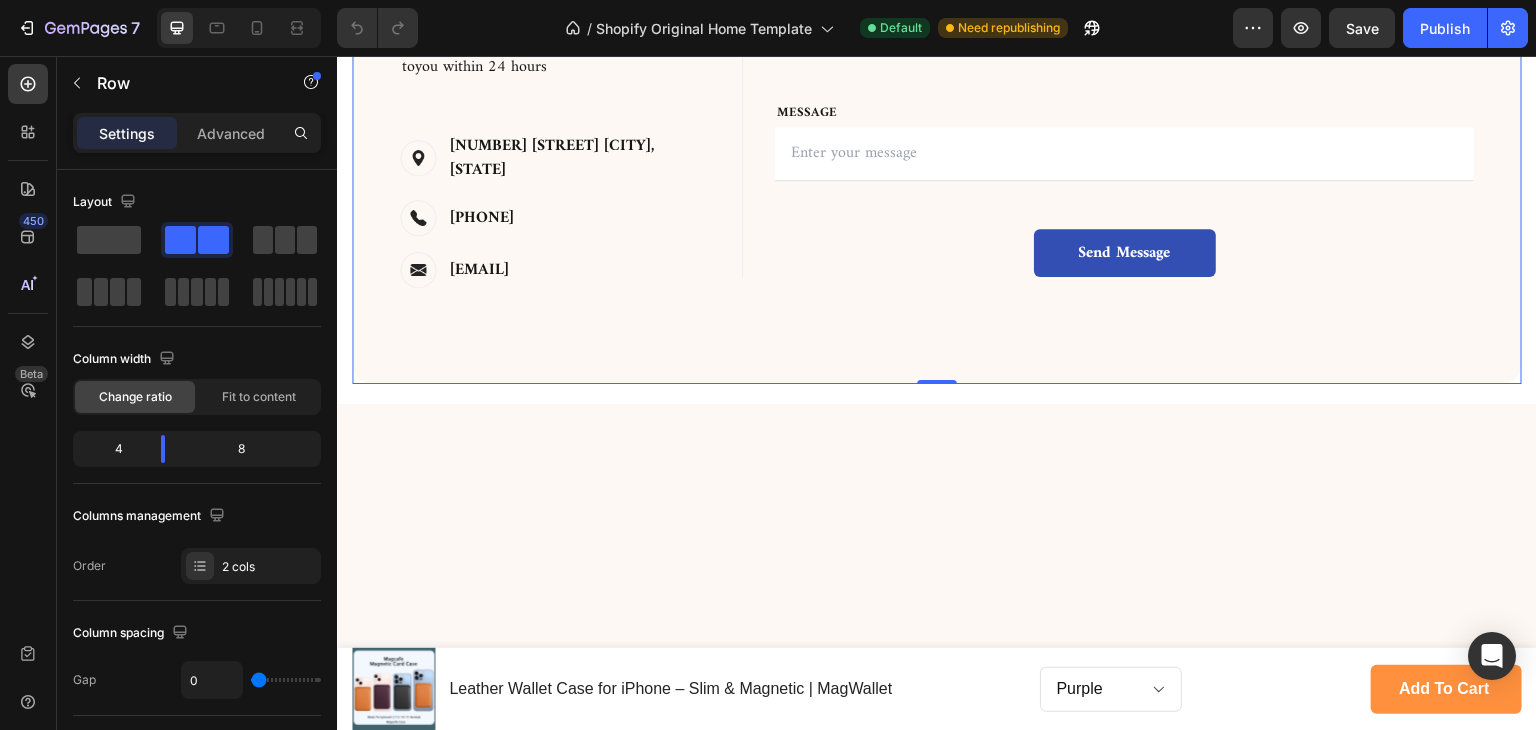 scroll, scrollTop: 4200, scrollLeft: 0, axis: vertical 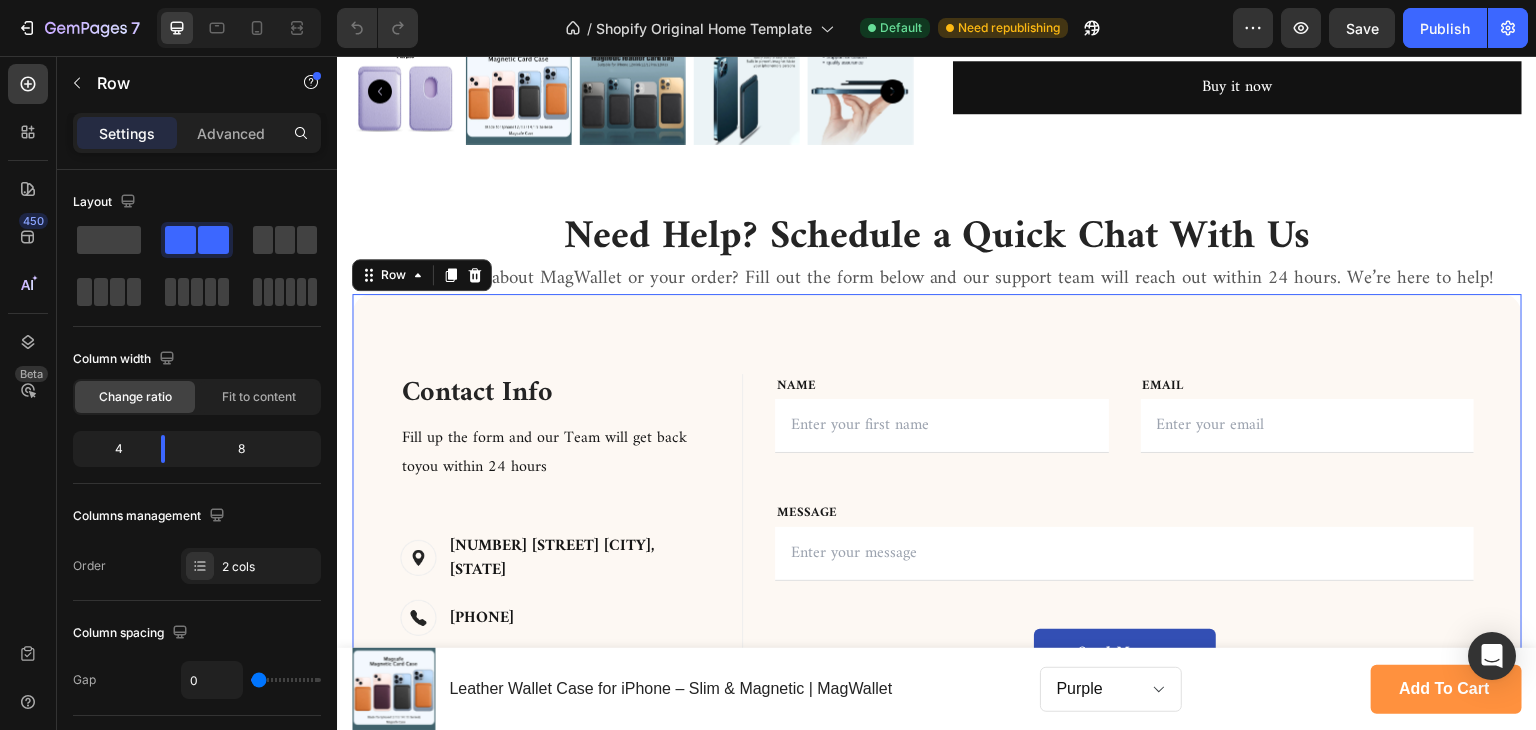 click on "Contact Info Heading Contact Information Heading Fill up the form and our Team will get back toyou within 24 hours Text block Image [NUMBER] [STREET] [CITY], [STATE] Text block Row Image [PHONE] Text block Row Image [EMAIL] Text block Row Row FIRST NAME Text block NAME Text block Text Field LAST NAME Text block Email Text block Email Field Row MESSAGE Text block MESSAGE Text block Text Field Send Message Submit Button Contact Form Row FIRST NAME Text block NAME Text block Text Field LAST NAME Text block Email Text block Email Field Row MESSAGE Text block MESSAGE Text block Text Field Send Message Submit Button Contact Form Row Row 0" at bounding box center (937, 539) 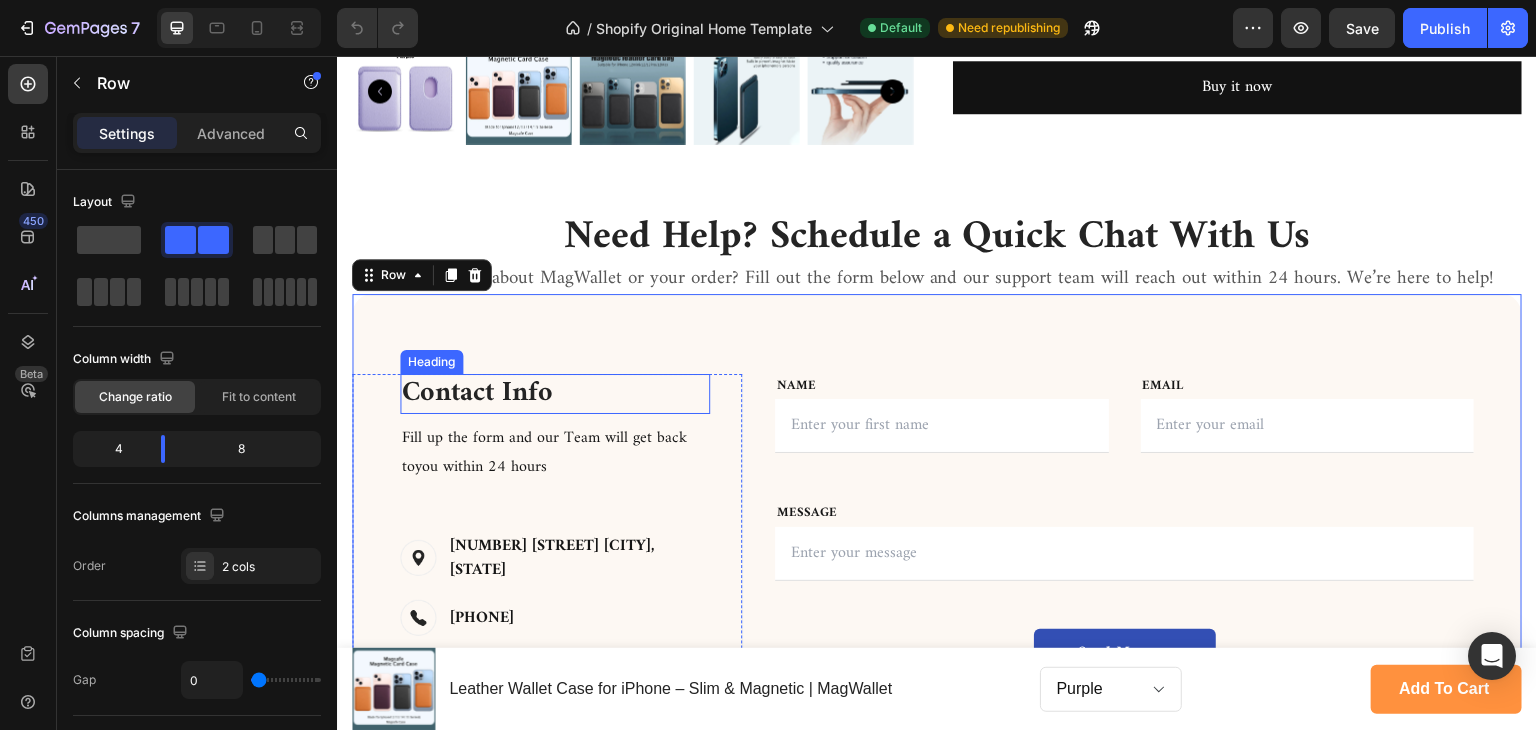 scroll, scrollTop: 4300, scrollLeft: 0, axis: vertical 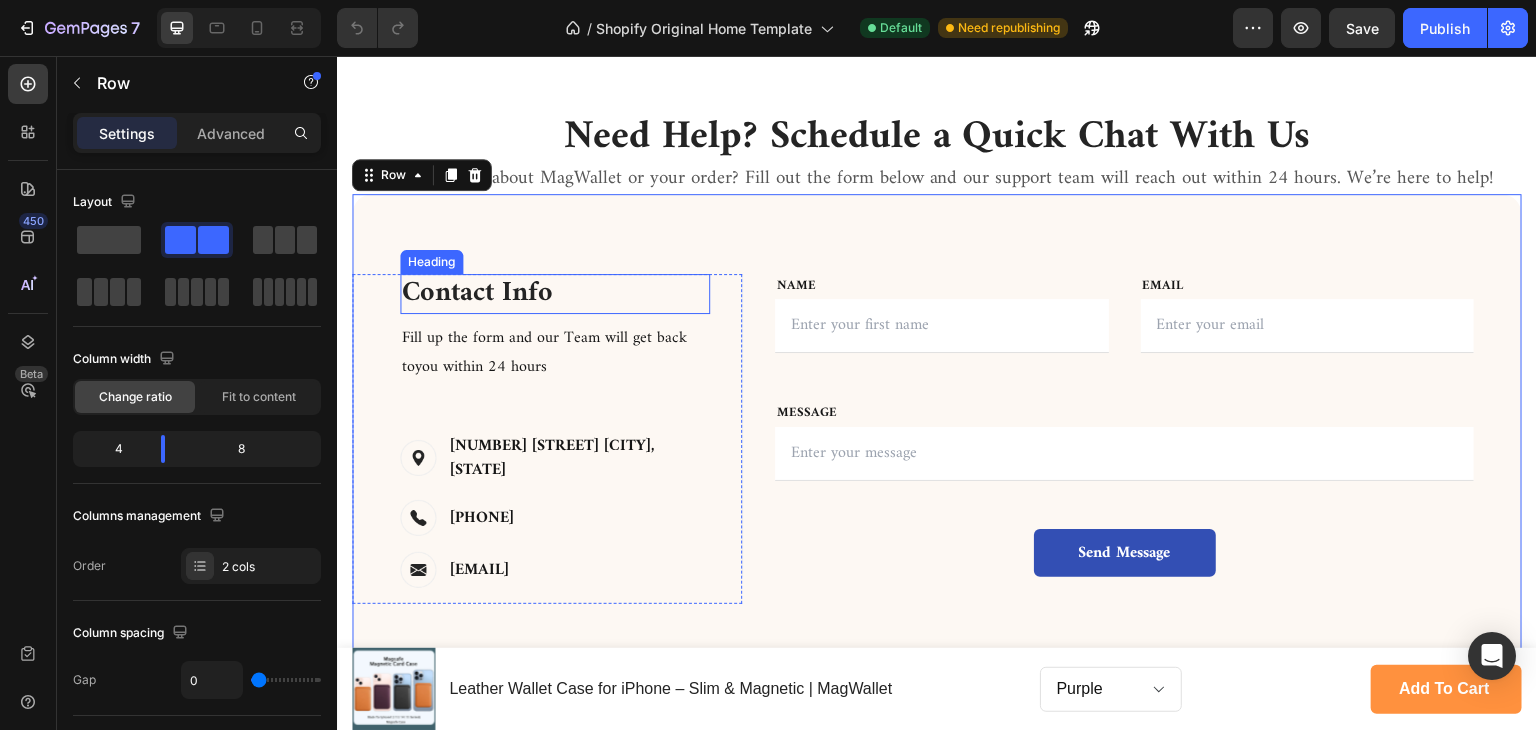 click on "Contact Info" at bounding box center (555, 294) 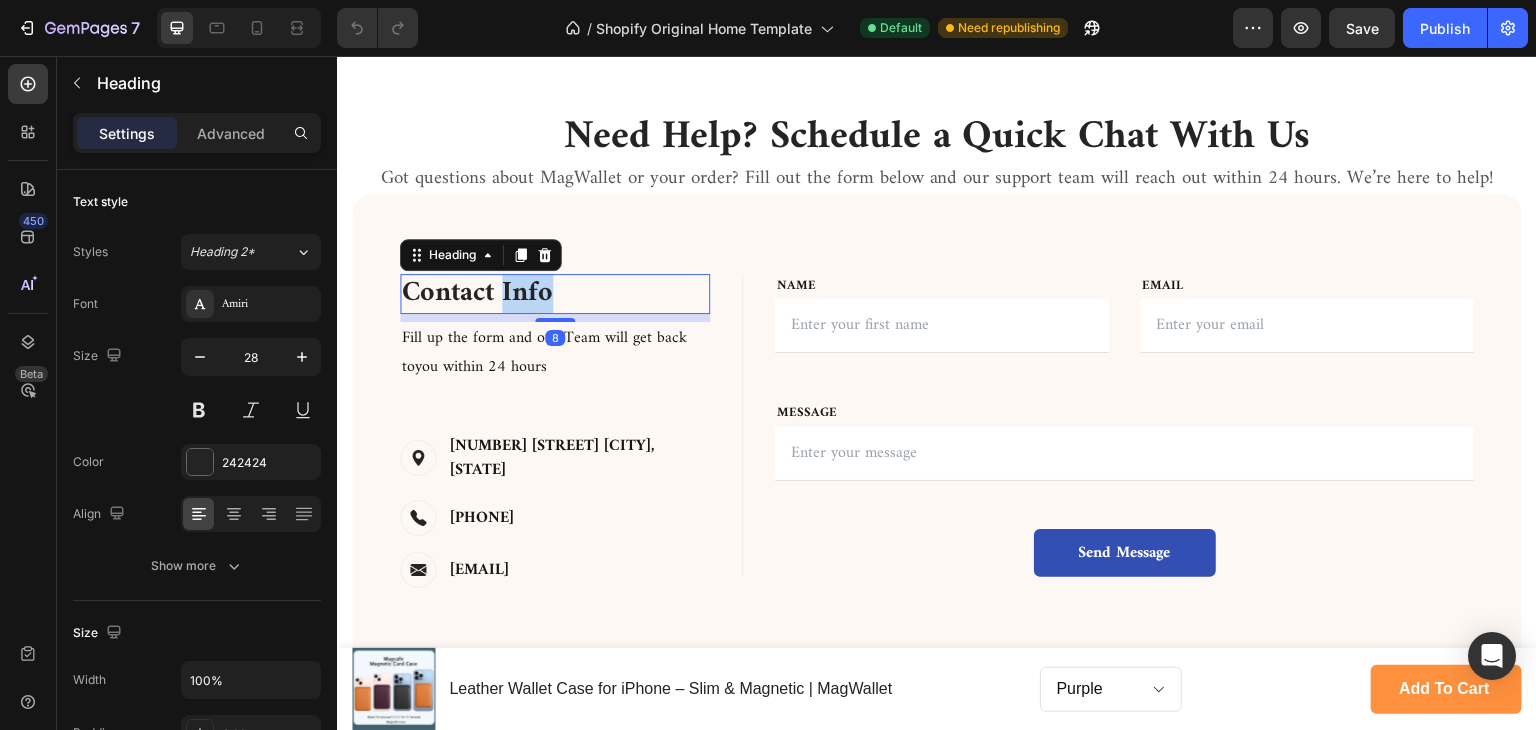 click on "Contact Info" at bounding box center [555, 294] 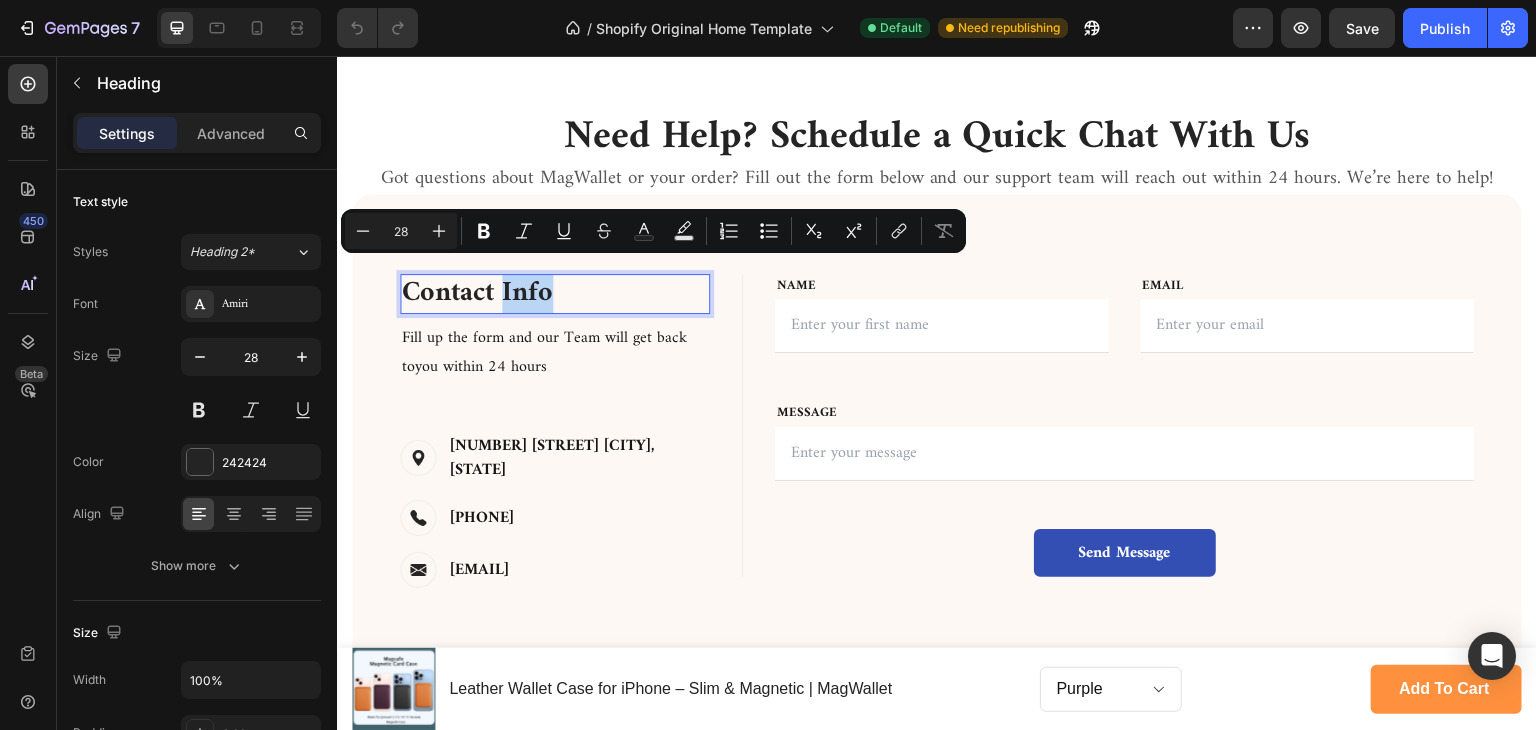 click on "Contact Info" at bounding box center (555, 294) 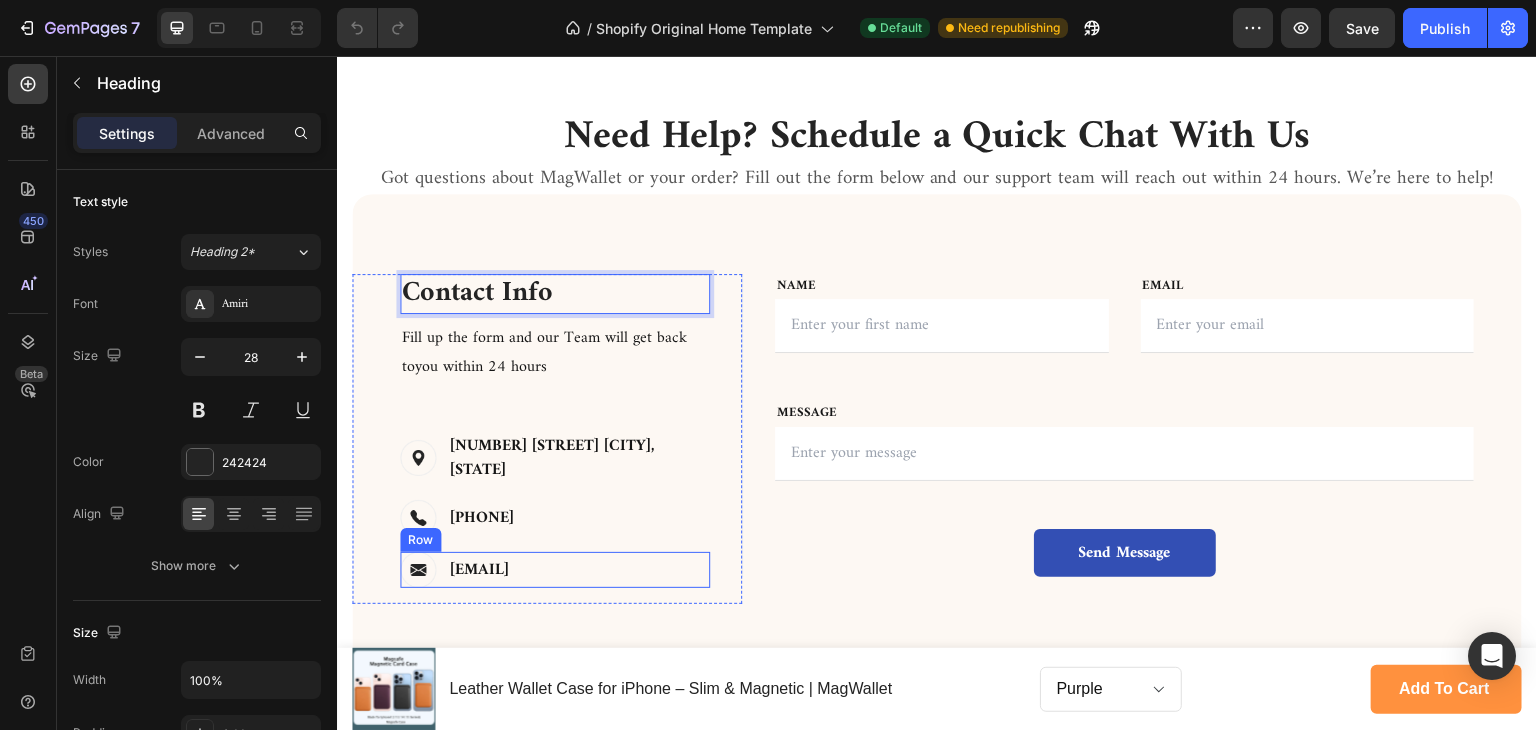 click on "Image [EMAIL] Text block Row" at bounding box center (555, 570) 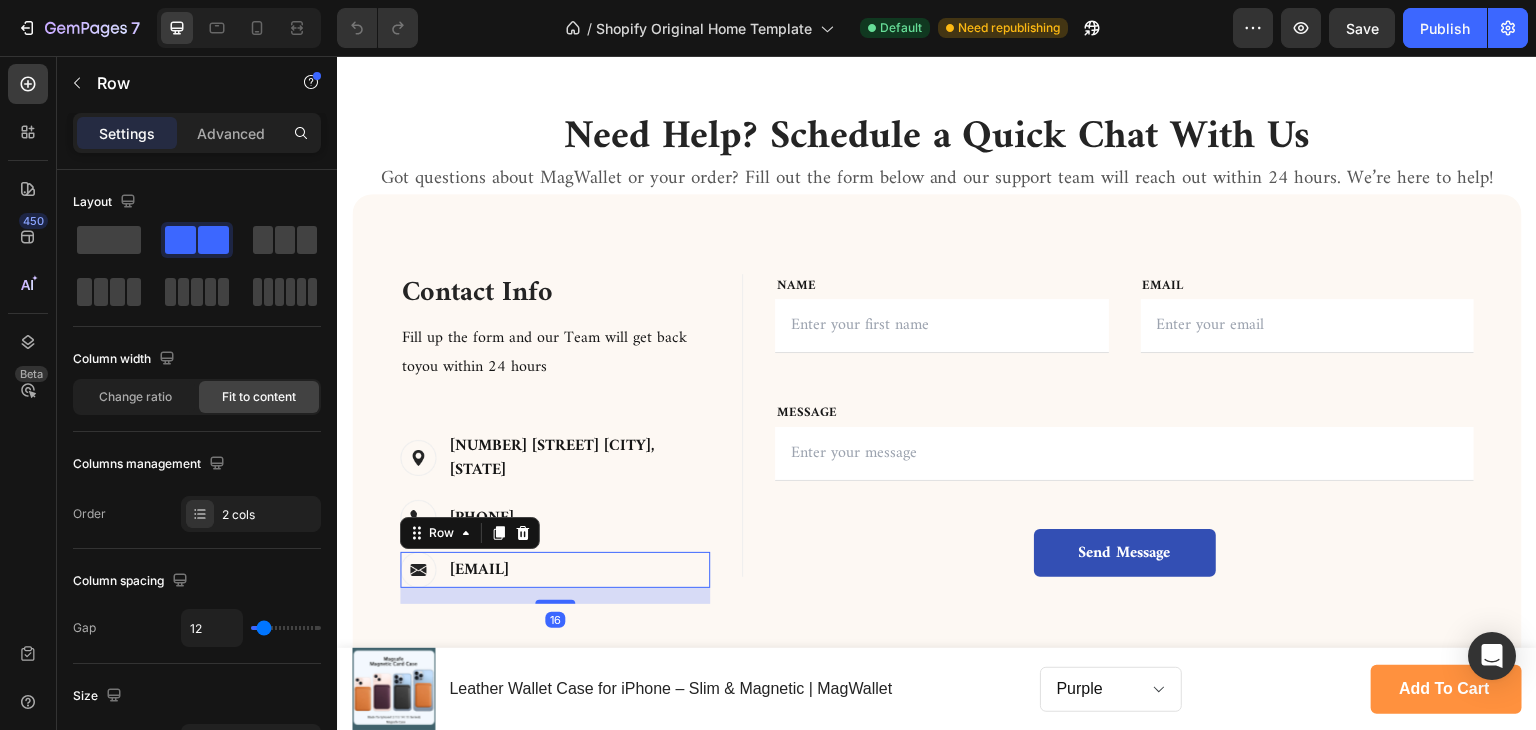 click on "Contact Info Heading Contact Information Heading Fill up the form and our Team will get back toyou within 24 hours Text block Image [NUMBER] [STREET] [CITY], [STATE] Text block Row Image [PHONE] Text block Row Image [EMAIL] Text block Row 16 Row FIRST NAME Text block NAME Text block Text Field LAST NAME Text block Email Text block Email Field Row MESSAGE Text block MESSAGE Text block Text Field Send Message Submit Button Contact Form Row FIRST NAME Text block NAME Text block Text Field LAST NAME Text block Email Text block Email Field Row MESSAGE Text block MESSAGE Text block Text Field Send Message Submit Button Contact Form Row Row" at bounding box center [937, 439] 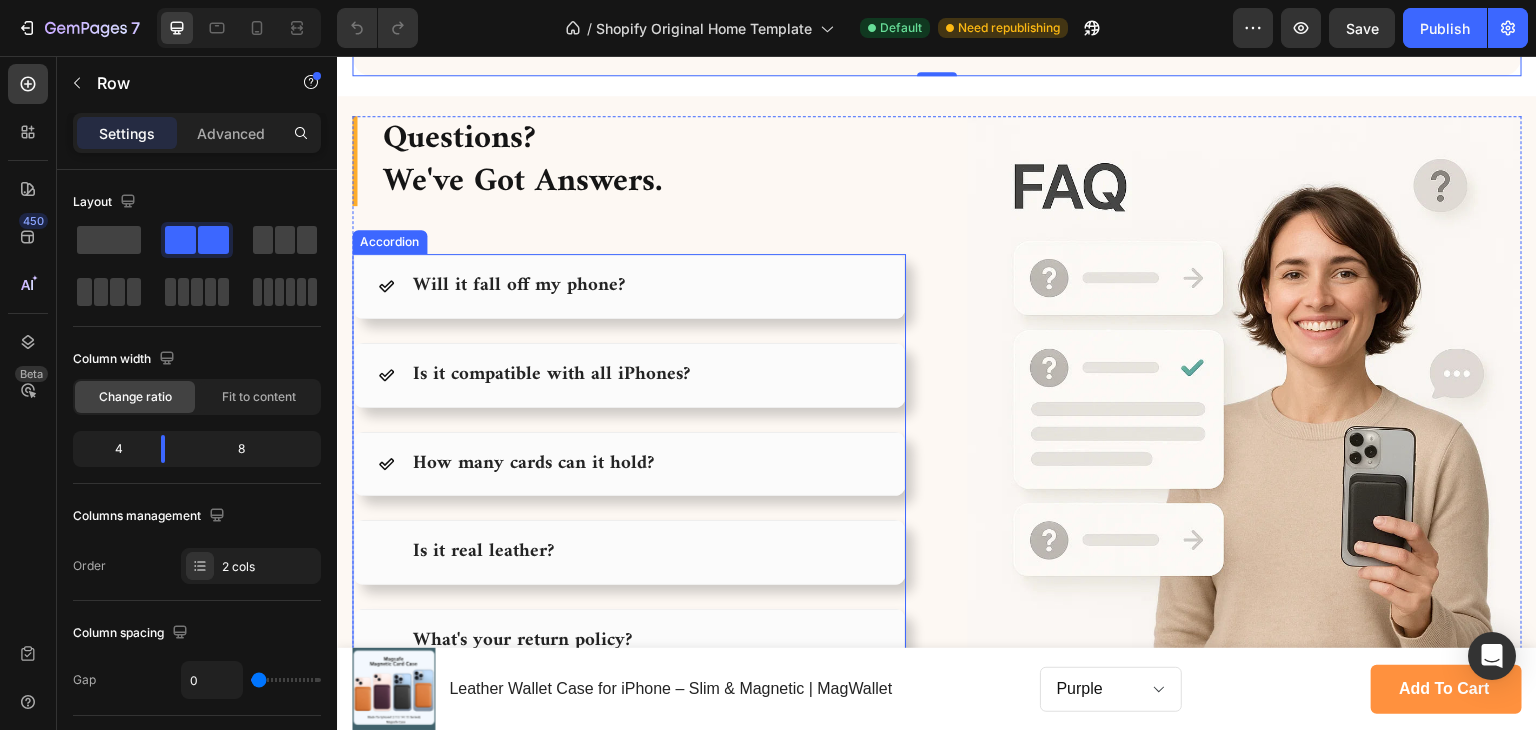 scroll, scrollTop: 5000, scrollLeft: 0, axis: vertical 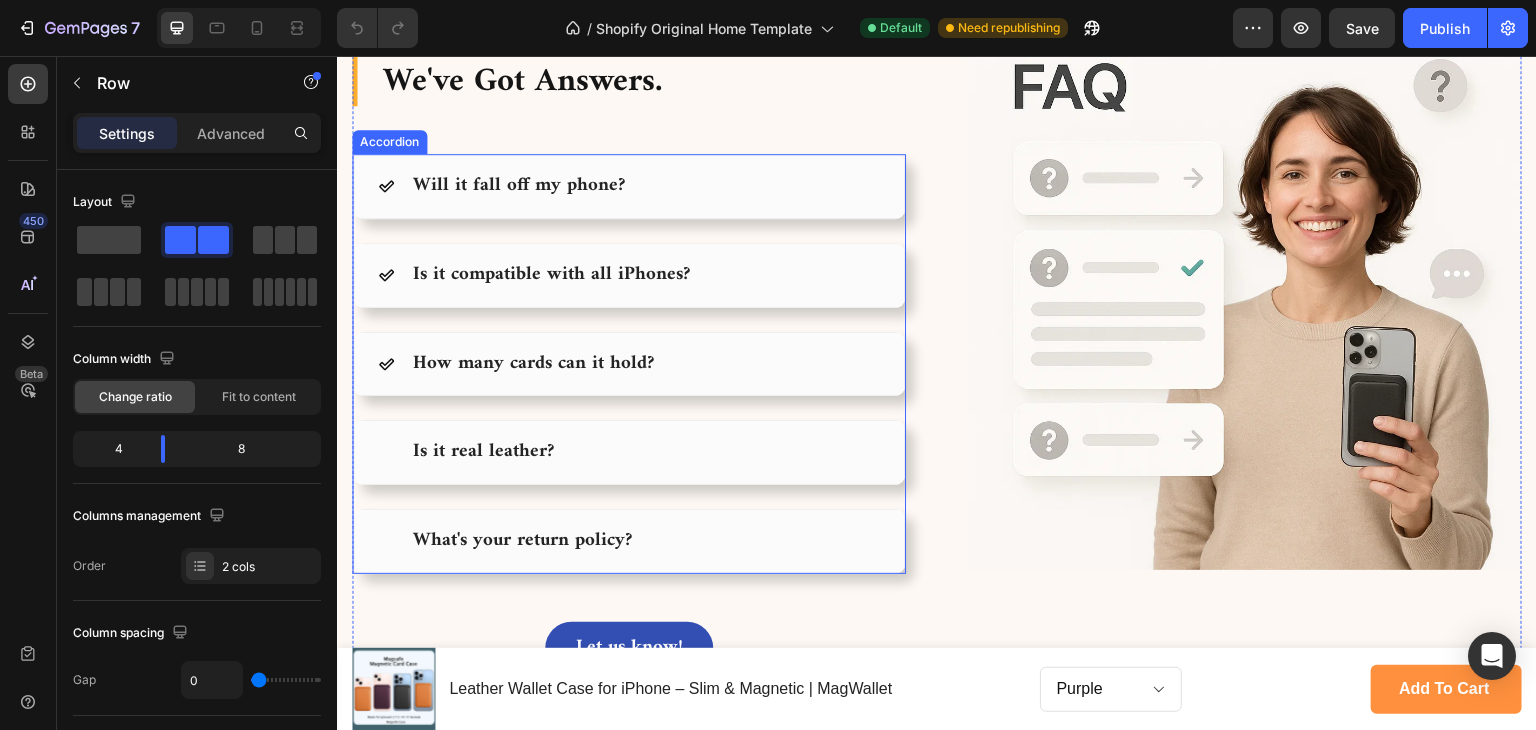 click on "How many cards can it hold?" at bounding box center [629, 364] 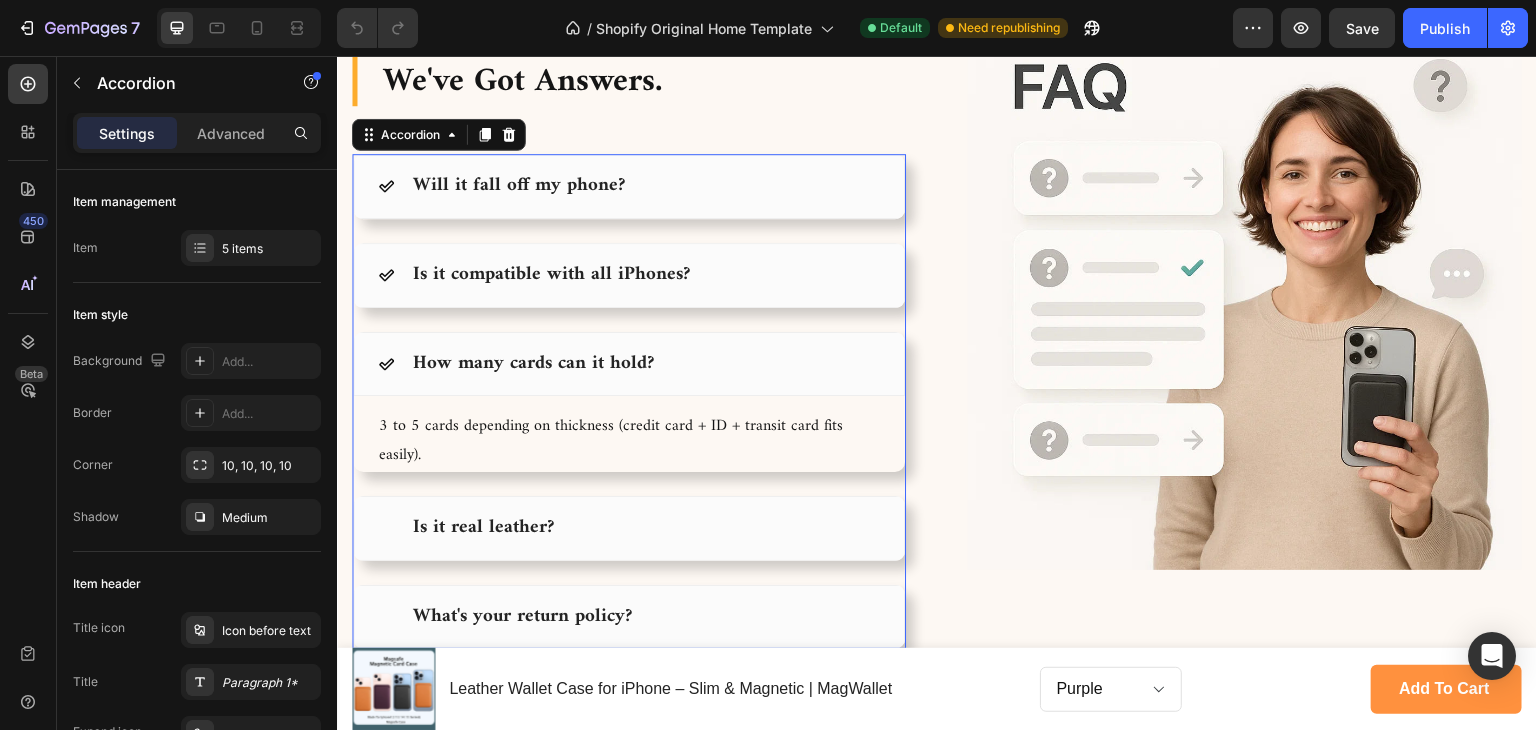click 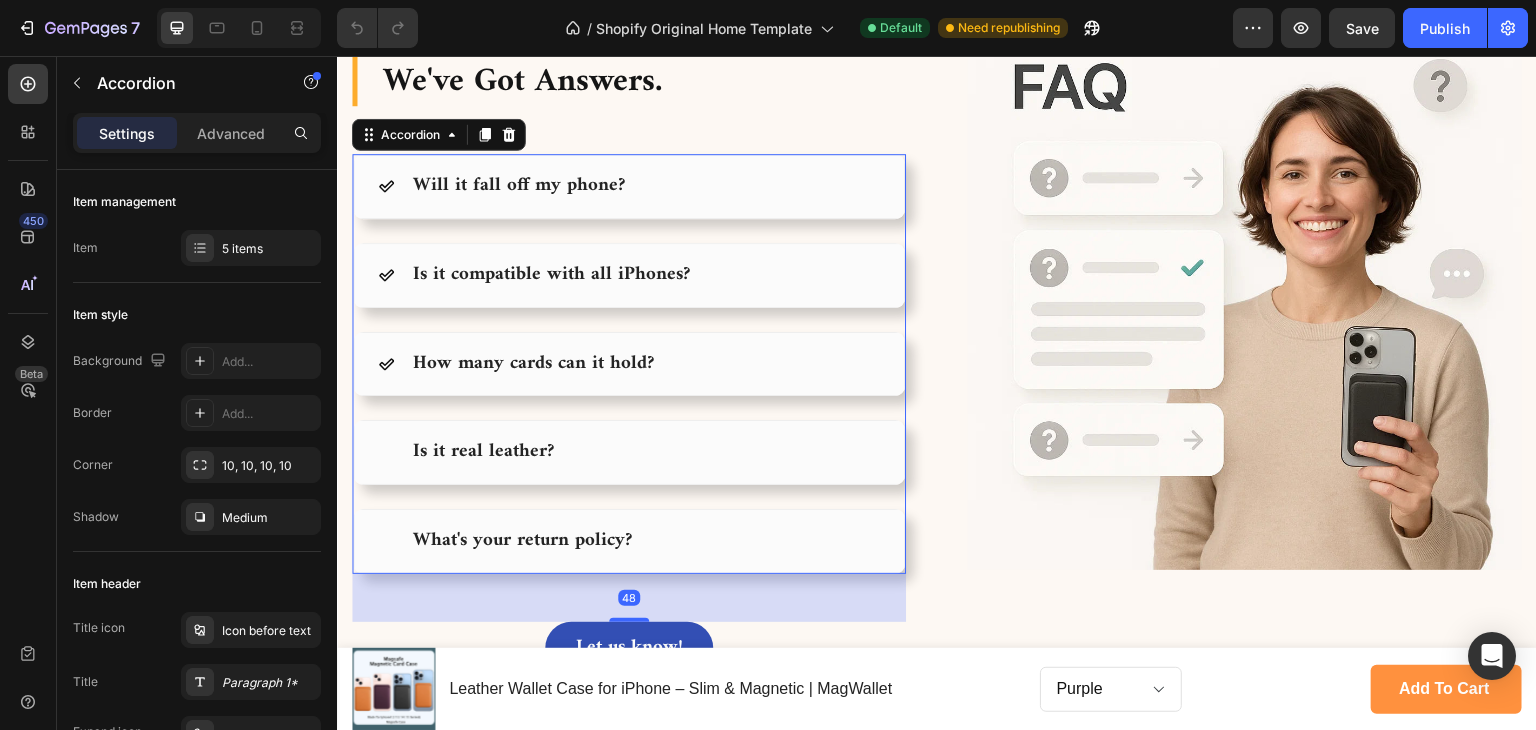 click at bounding box center (386, 453) 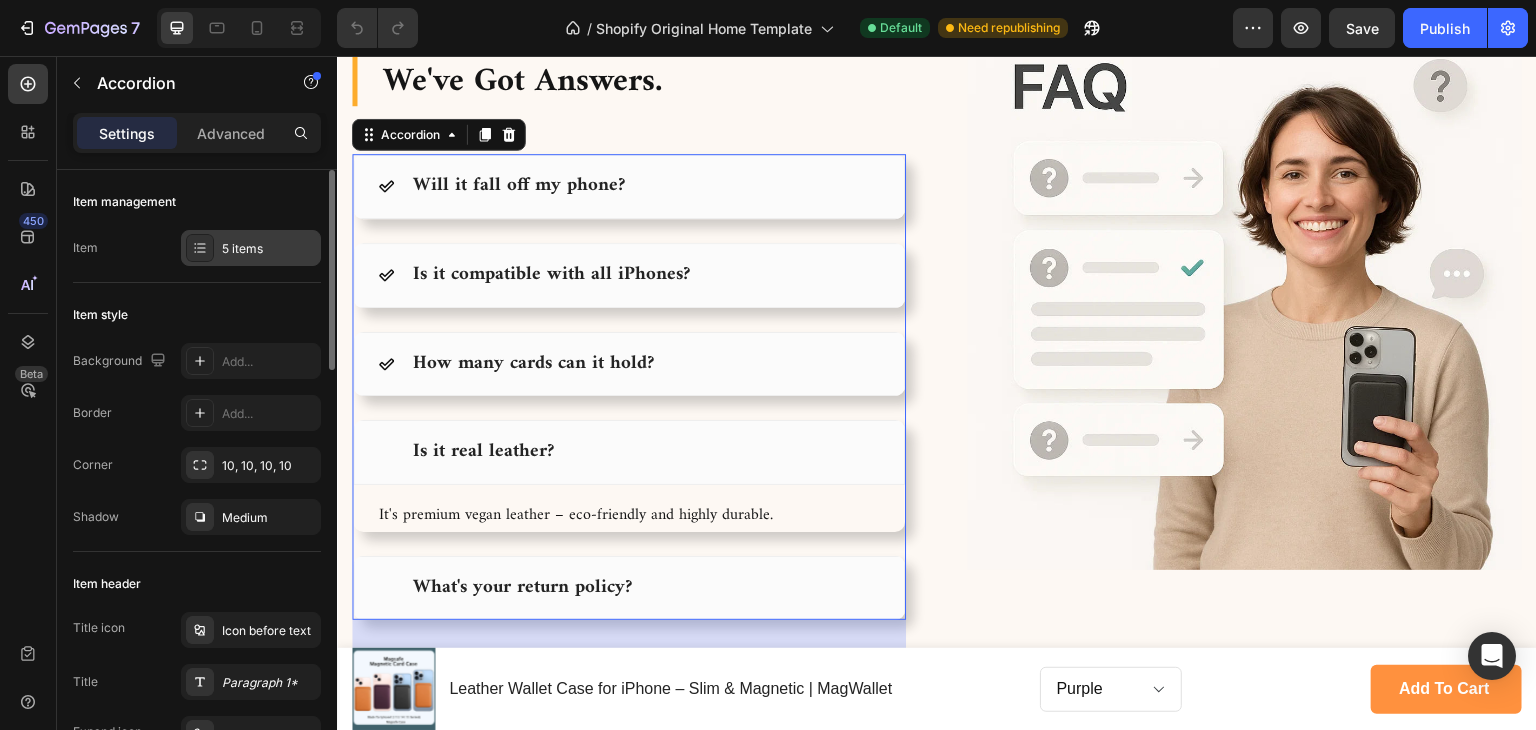 click on "5 items" at bounding box center [269, 249] 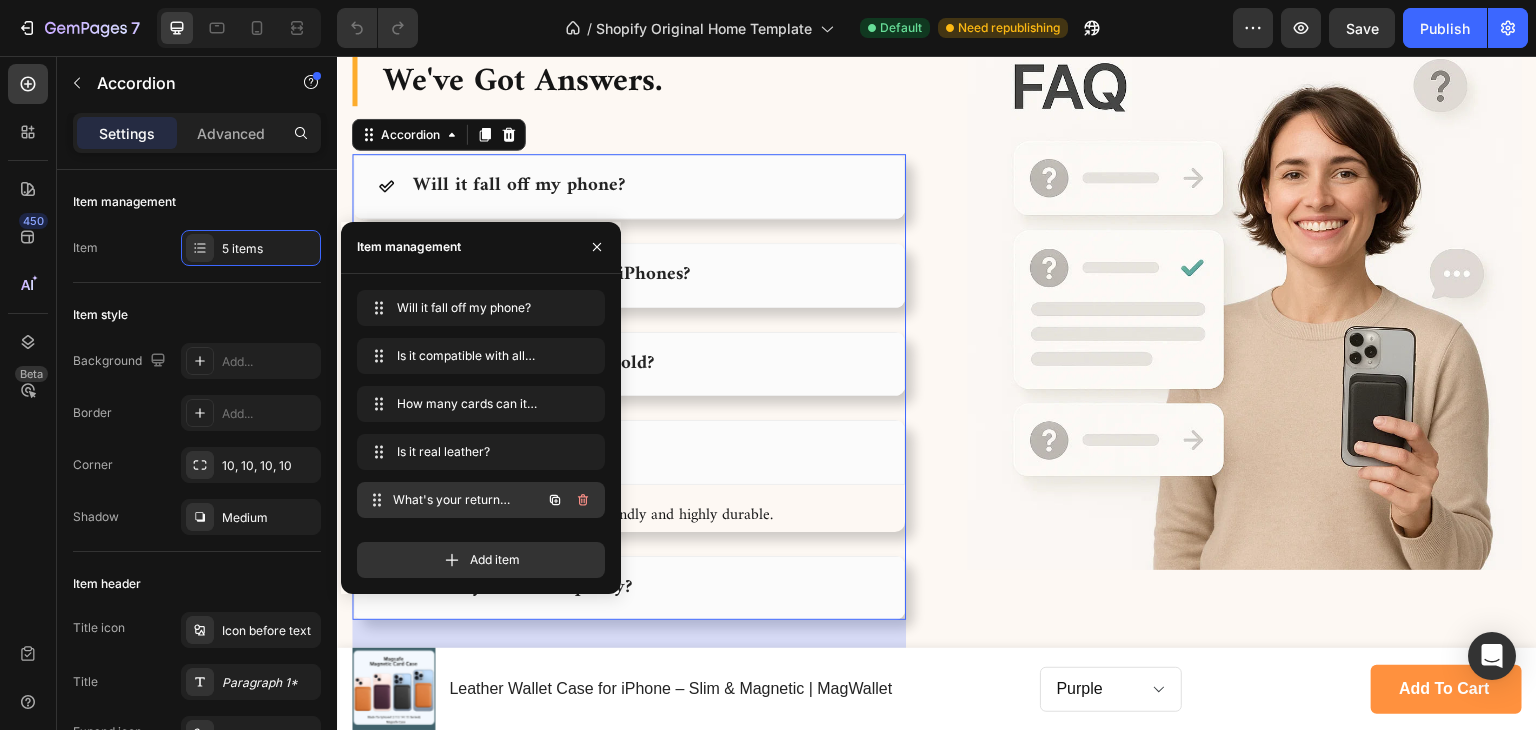 click on "What's your return policy? What&#039;s your return policy?" at bounding box center (453, 500) 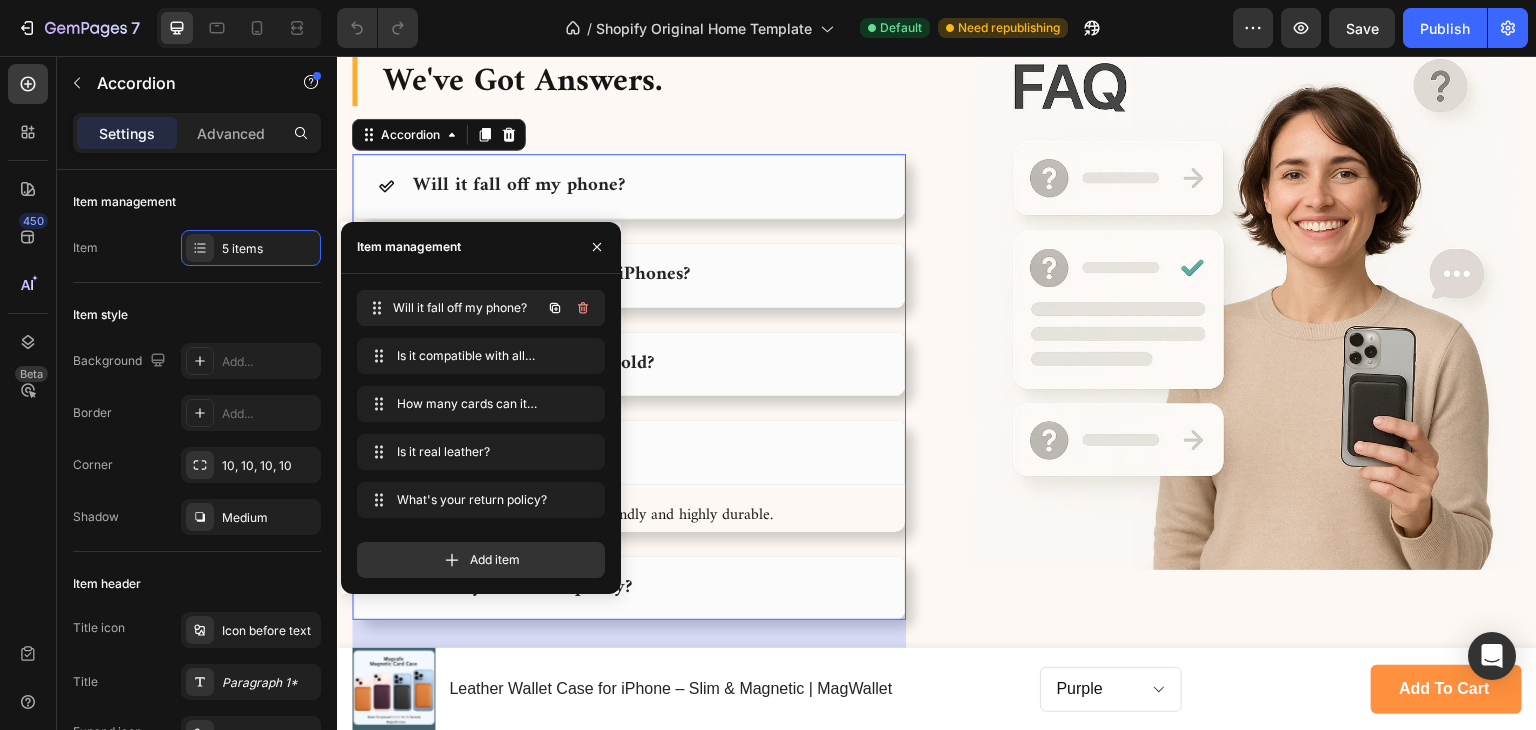 click on "Will it fall off my phone? Will it fall off my phone?" at bounding box center (453, 308) 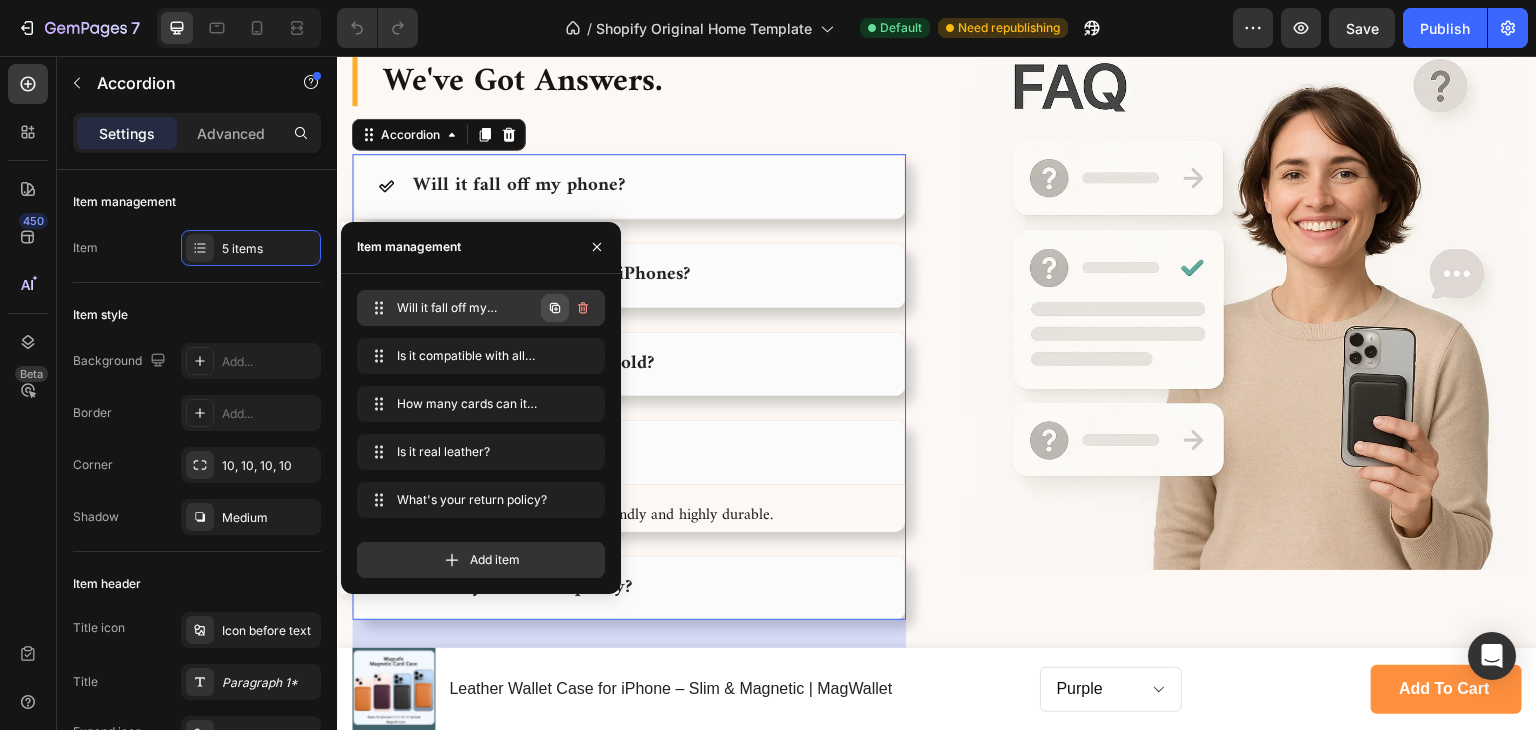 click 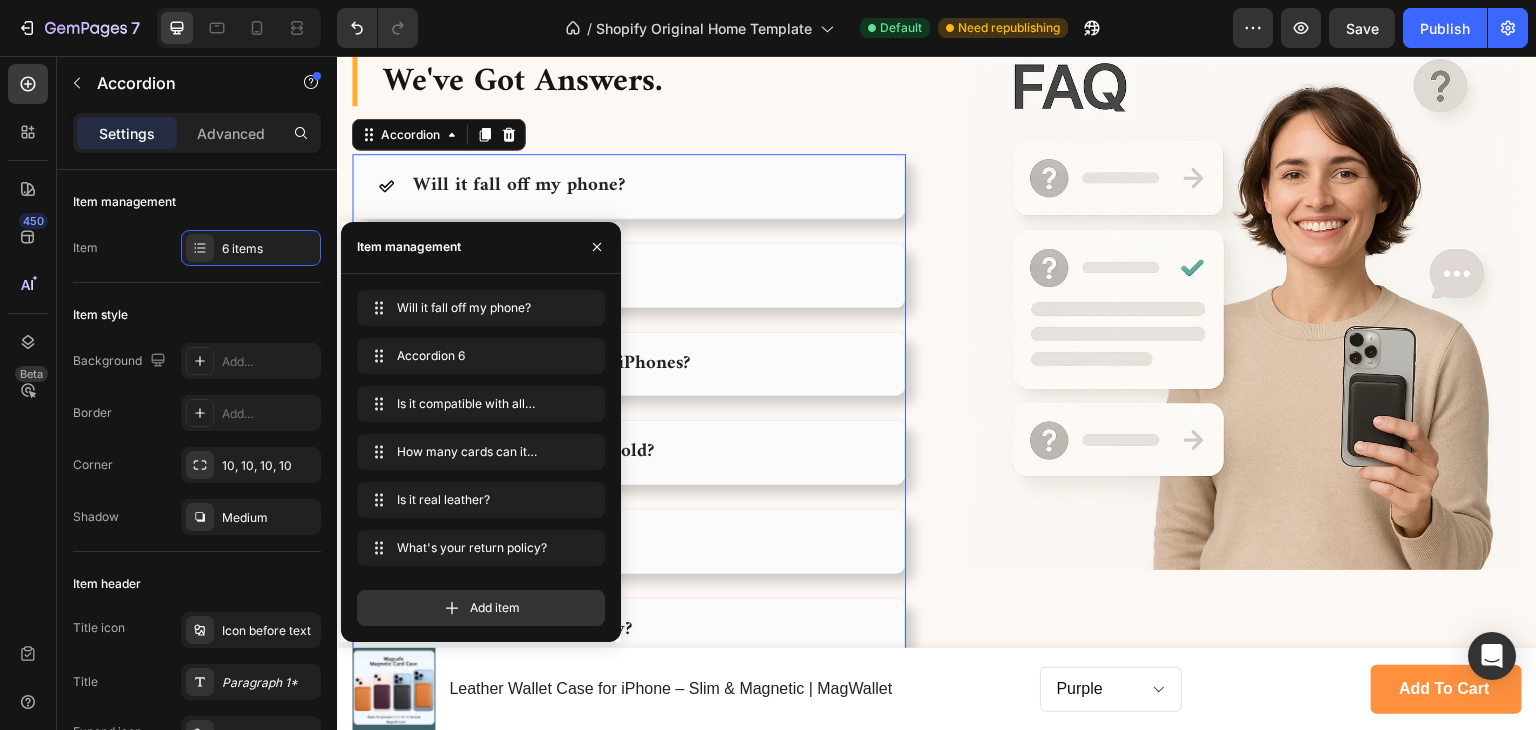 click on "Questions? We've Got Answers. Heading
Will it fall off my phone?
Accordion 6
Is it compatible with all iPhones?
How many cards can it hold? Is it real leather? What's your return policy? Accordion   48 Let us know! Button Image Row" at bounding box center [937, 389] 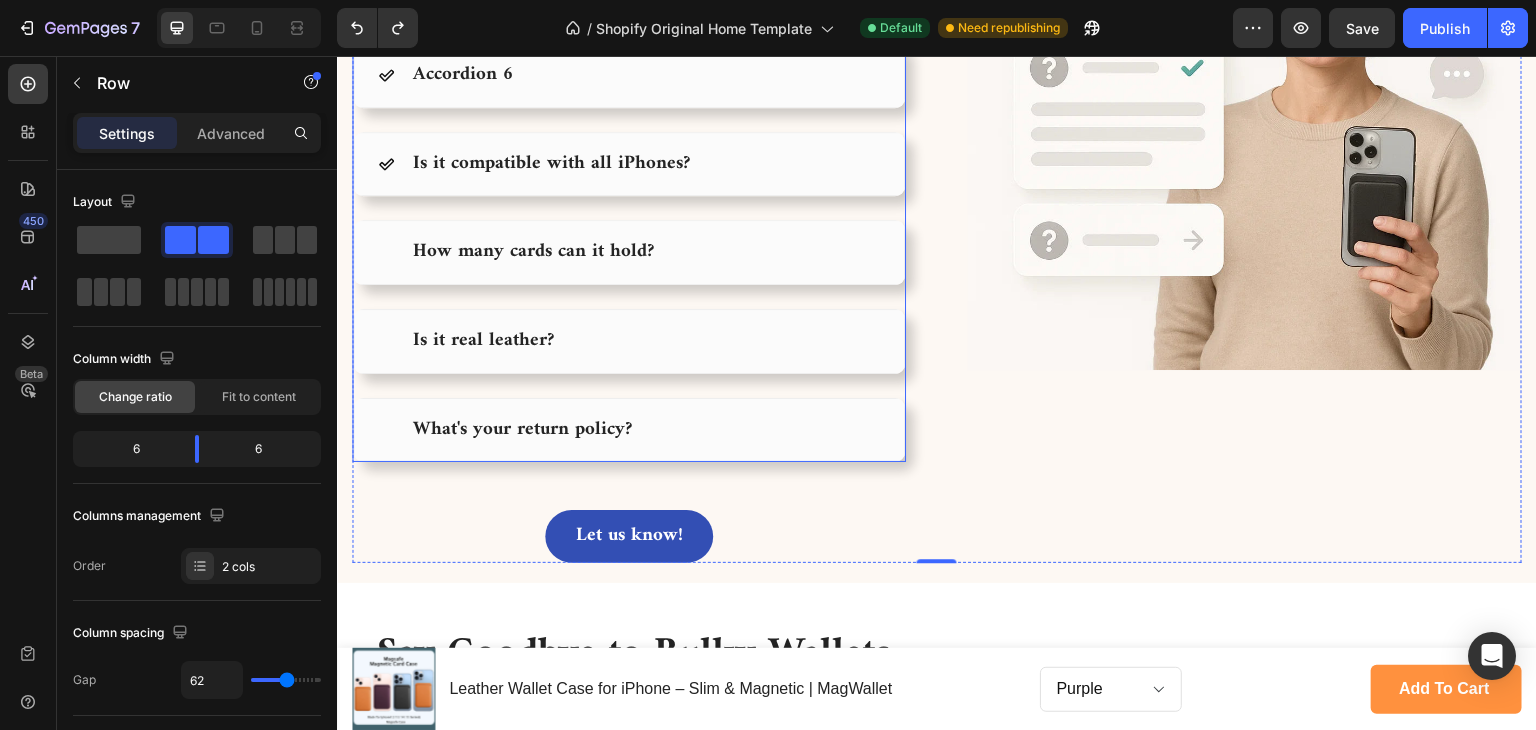 scroll, scrollTop: 5100, scrollLeft: 0, axis: vertical 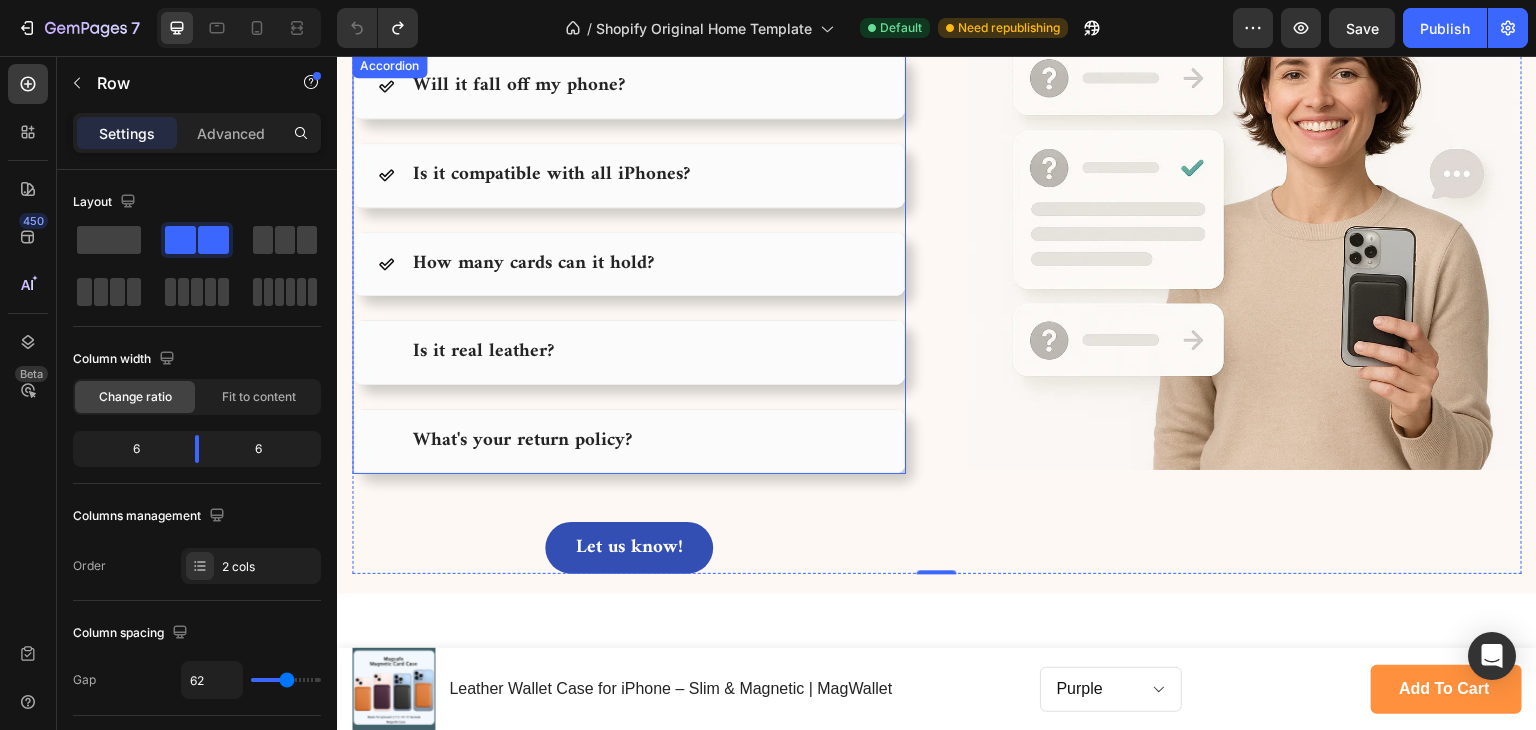 click on "What's your return policy?" at bounding box center (629, 441) 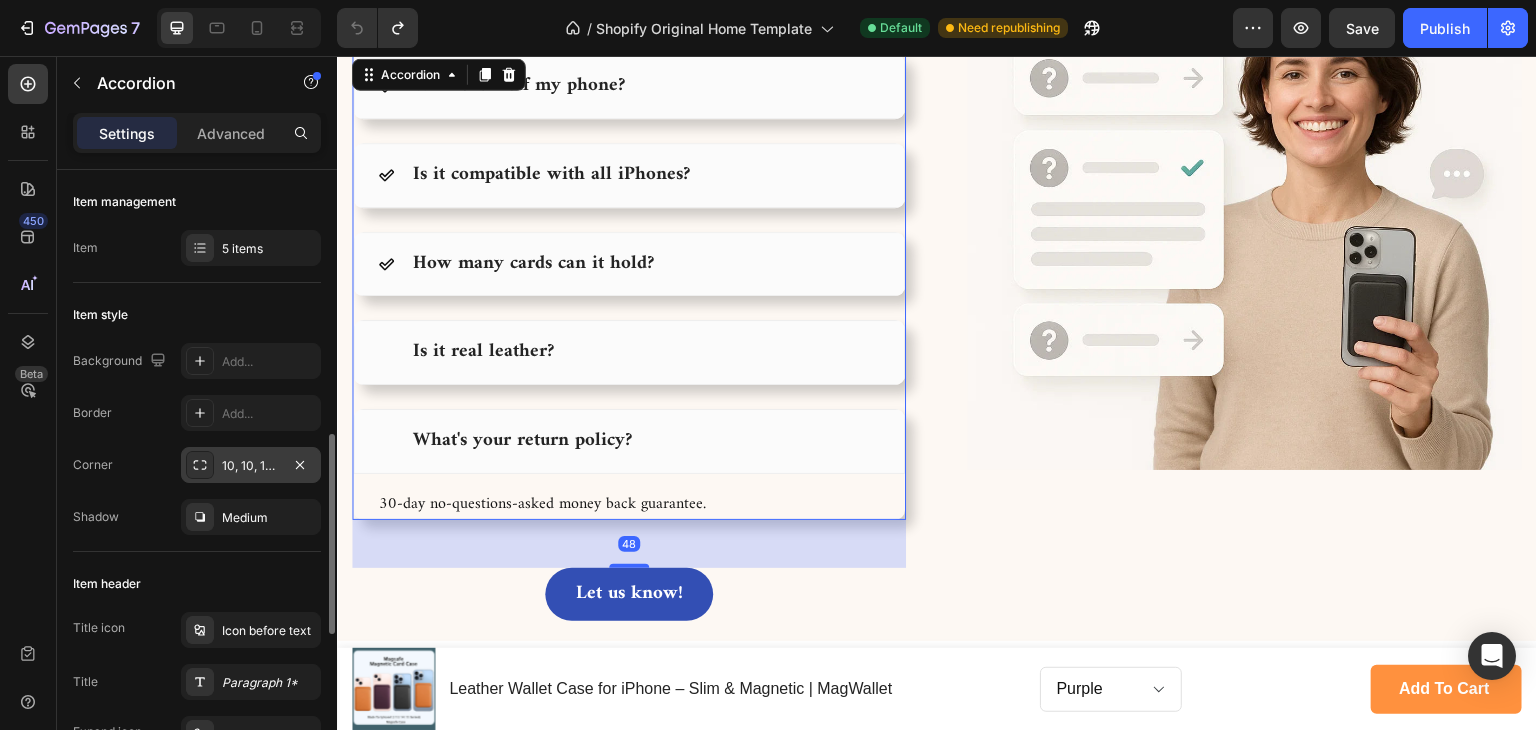 scroll, scrollTop: 300, scrollLeft: 0, axis: vertical 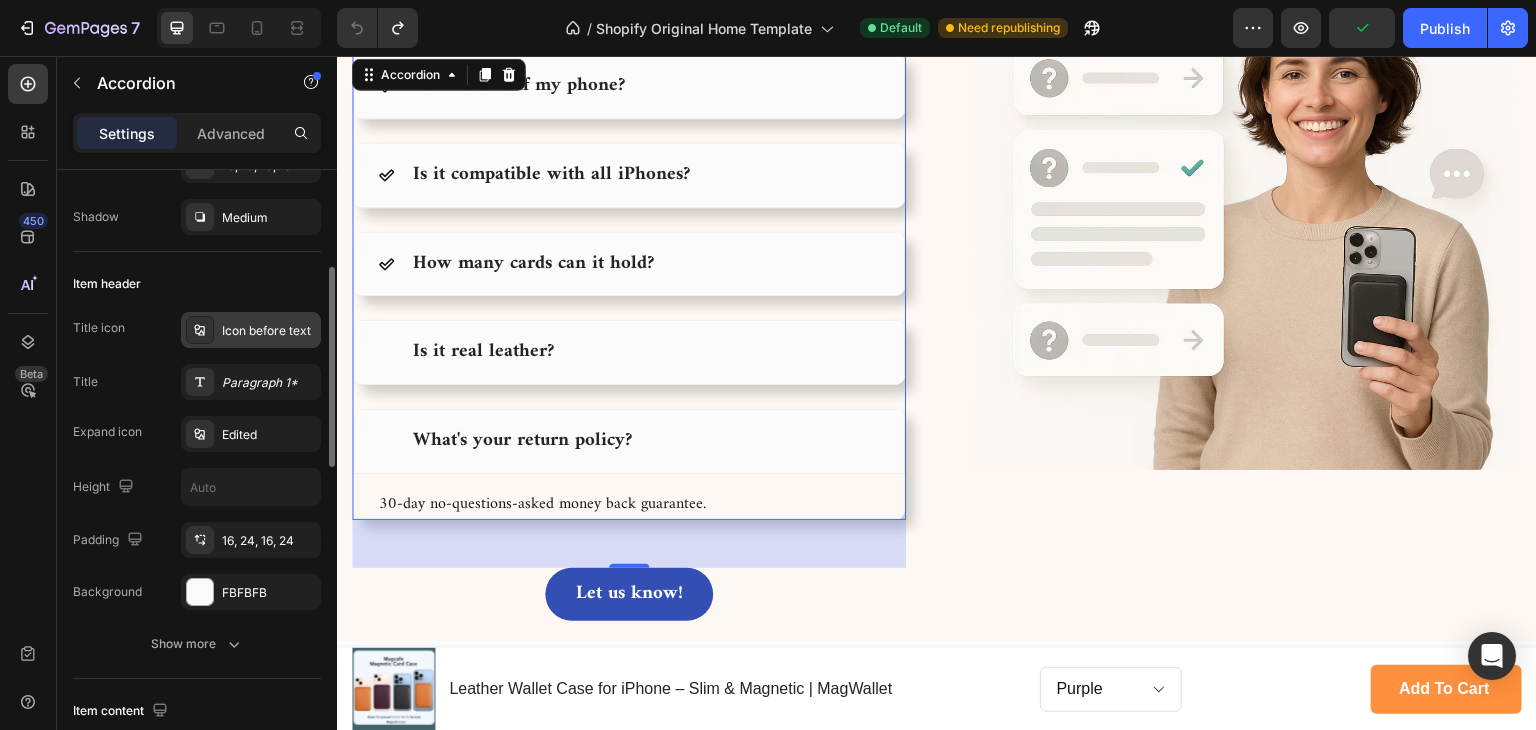 click on "Icon before text" at bounding box center [251, 330] 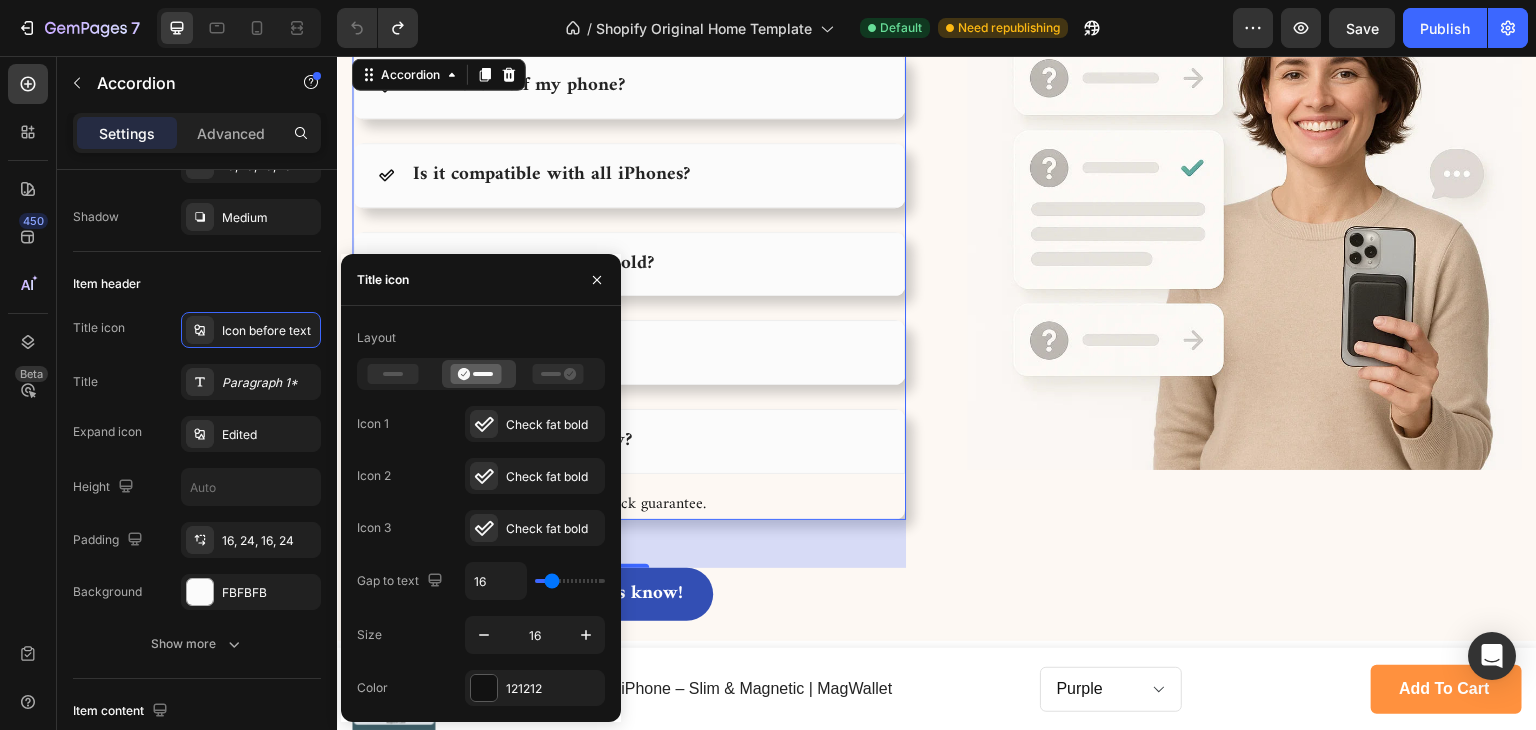 scroll, scrollTop: 5300, scrollLeft: 0, axis: vertical 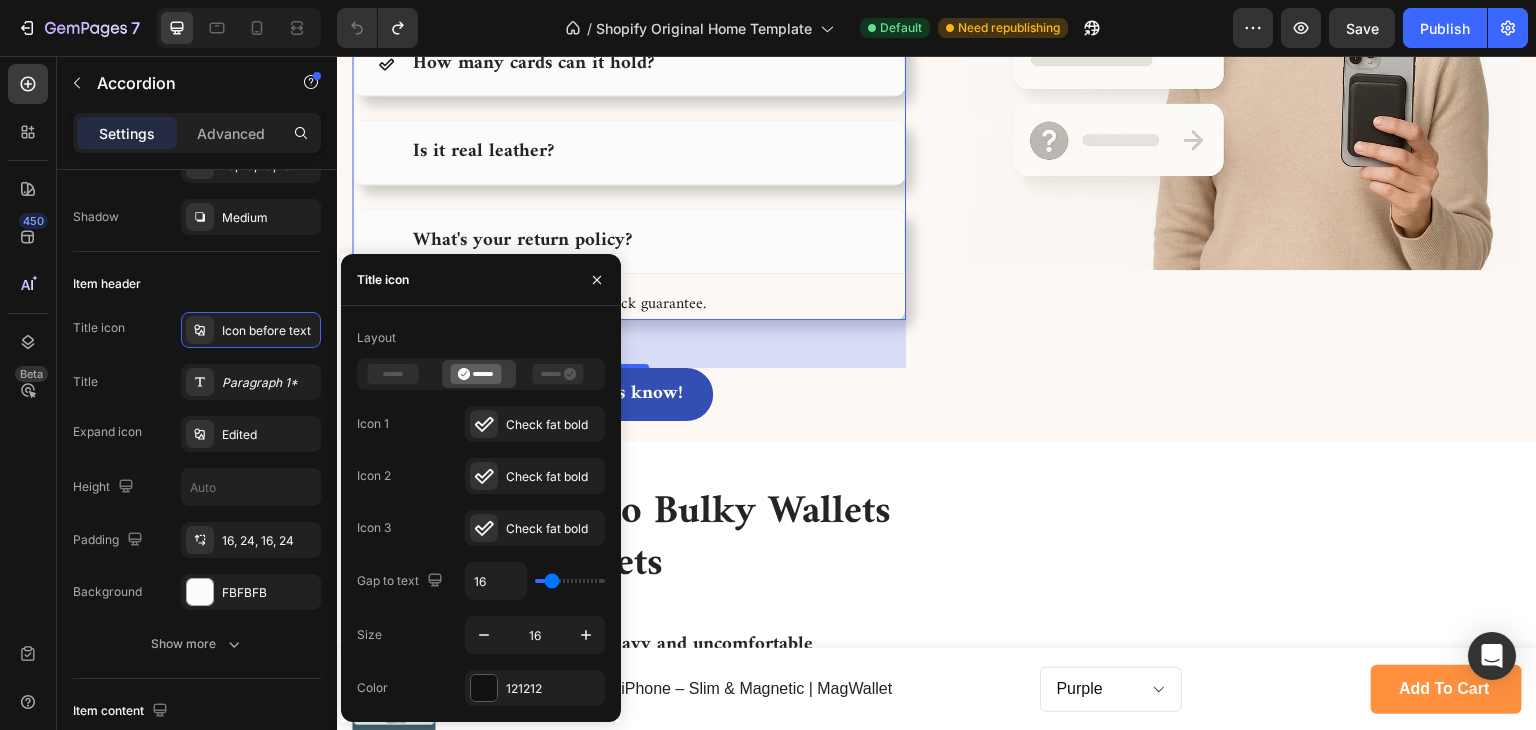 click on "Icon 3" at bounding box center (374, 528) 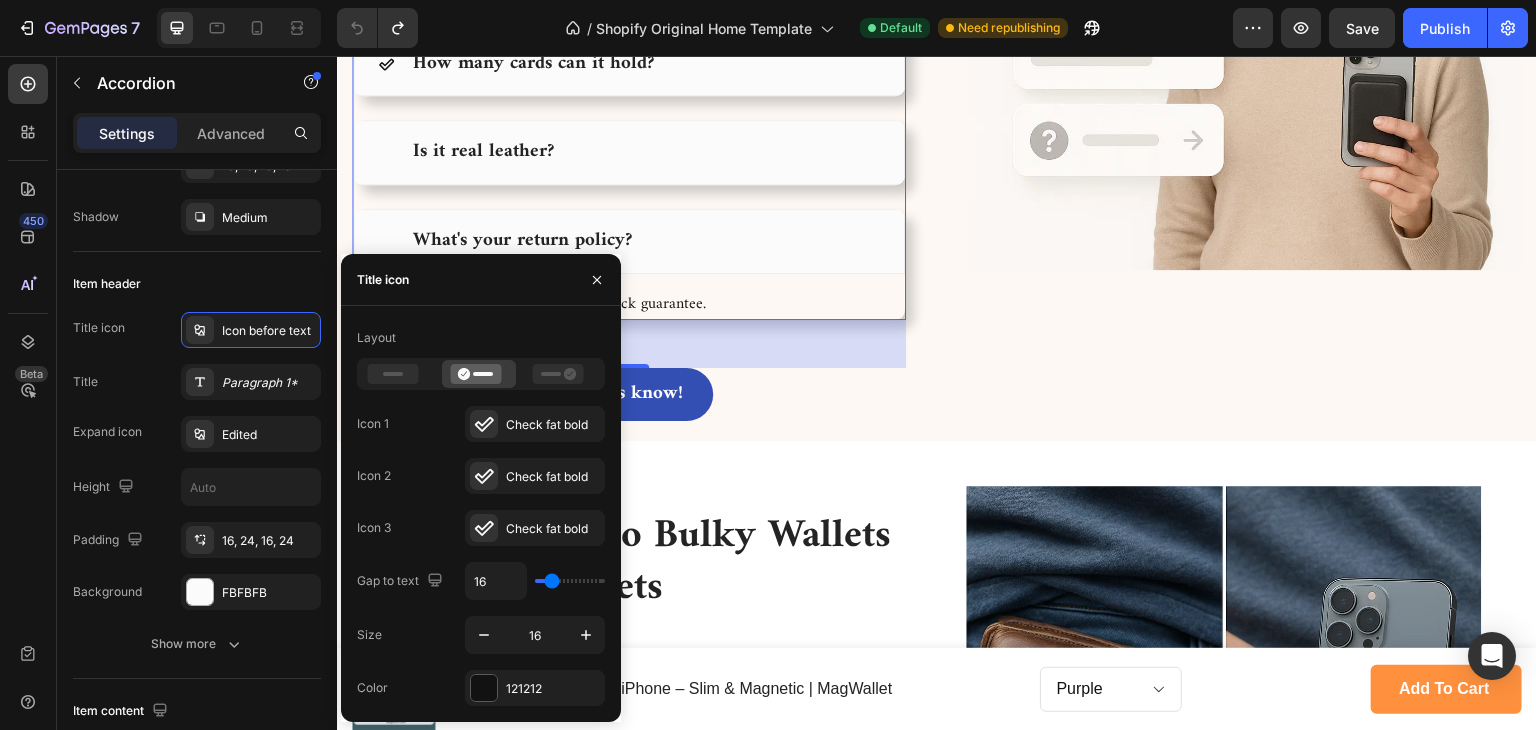 click on "Layout Icon 1
Check fat bold Icon 2
Check fat bold Icon 3
Check fat bold Gap to text 16 Size 16 Color 121212" 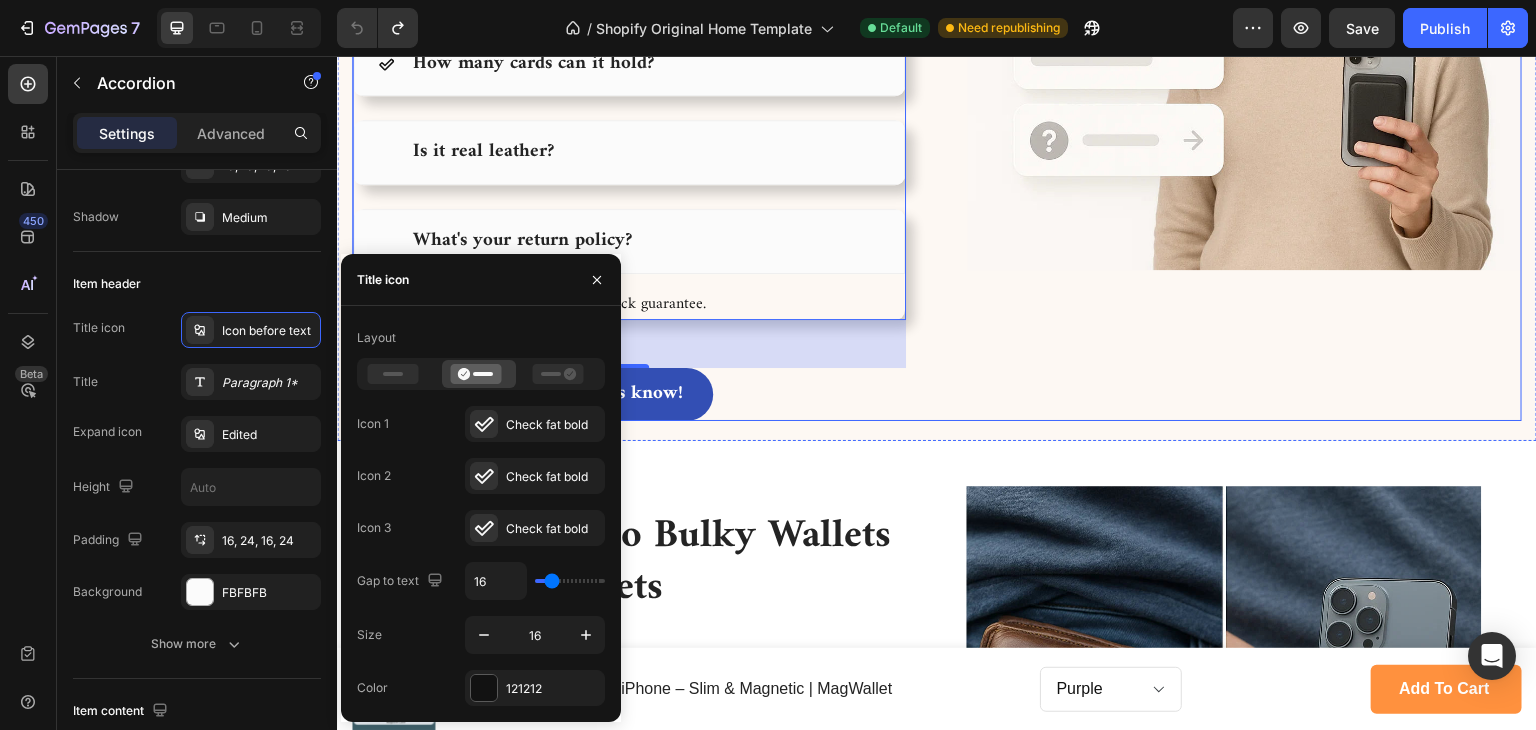 click on "Image" at bounding box center [1245, 68] 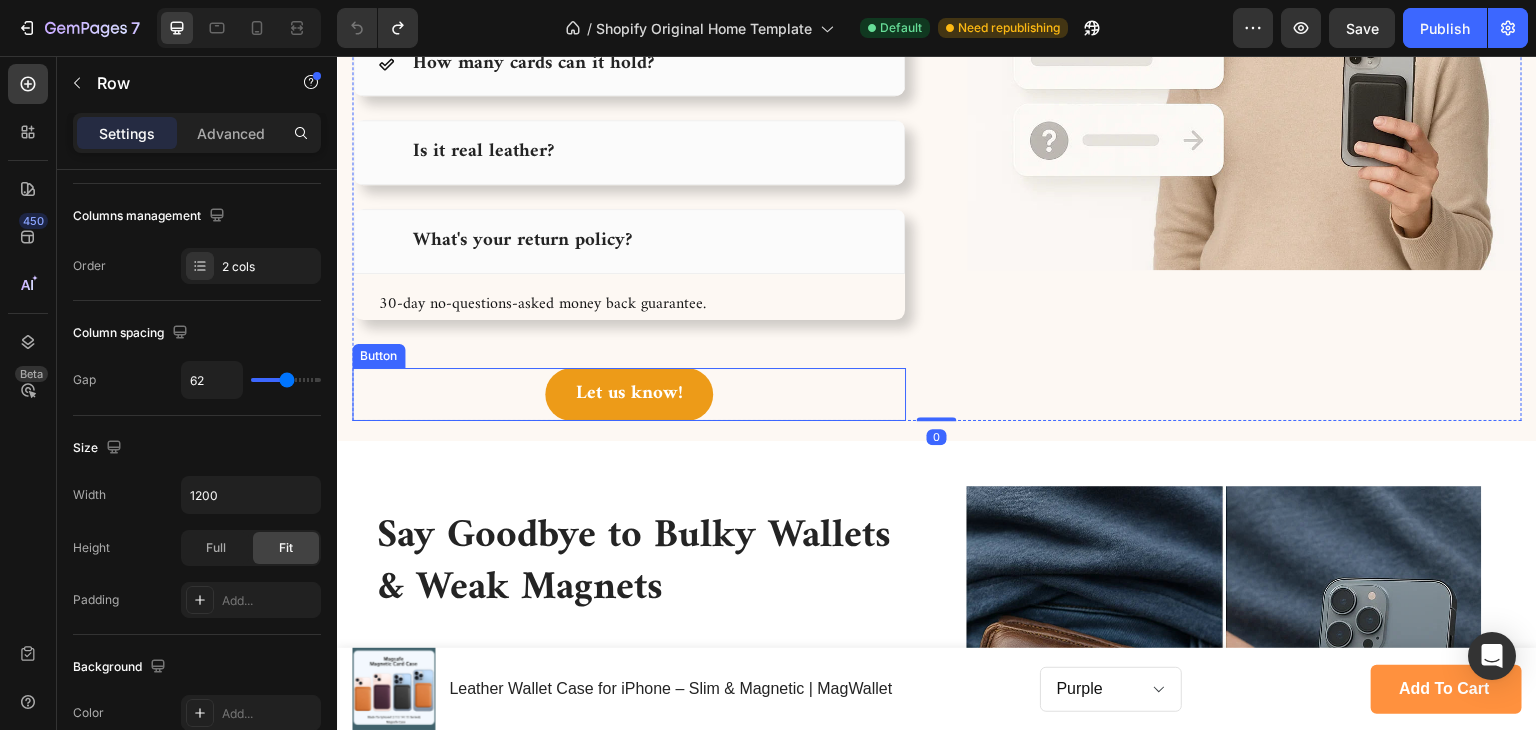 scroll, scrollTop: 0, scrollLeft: 0, axis: both 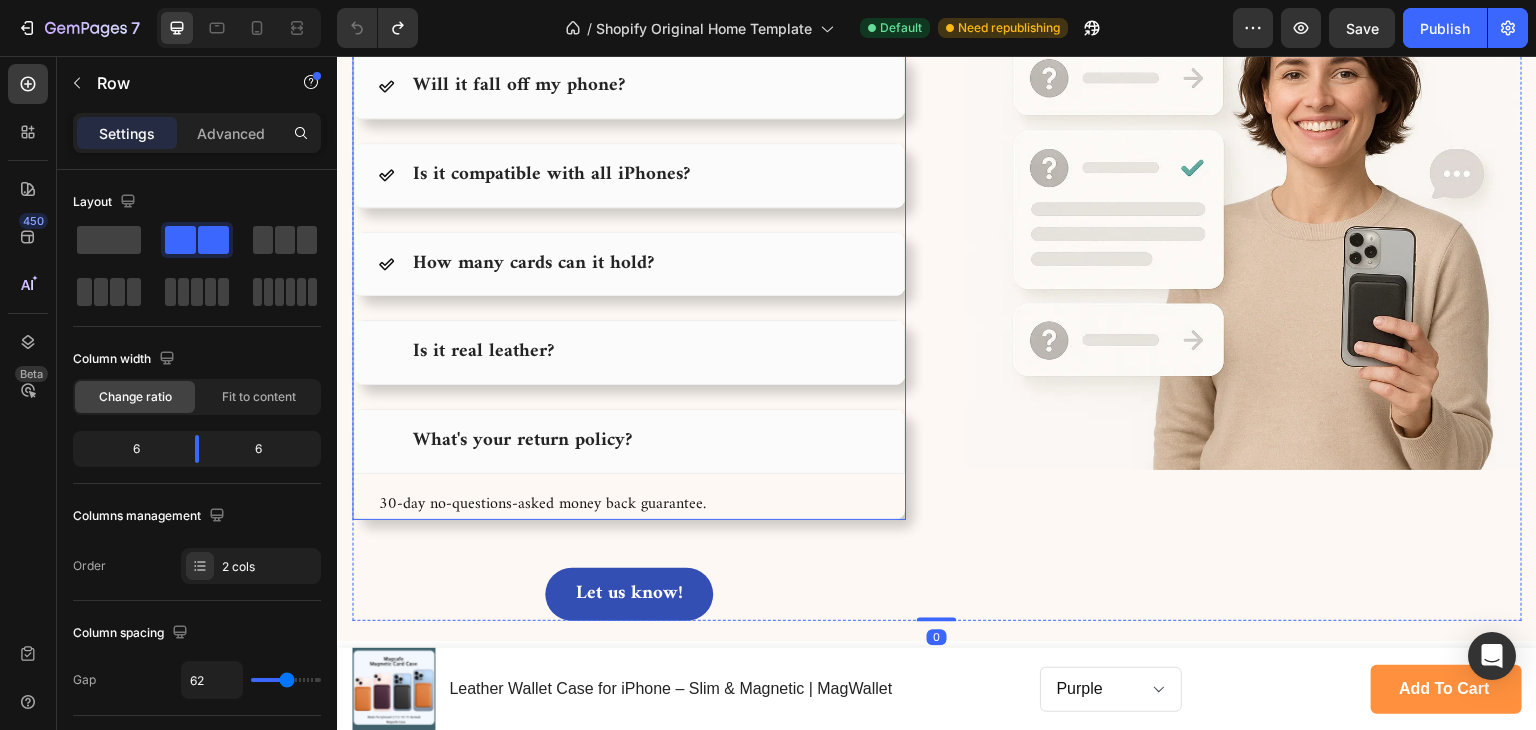 click on "What's your return policy?" at bounding box center (522, 441) 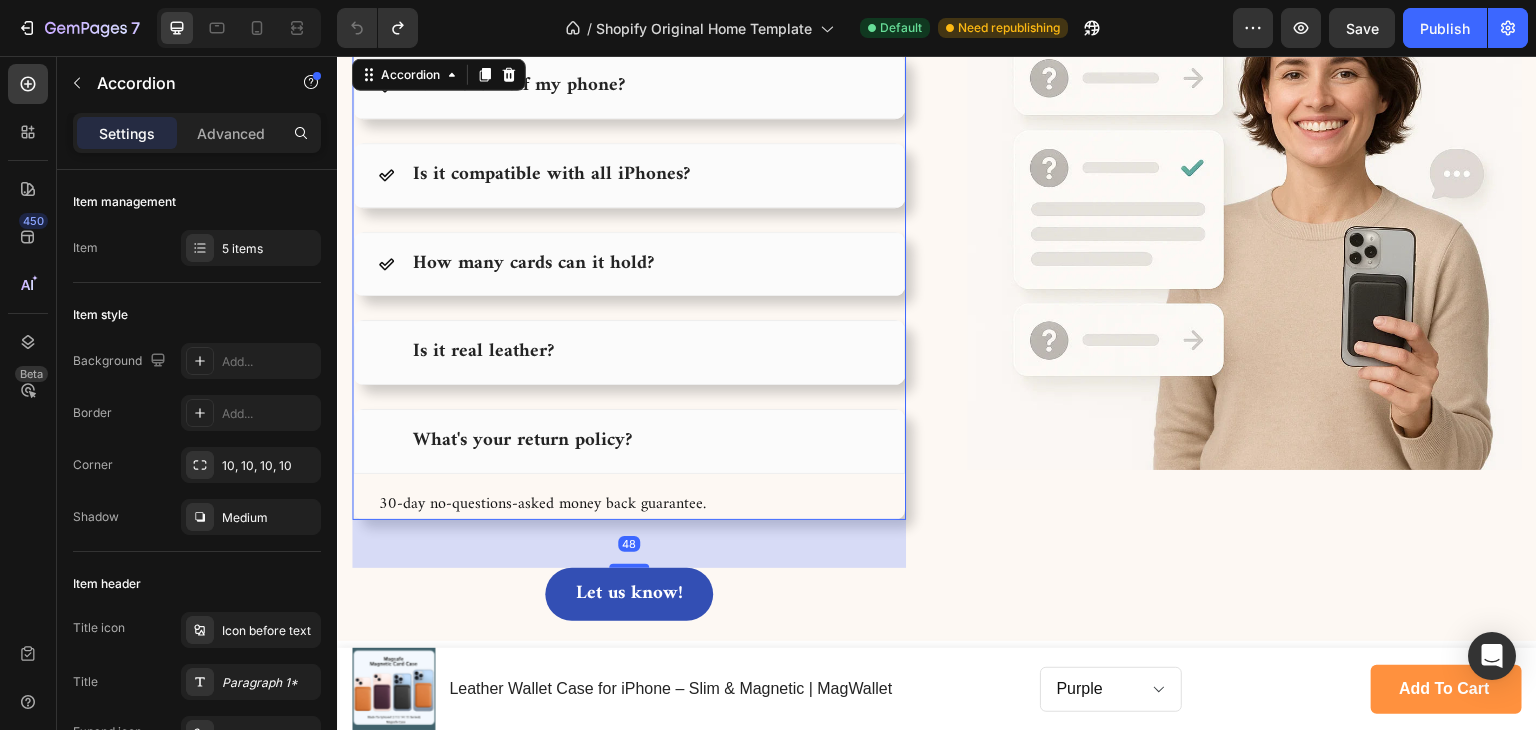 scroll, scrollTop: 4900, scrollLeft: 0, axis: vertical 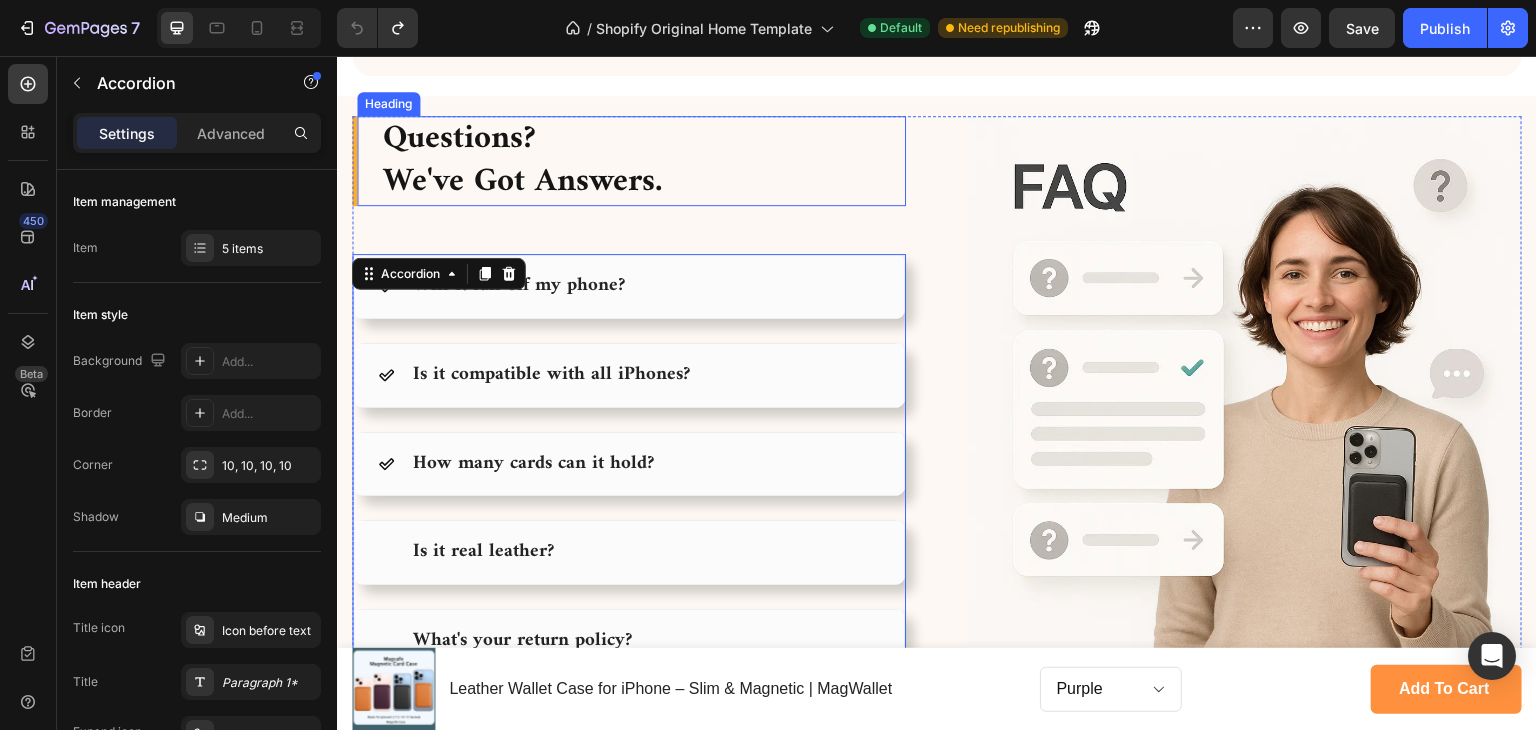 click on "Questions? We've Got Answers." at bounding box center (643, 161) 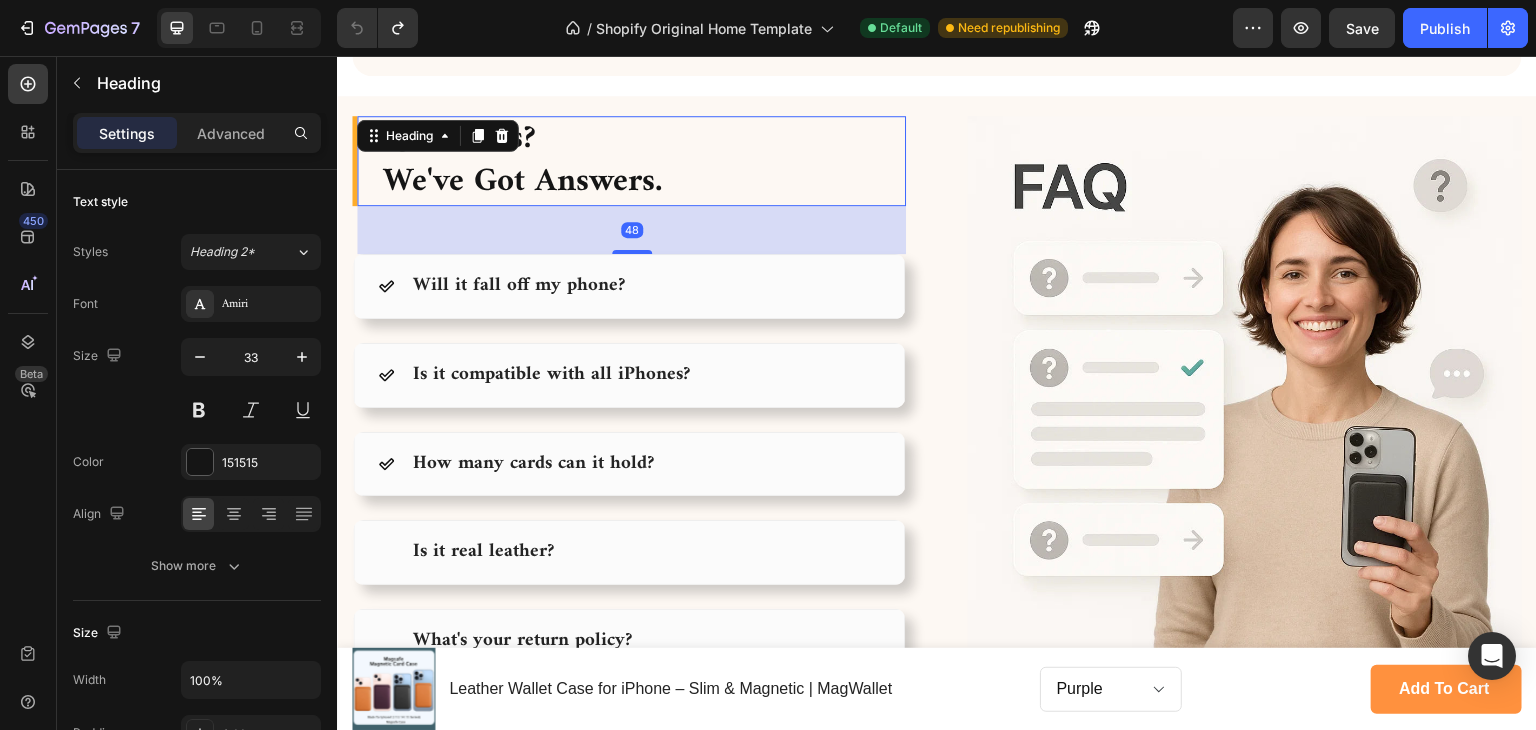 click on "Heading" at bounding box center (438, 136) 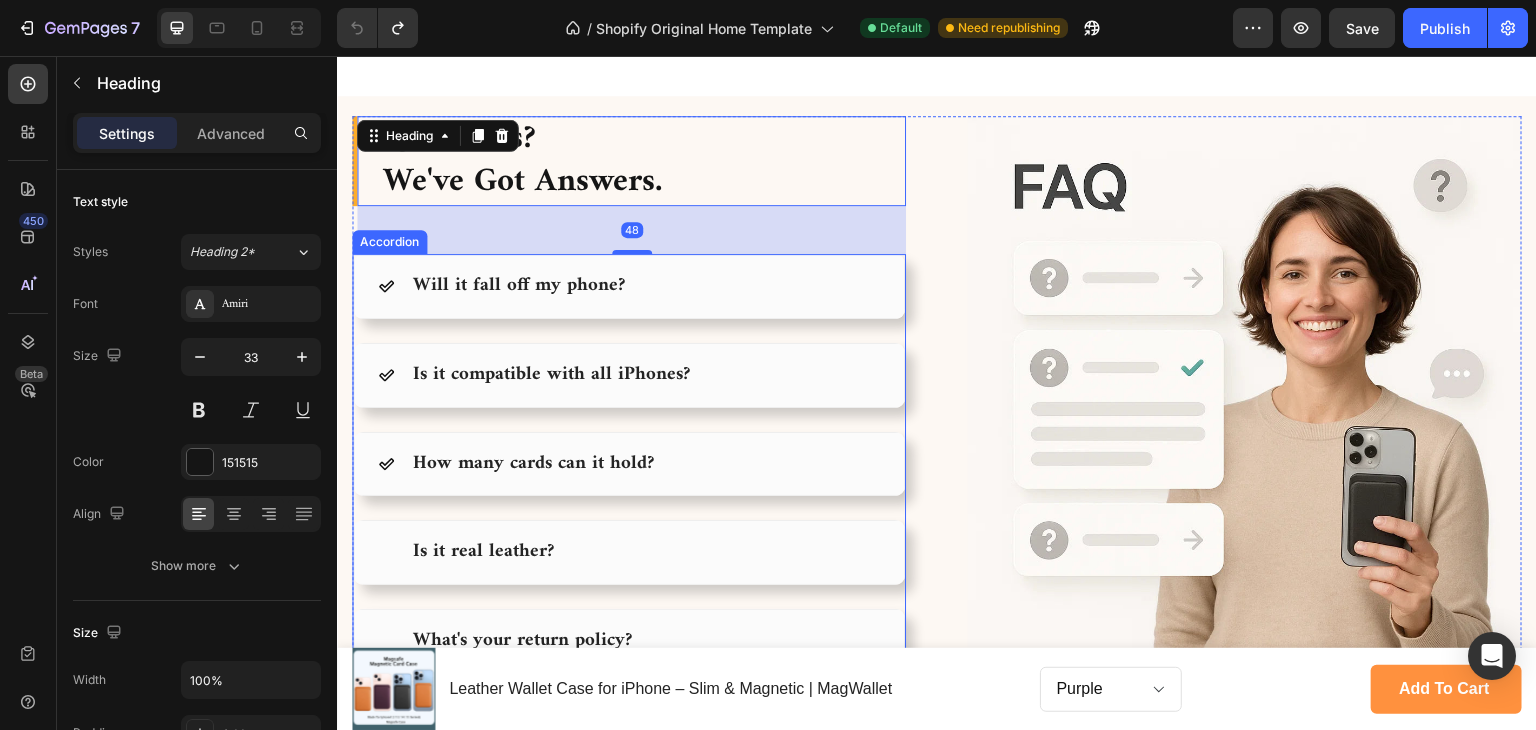 scroll, scrollTop: 5200, scrollLeft: 0, axis: vertical 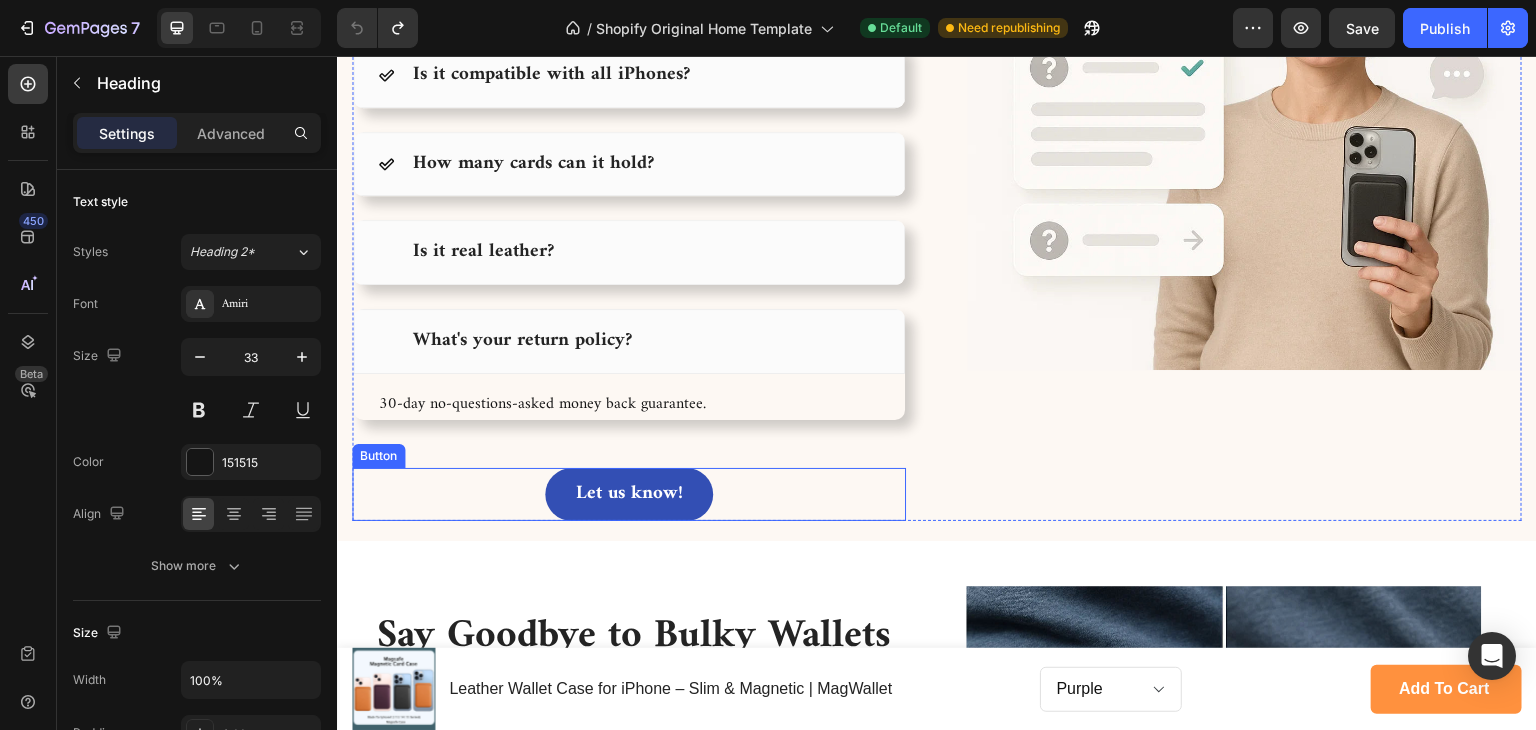 click on "Let us know! Button" at bounding box center [629, 494] 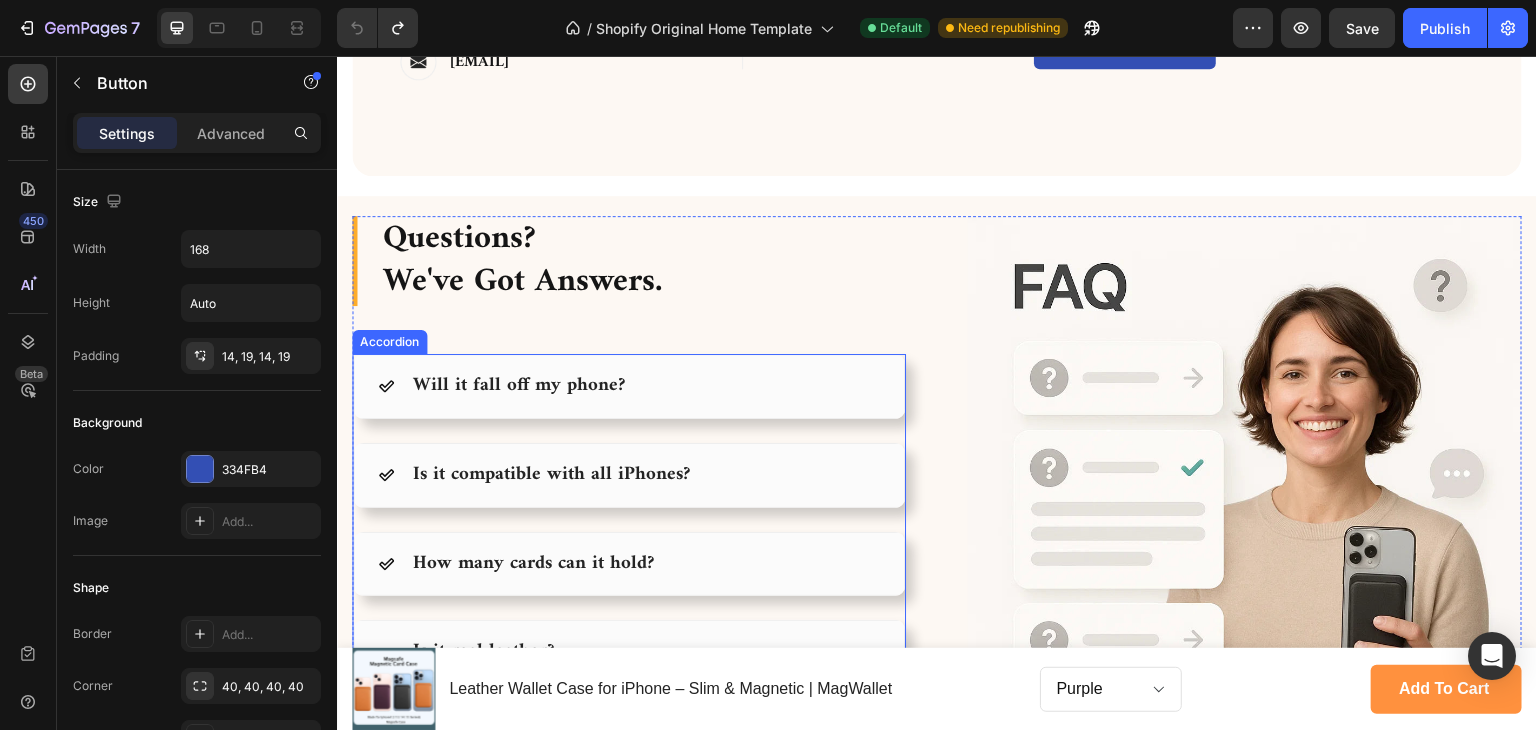 scroll, scrollTop: 5200, scrollLeft: 0, axis: vertical 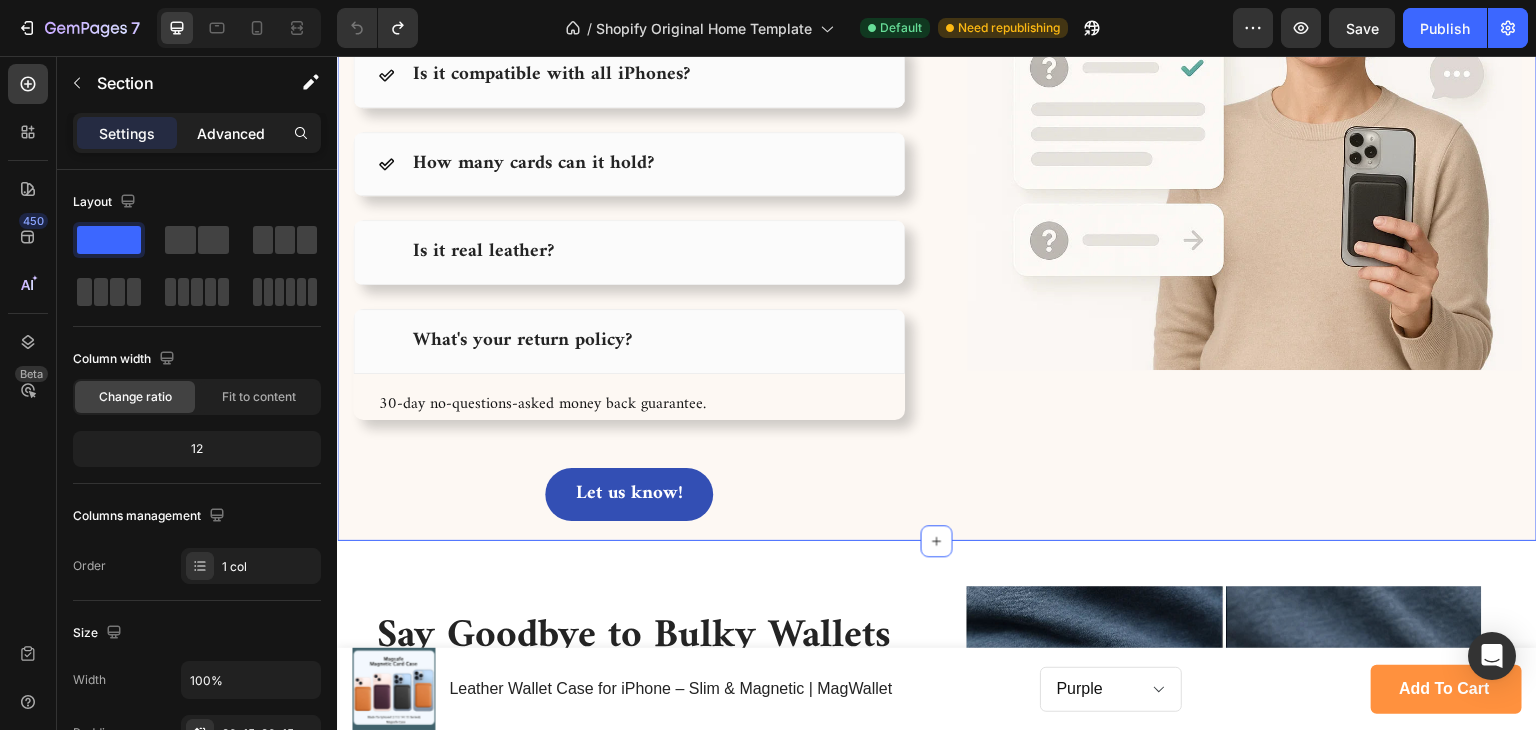 click on "Advanced" at bounding box center [231, 133] 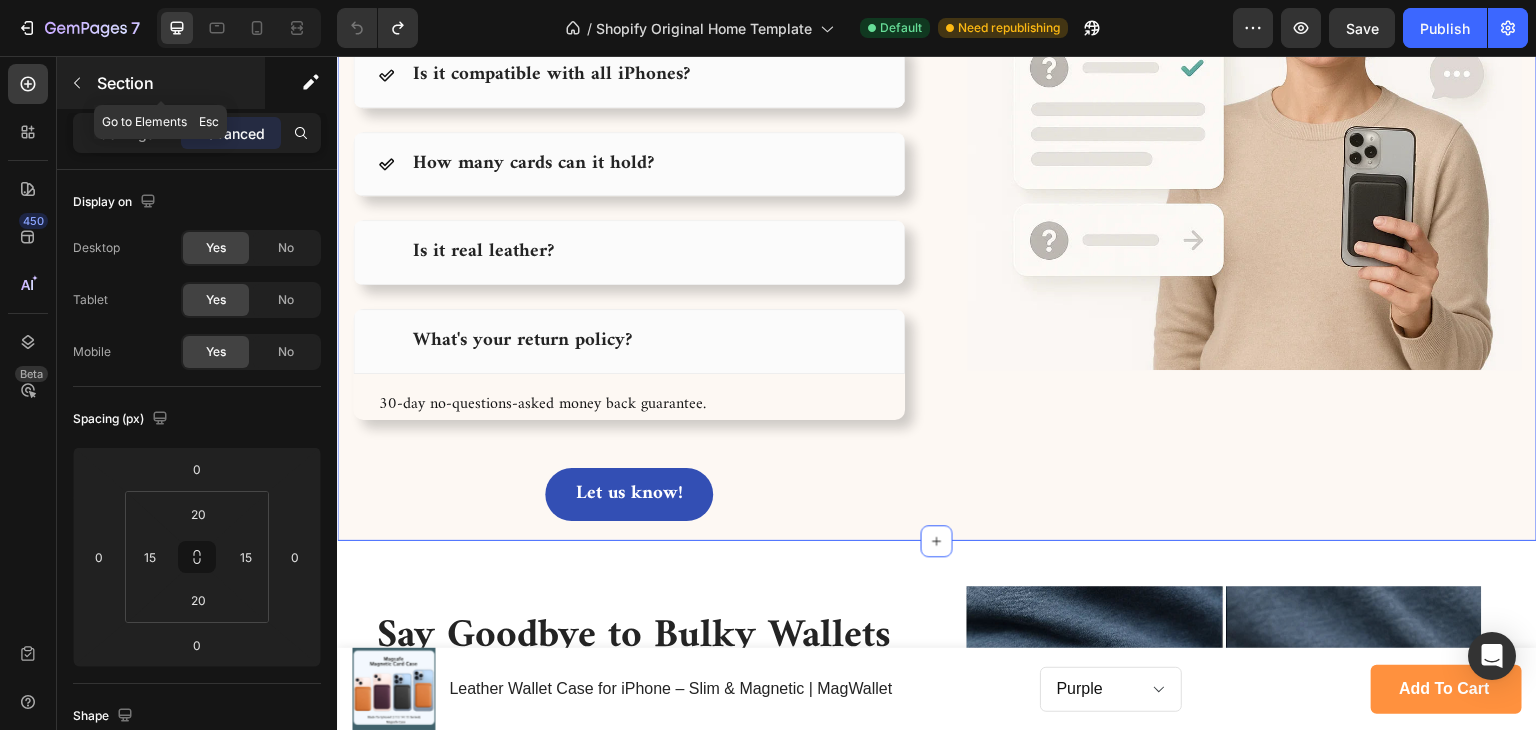 click 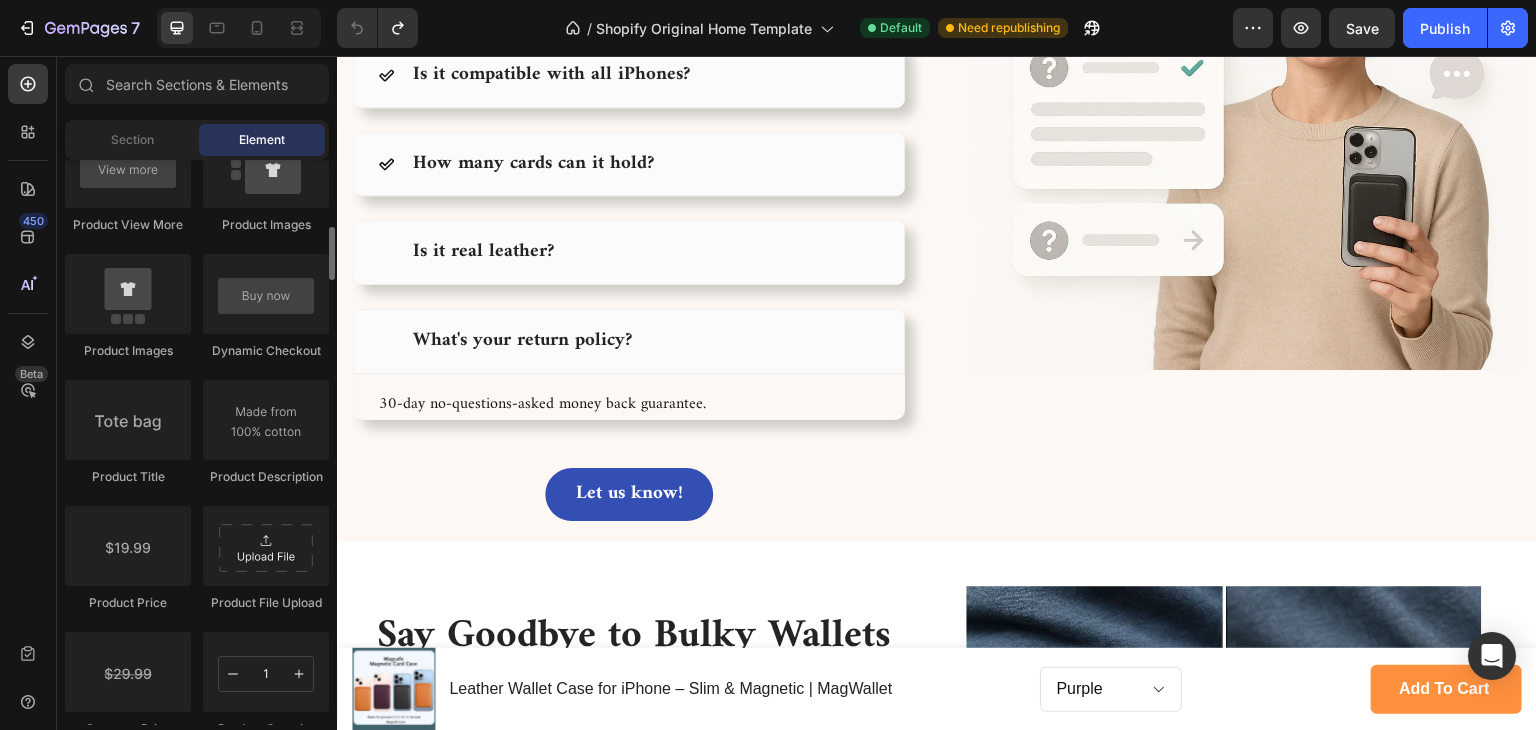 scroll, scrollTop: 3100, scrollLeft: 0, axis: vertical 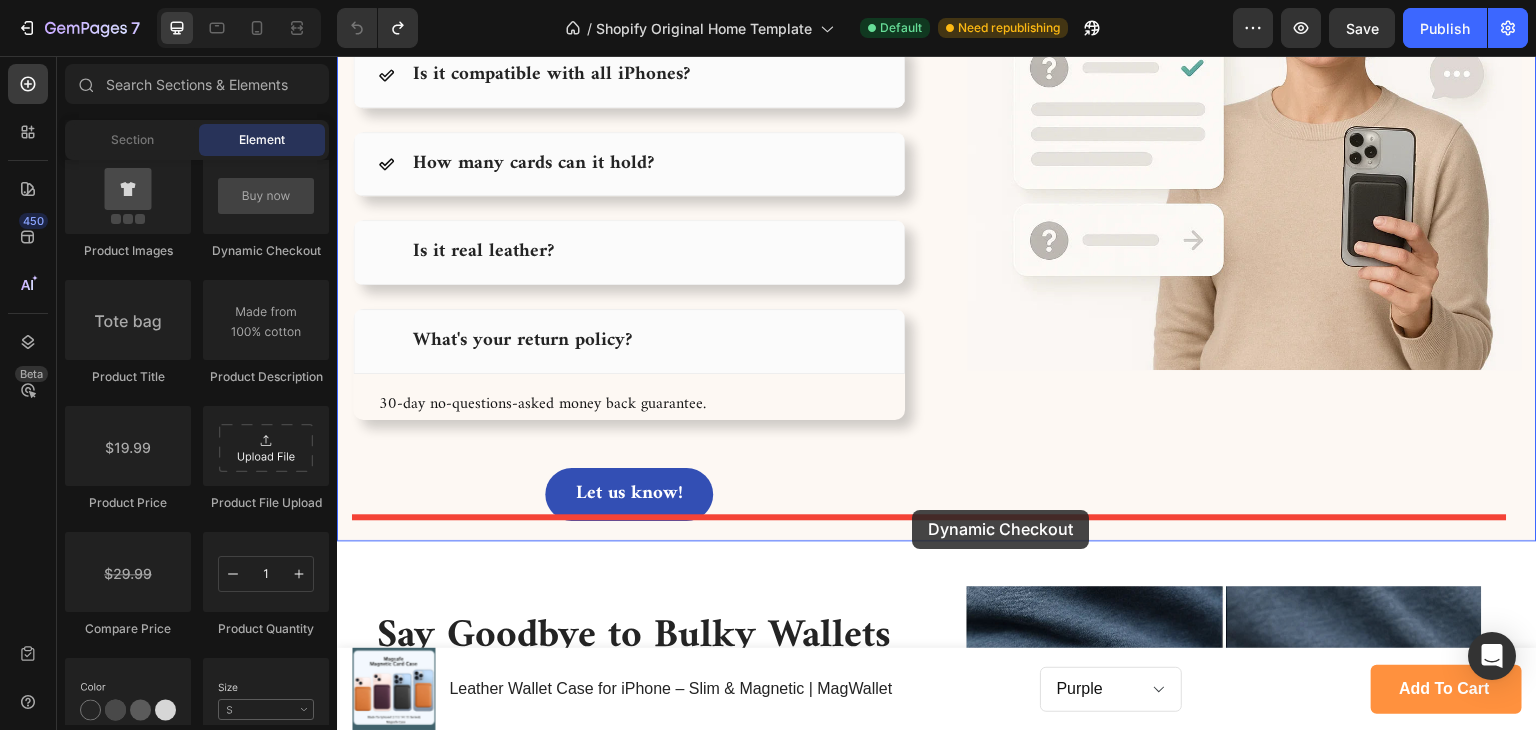 drag, startPoint x: 613, startPoint y: 259, endPoint x: 912, endPoint y: 510, distance: 390.387 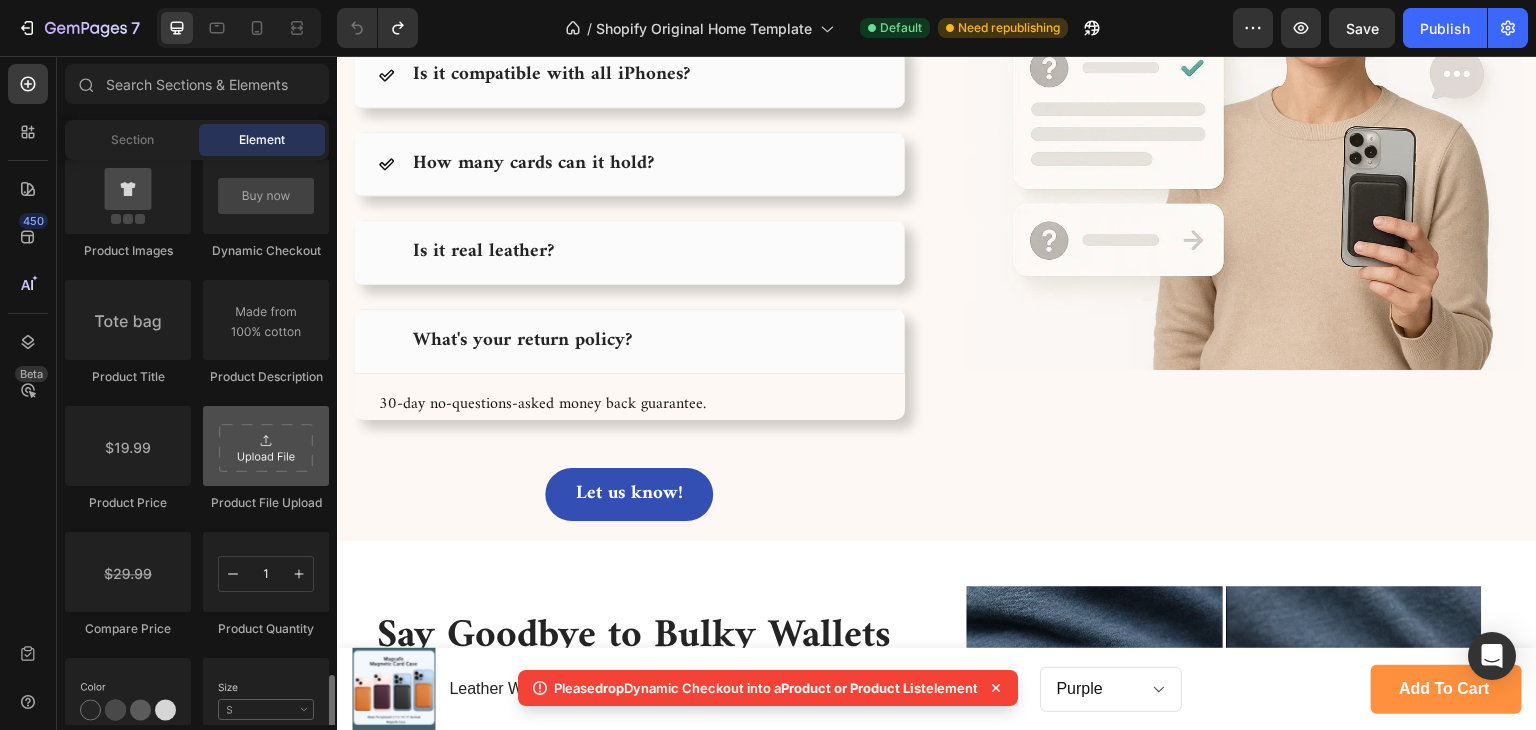 scroll, scrollTop: 3500, scrollLeft: 0, axis: vertical 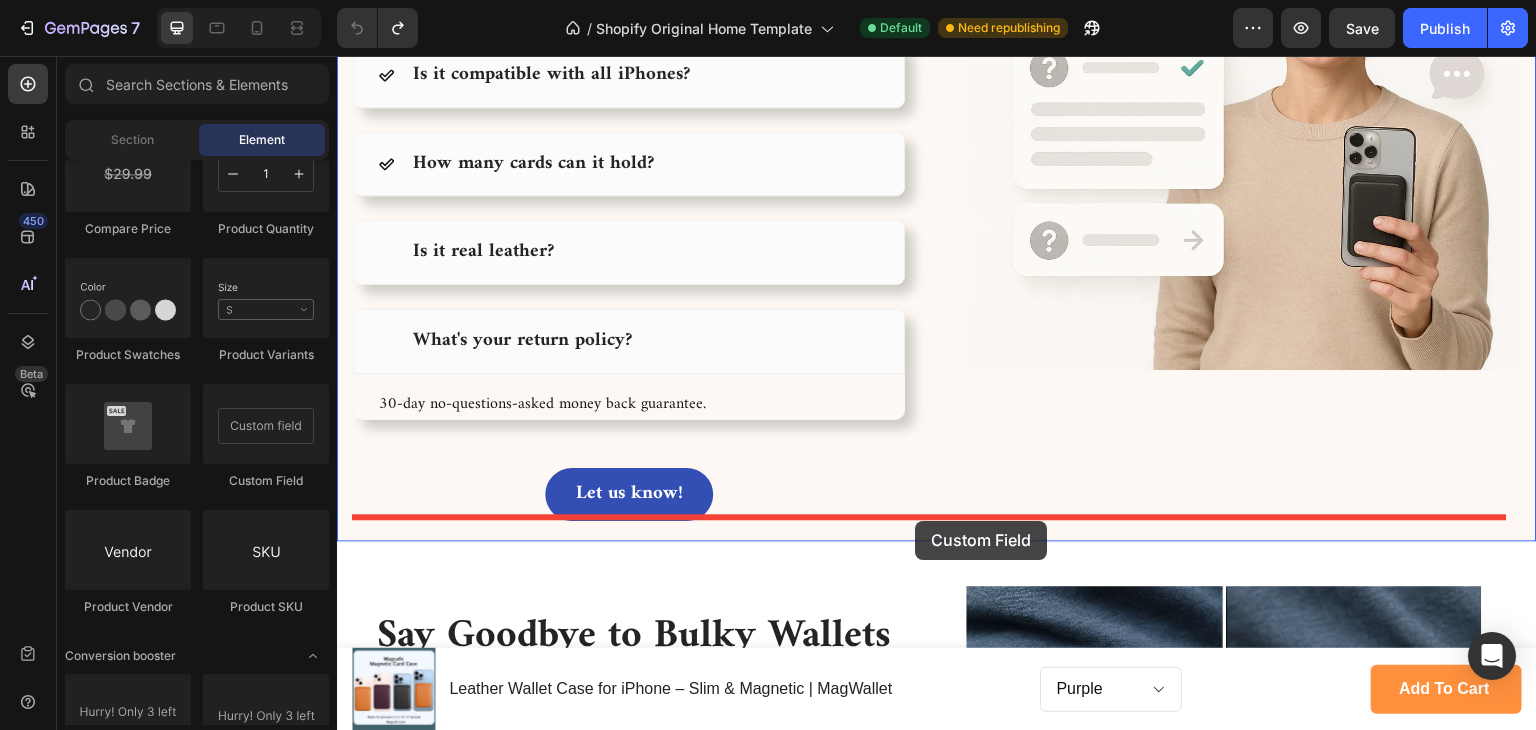 drag, startPoint x: 599, startPoint y: 499, endPoint x: 915, endPoint y: 521, distance: 316.7649 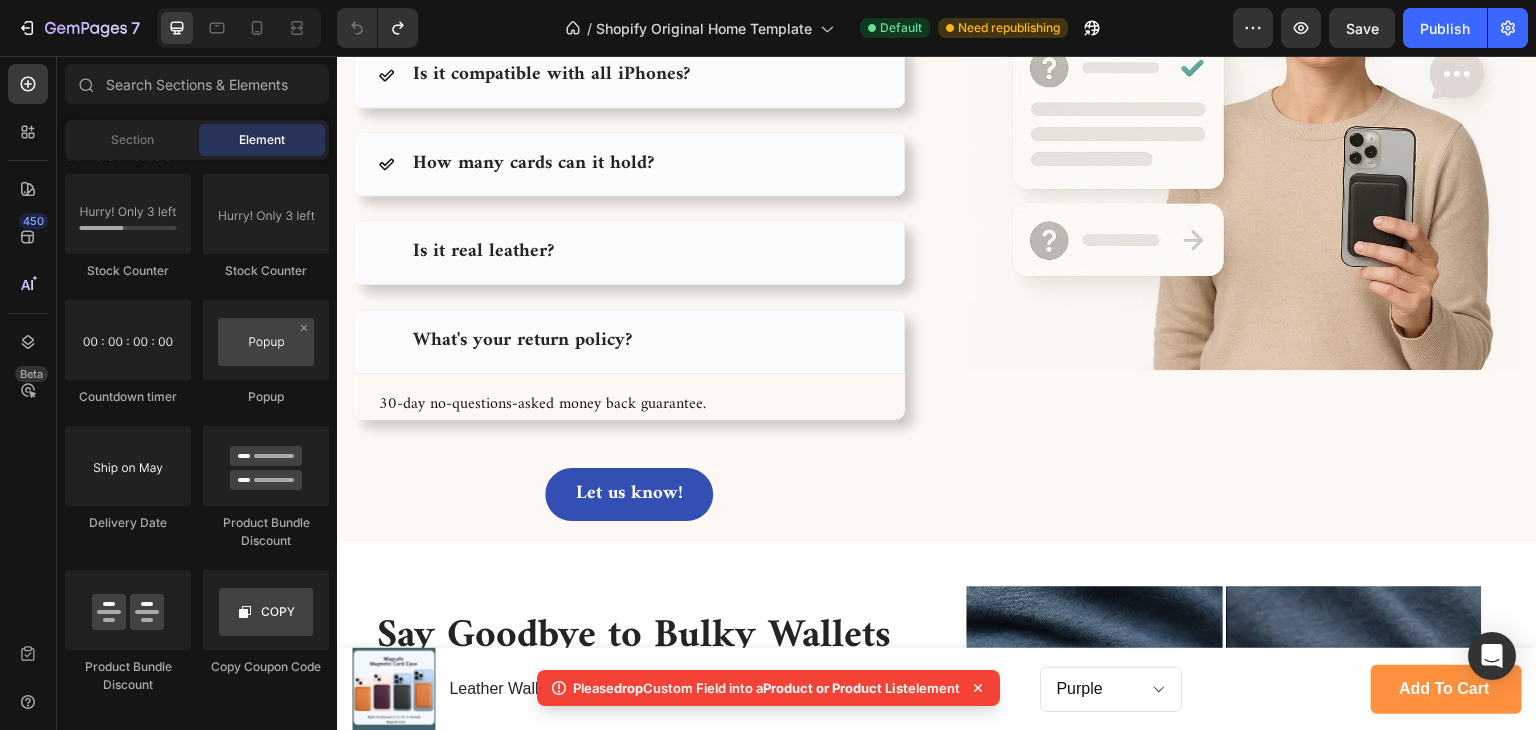 scroll, scrollTop: 4300, scrollLeft: 0, axis: vertical 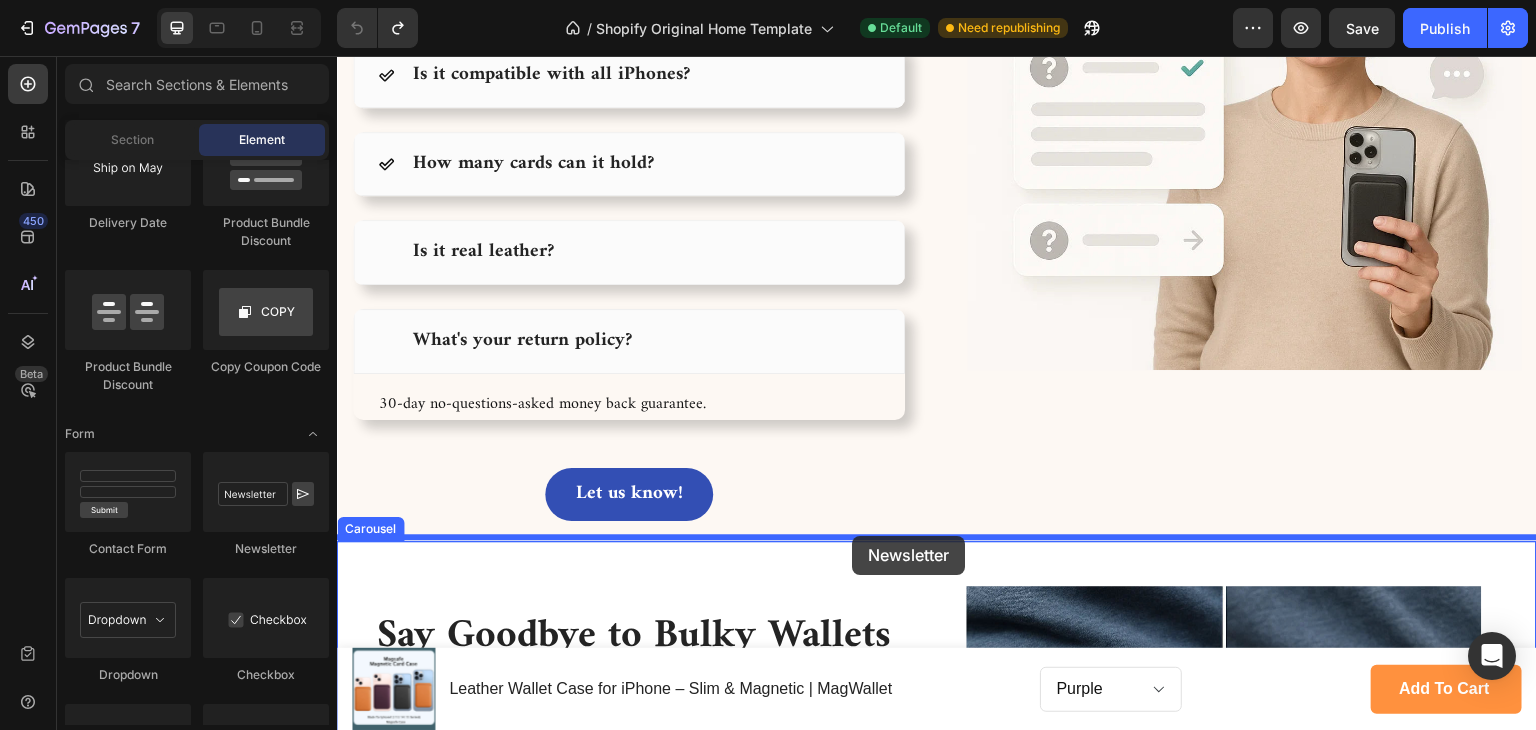 drag, startPoint x: 577, startPoint y: 561, endPoint x: 851, endPoint y: 538, distance: 274.96362 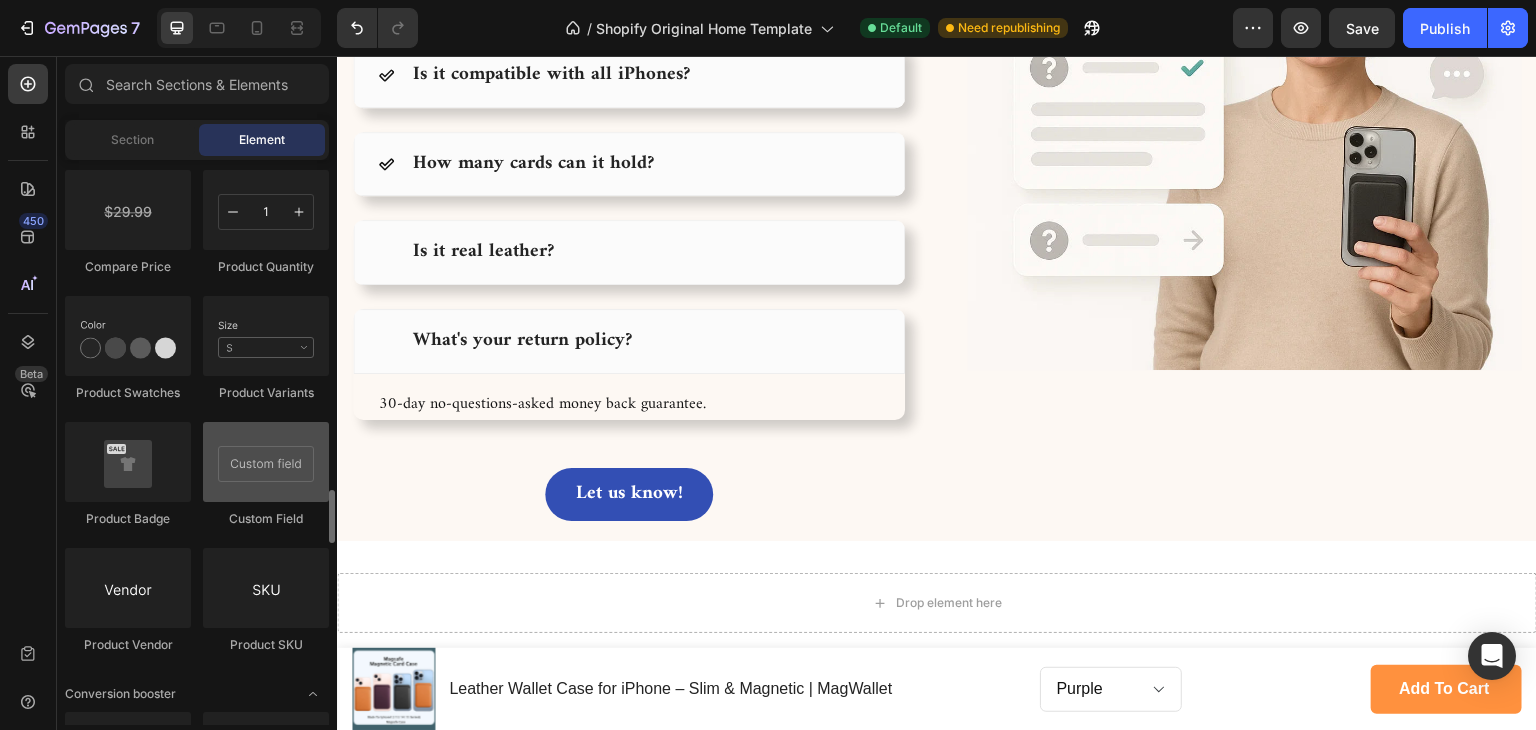 scroll, scrollTop: 2962, scrollLeft: 0, axis: vertical 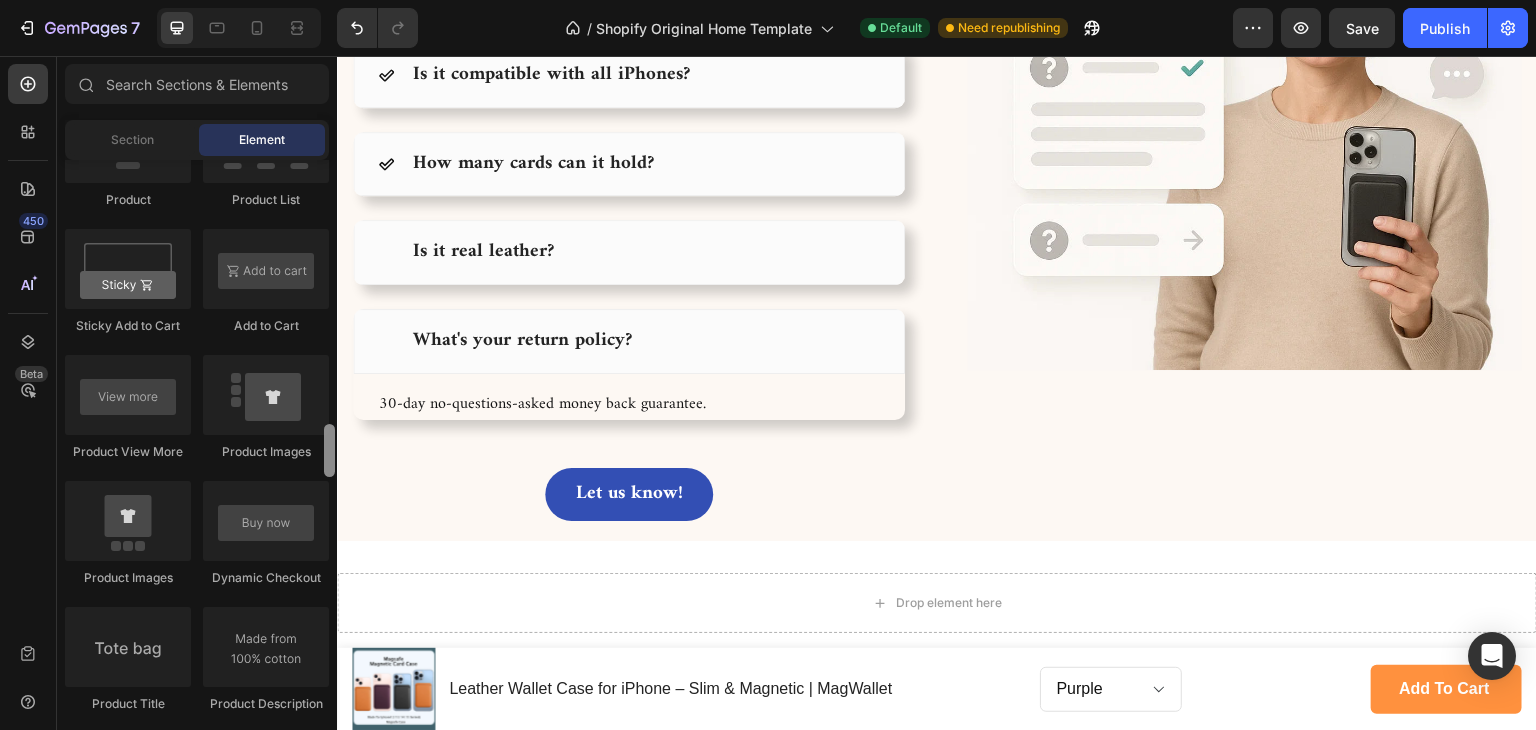 drag, startPoint x: 326, startPoint y: 472, endPoint x: 330, endPoint y: 454, distance: 18.439089 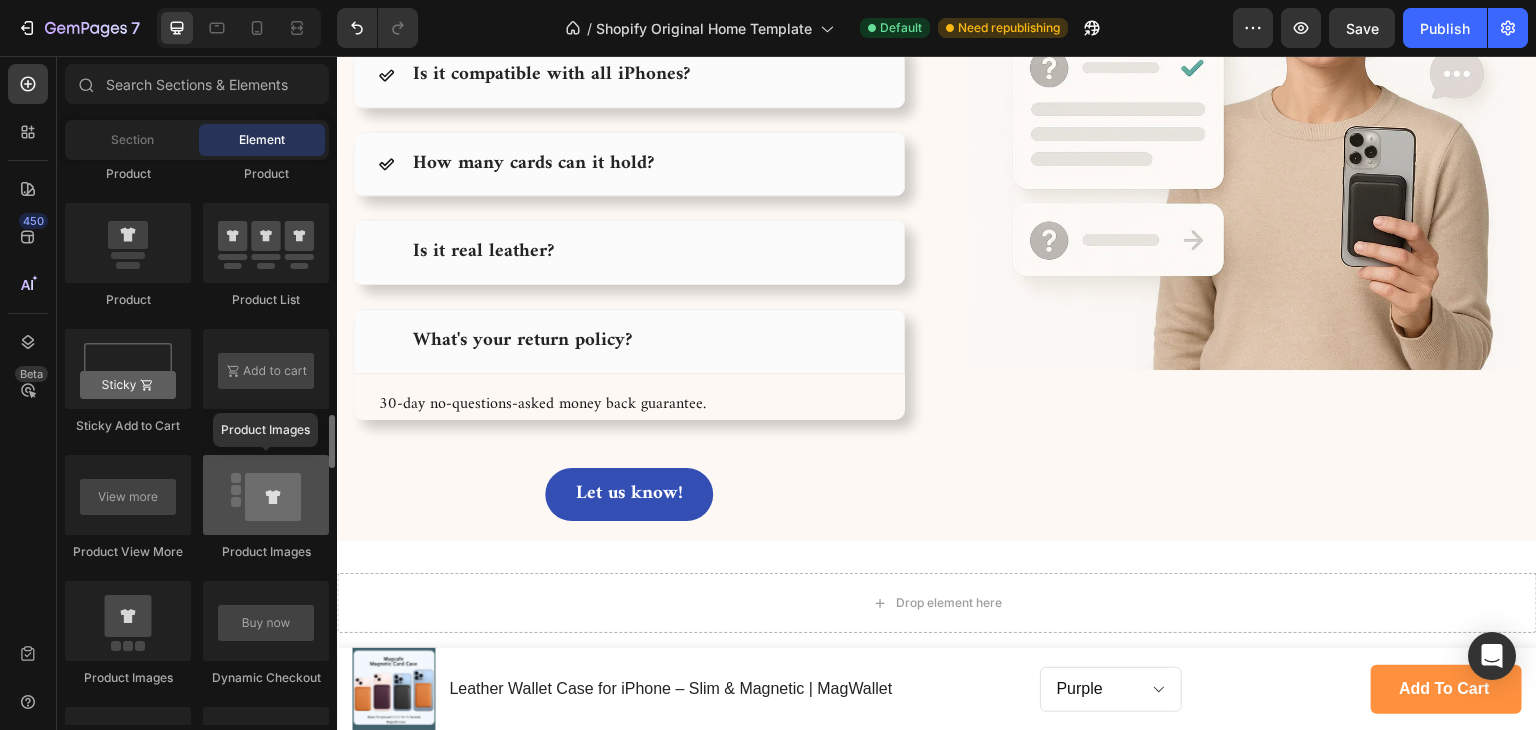 scroll, scrollTop: 2373, scrollLeft: 0, axis: vertical 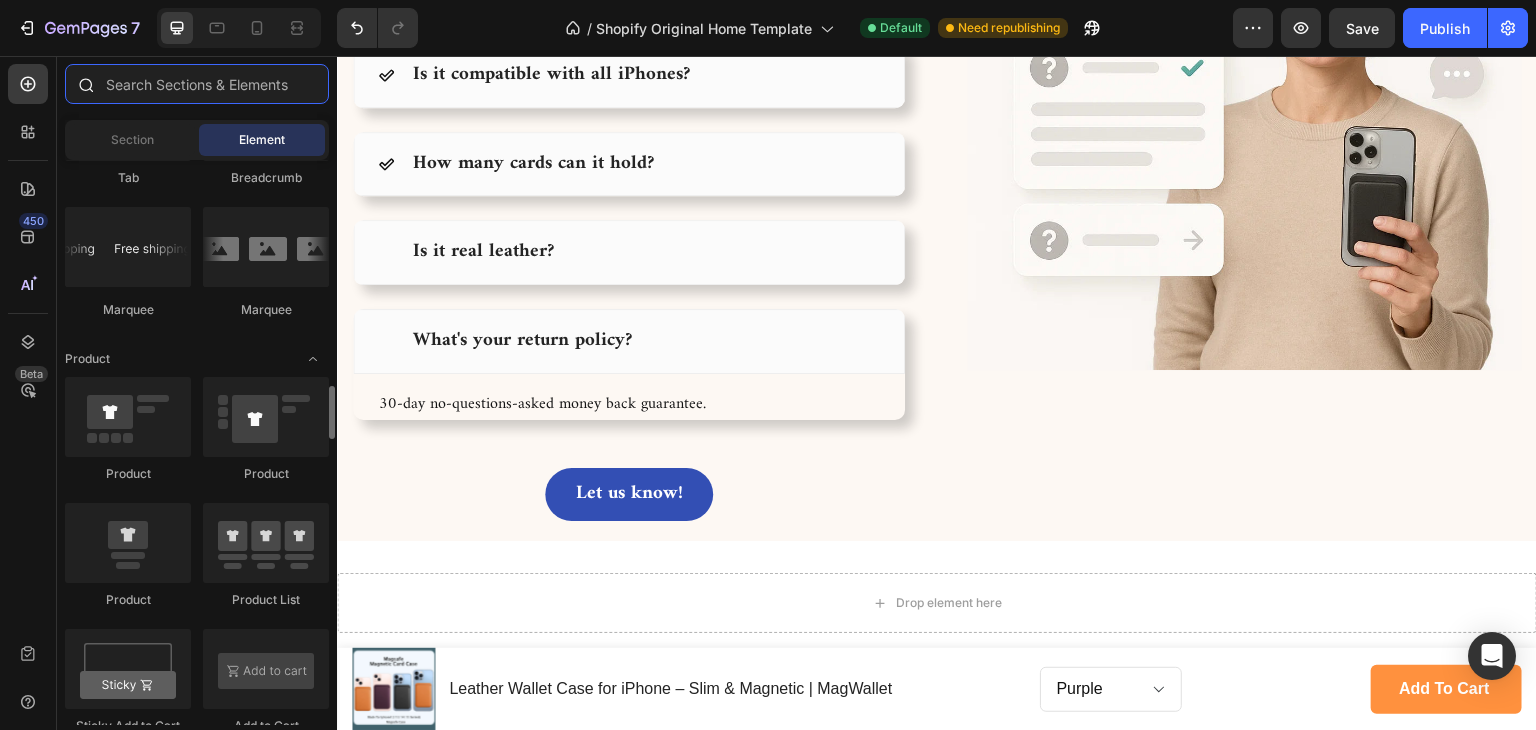 click at bounding box center (197, 84) 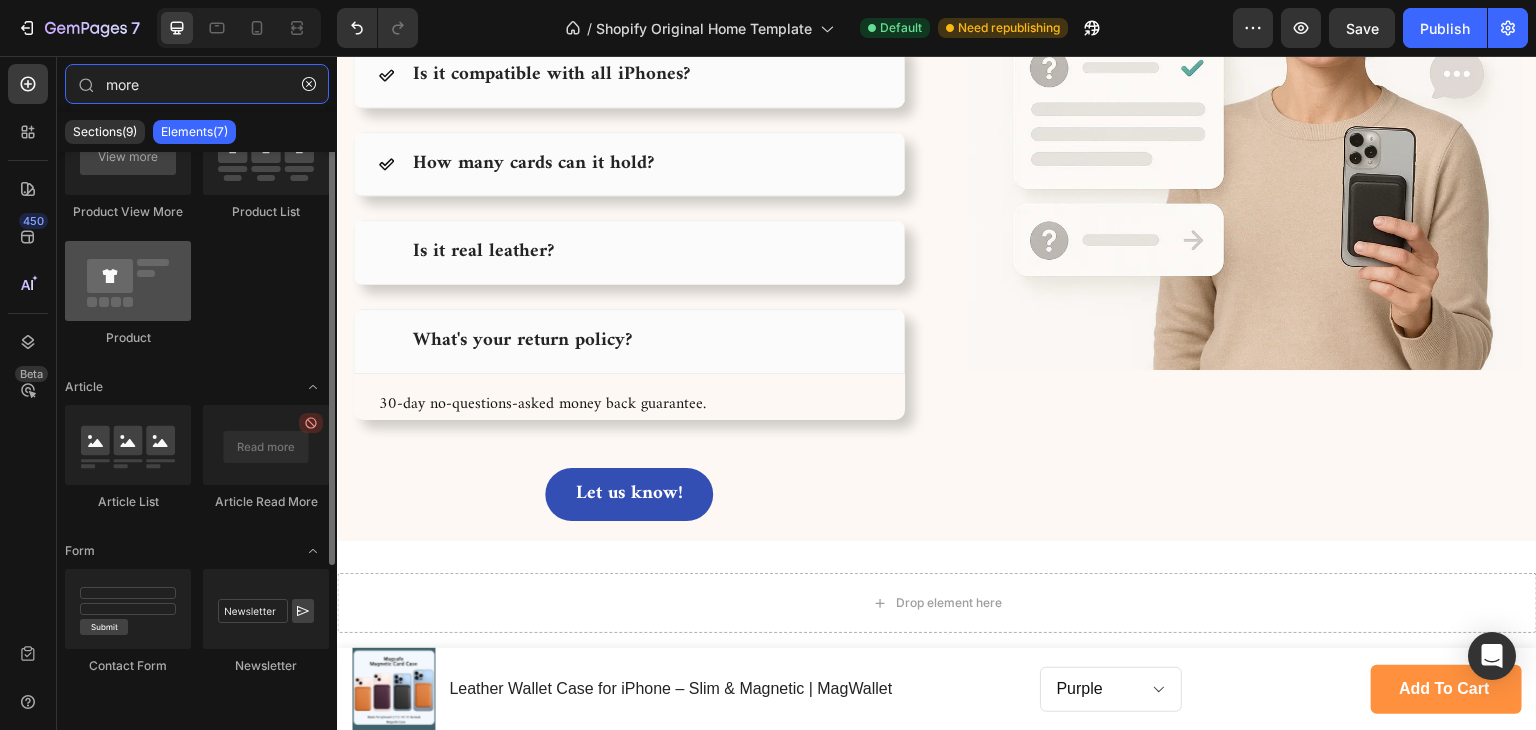 scroll, scrollTop: 0, scrollLeft: 0, axis: both 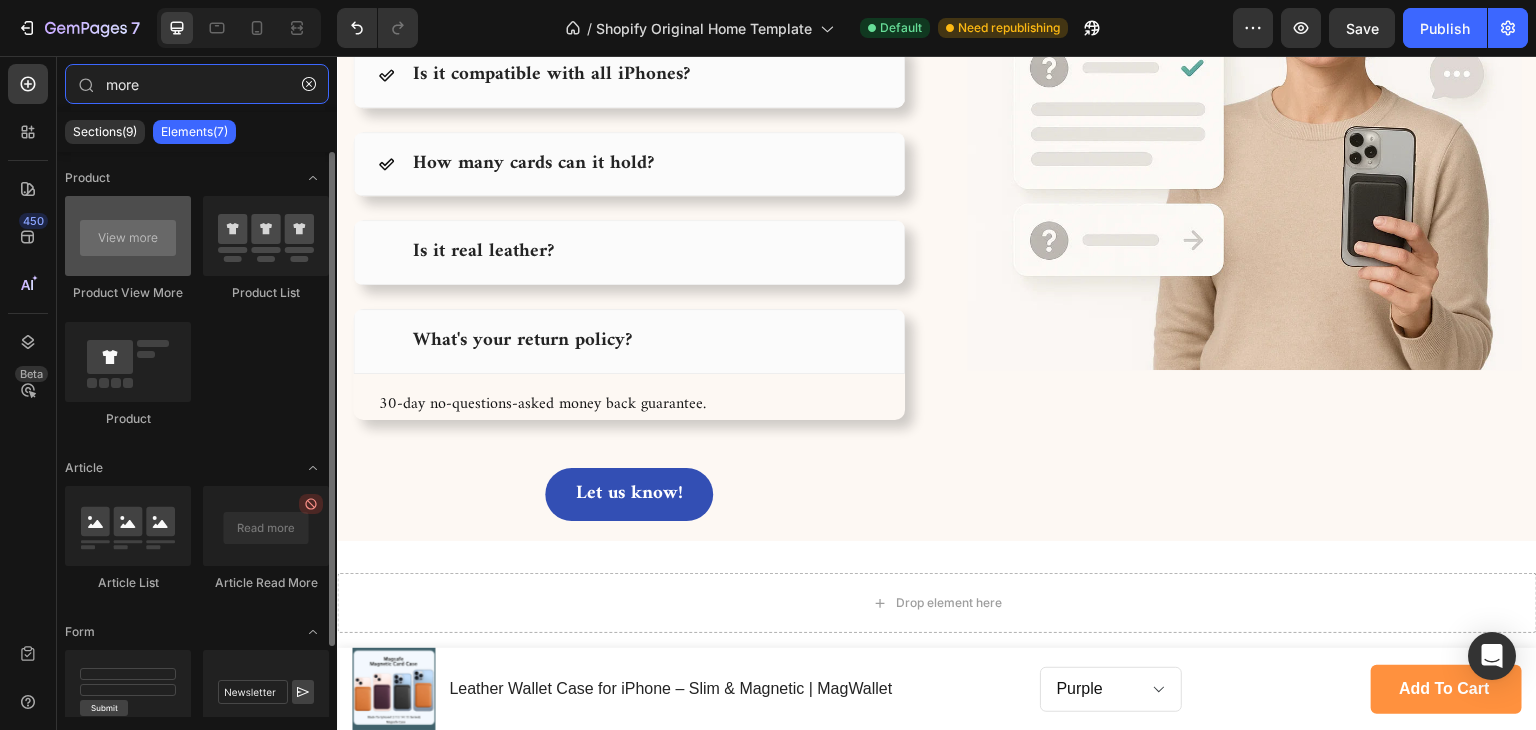 type on "more" 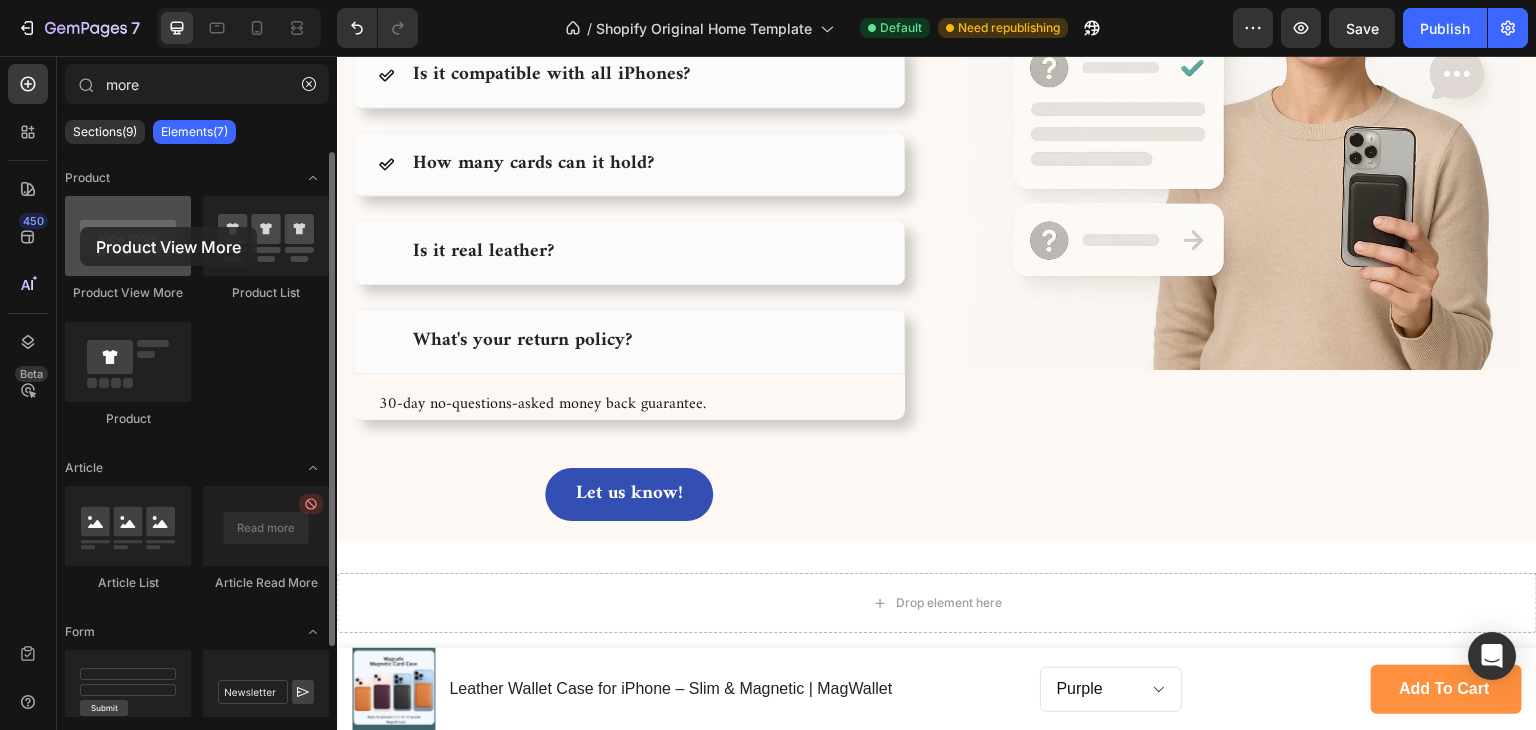 drag, startPoint x: 148, startPoint y: 256, endPoint x: 80, endPoint y: 227, distance: 73.92564 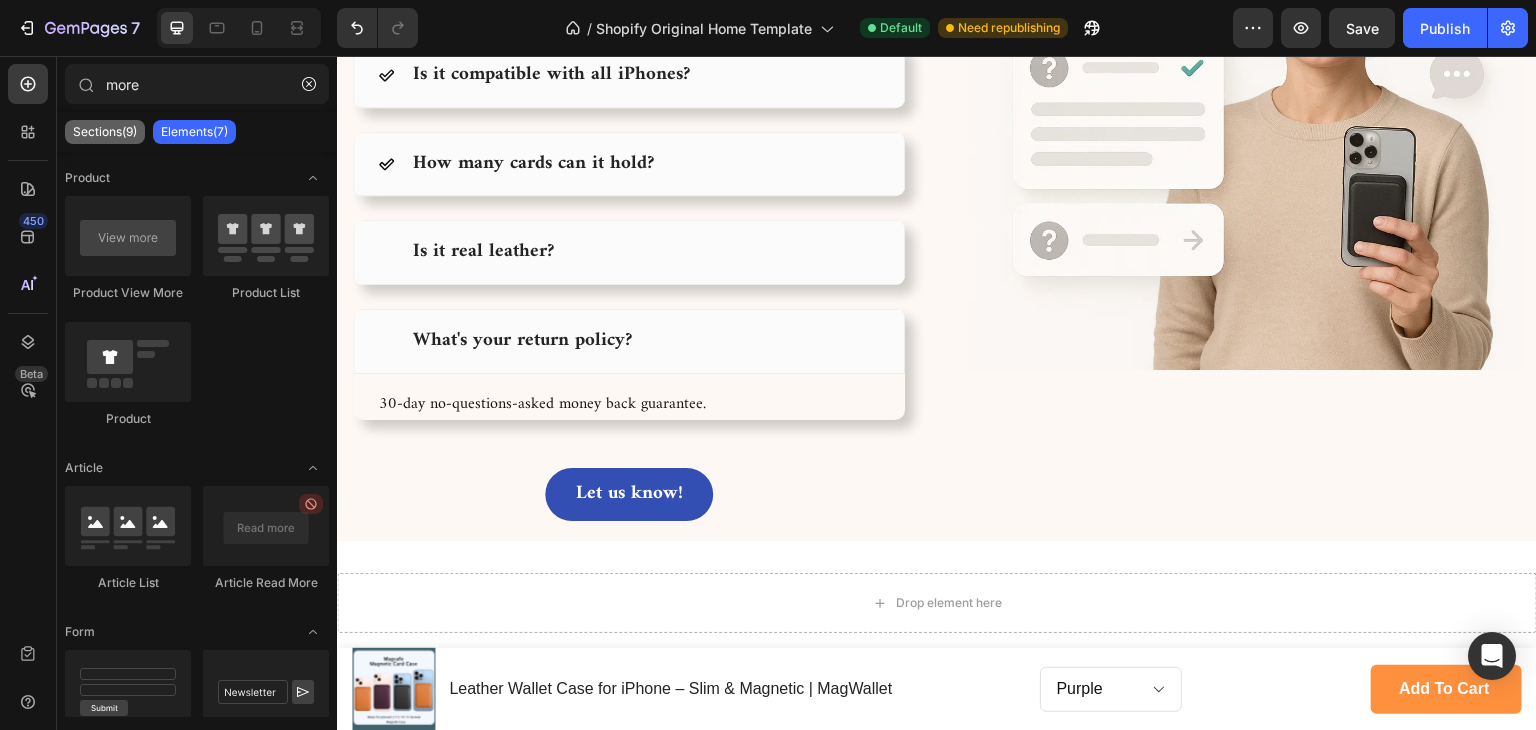 click on "Sections(9)" at bounding box center [105, 132] 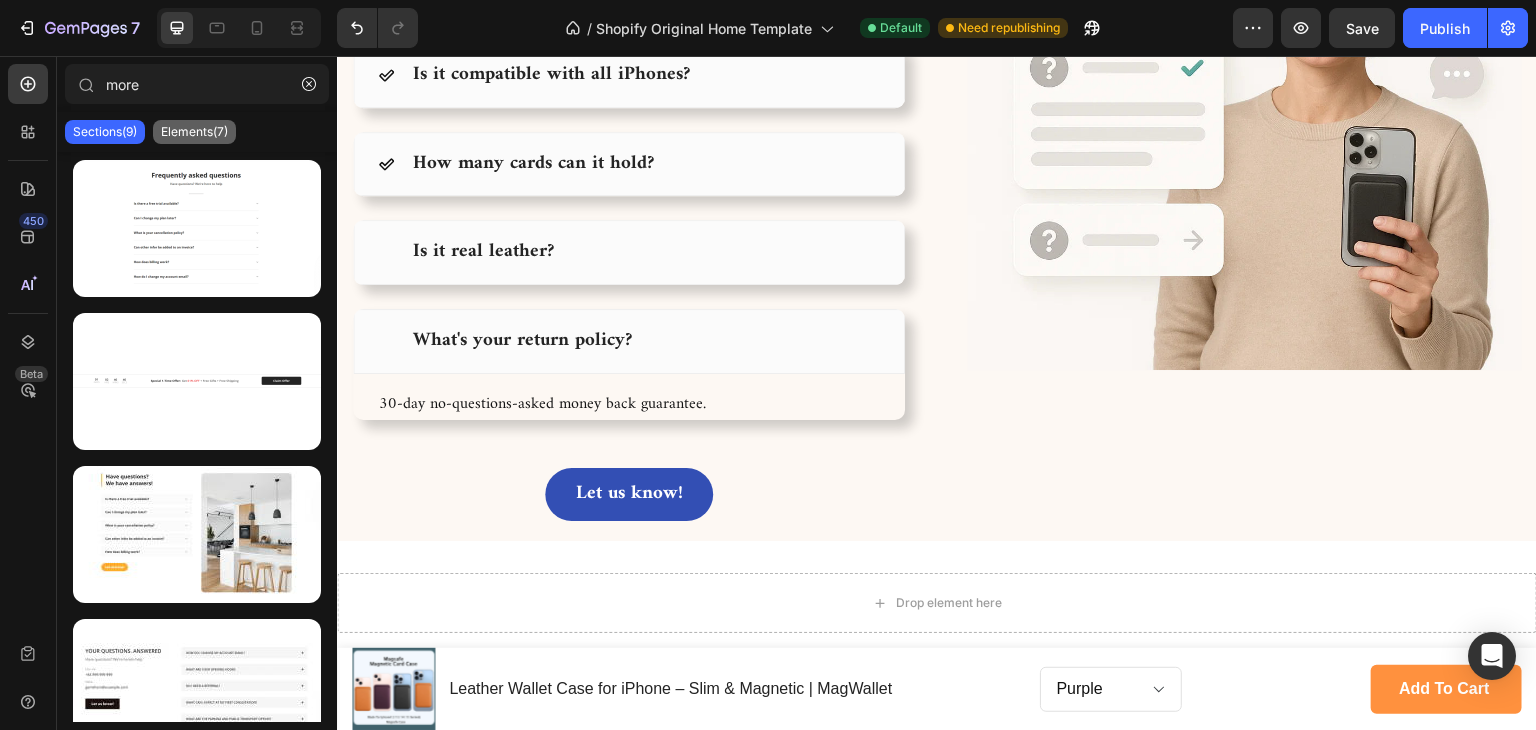 click on "Elements(7)" at bounding box center (194, 132) 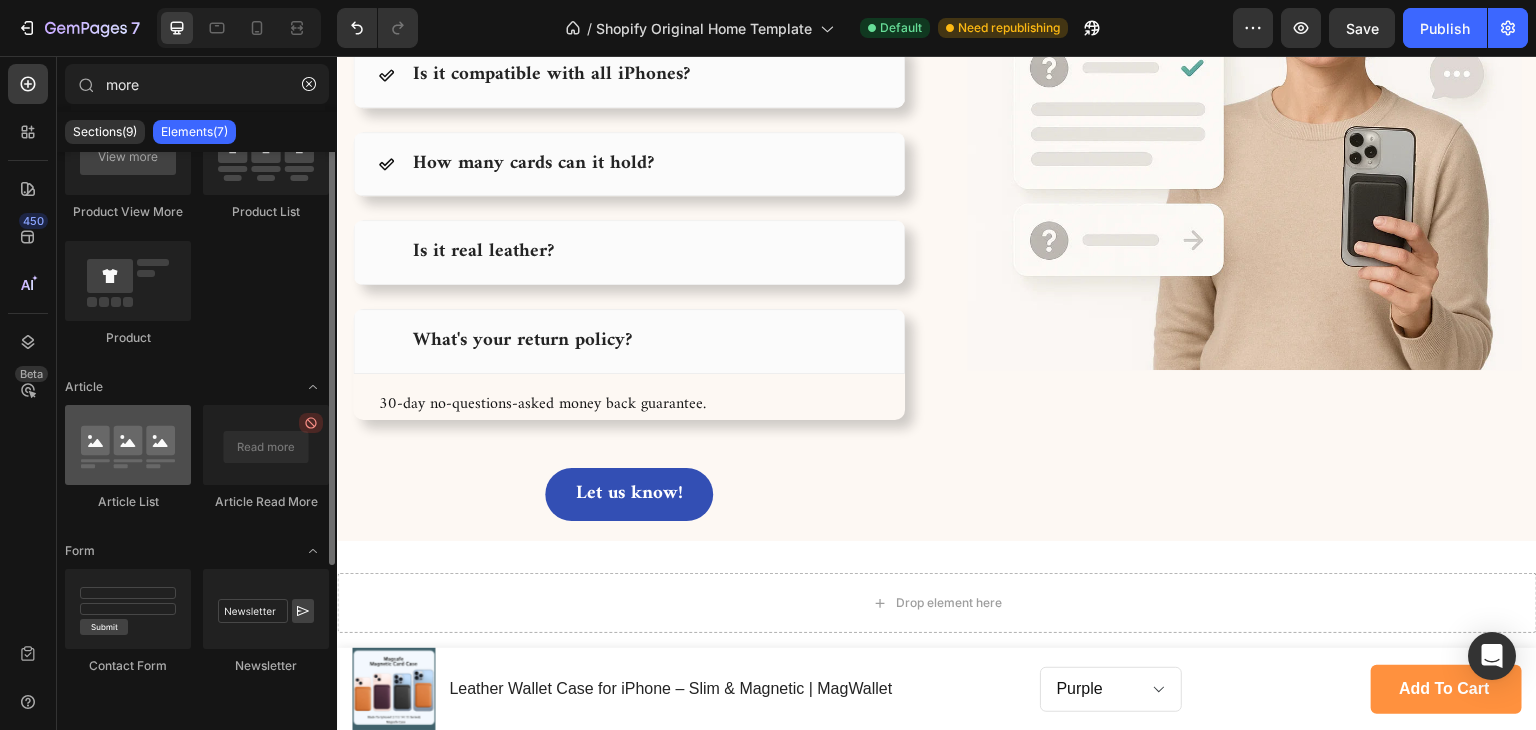 scroll, scrollTop: 0, scrollLeft: 0, axis: both 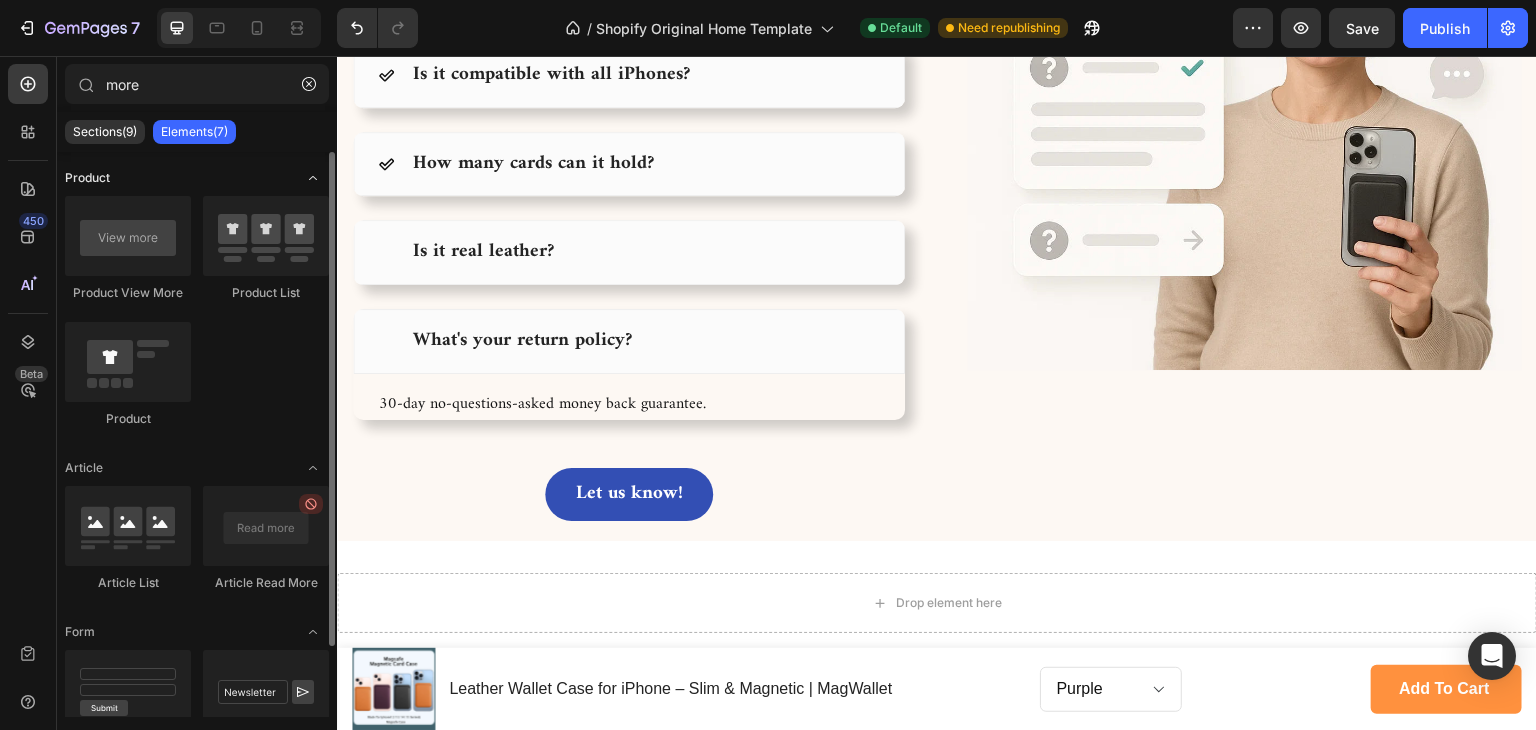 click on "Product" at bounding box center (87, 178) 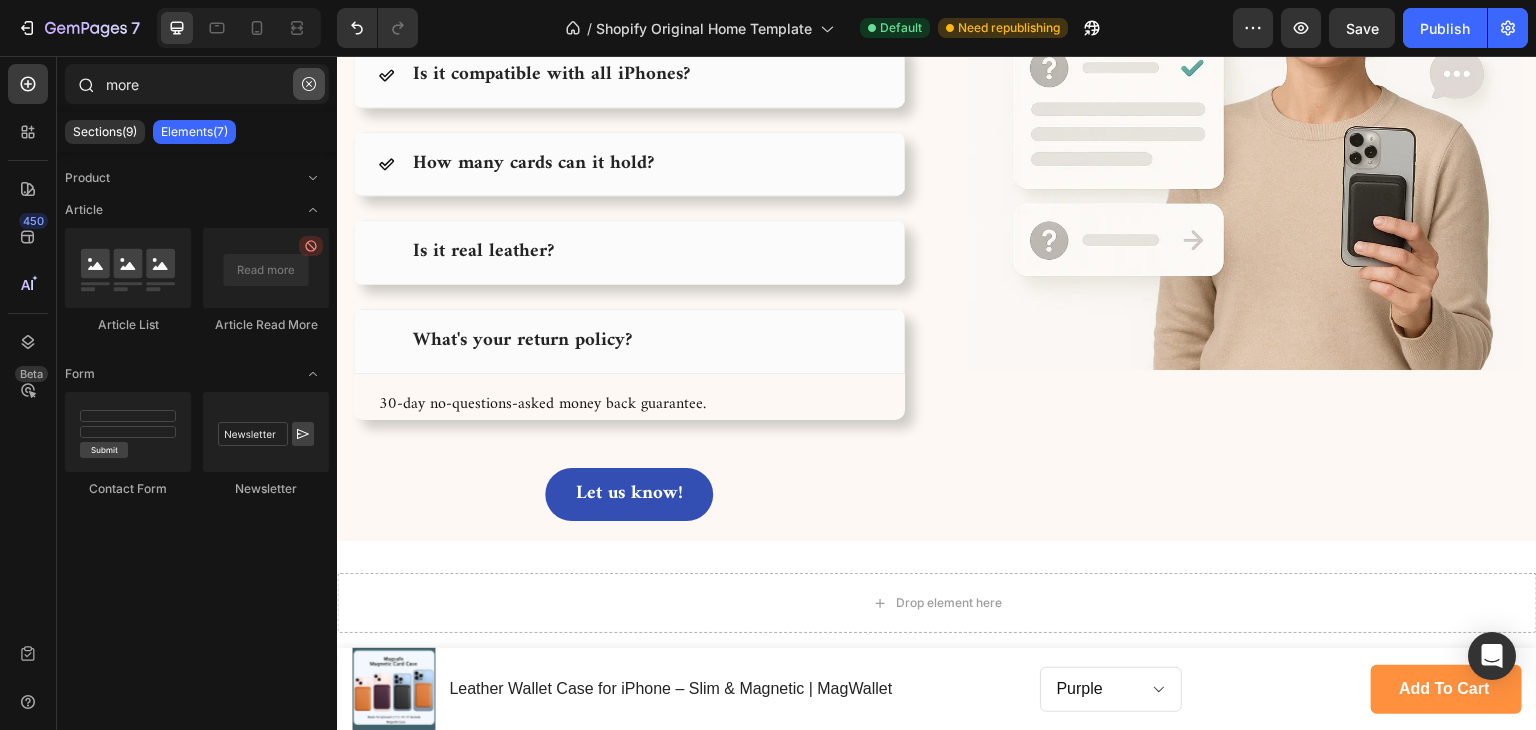 click at bounding box center (309, 84) 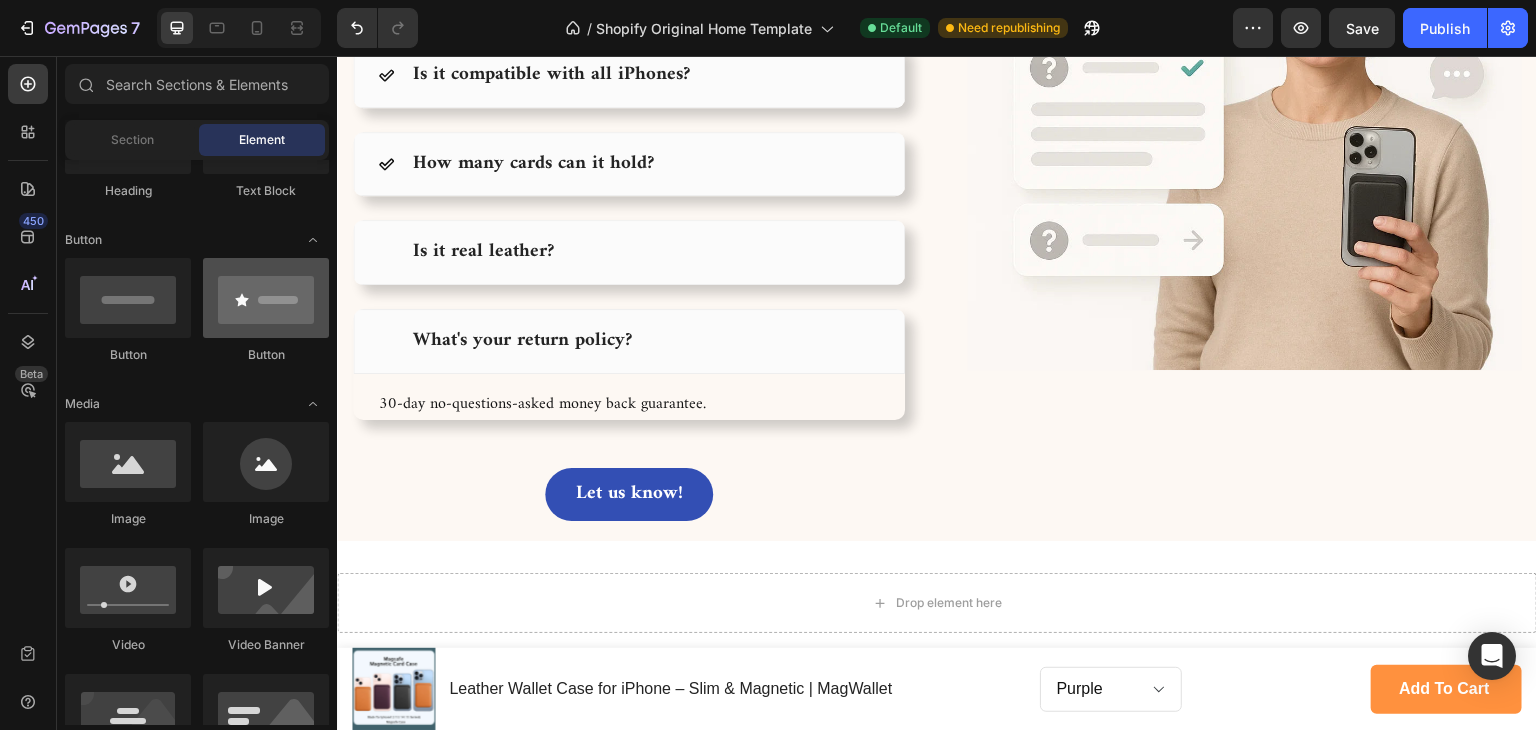 scroll, scrollTop: 200, scrollLeft: 0, axis: vertical 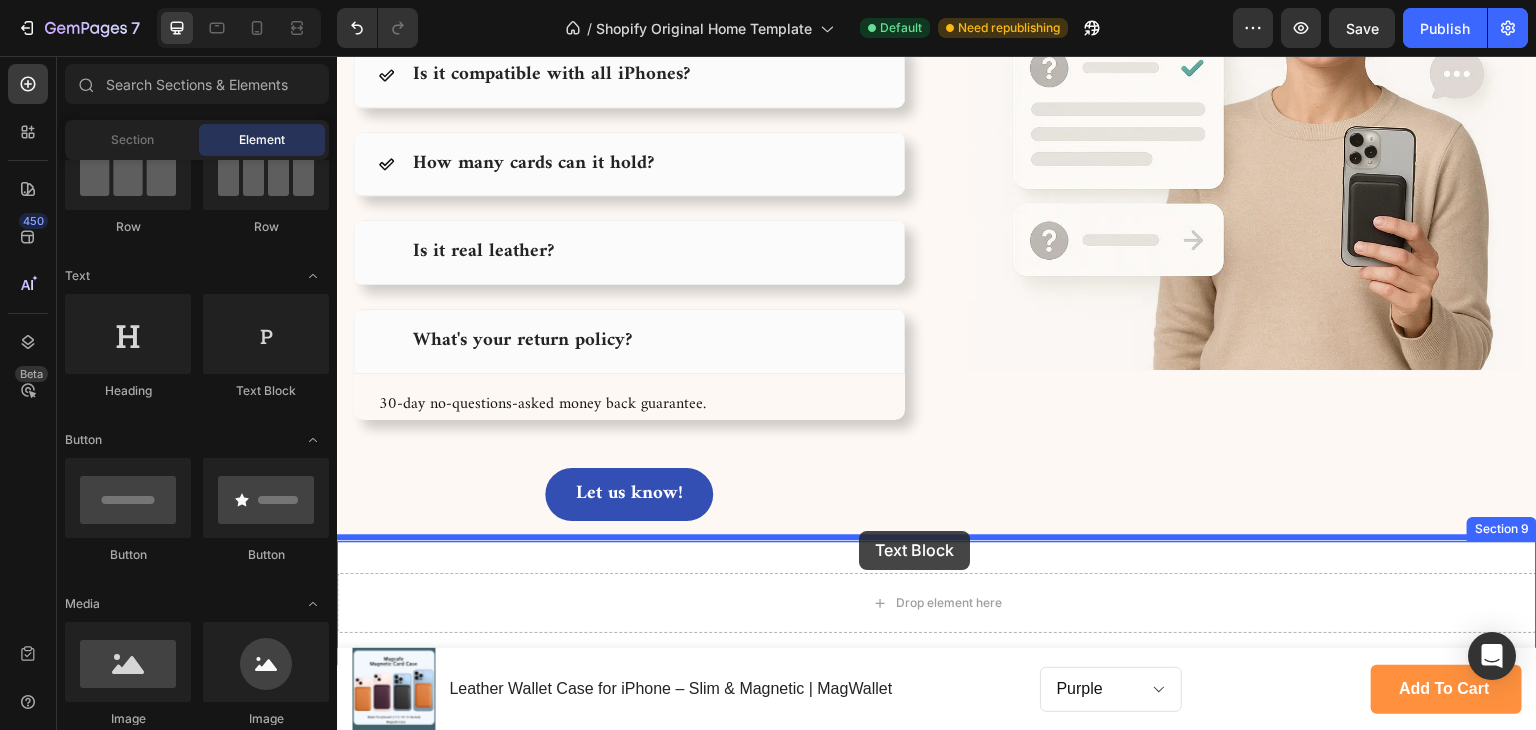 drag, startPoint x: 594, startPoint y: 396, endPoint x: 859, endPoint y: 531, distance: 297.40546 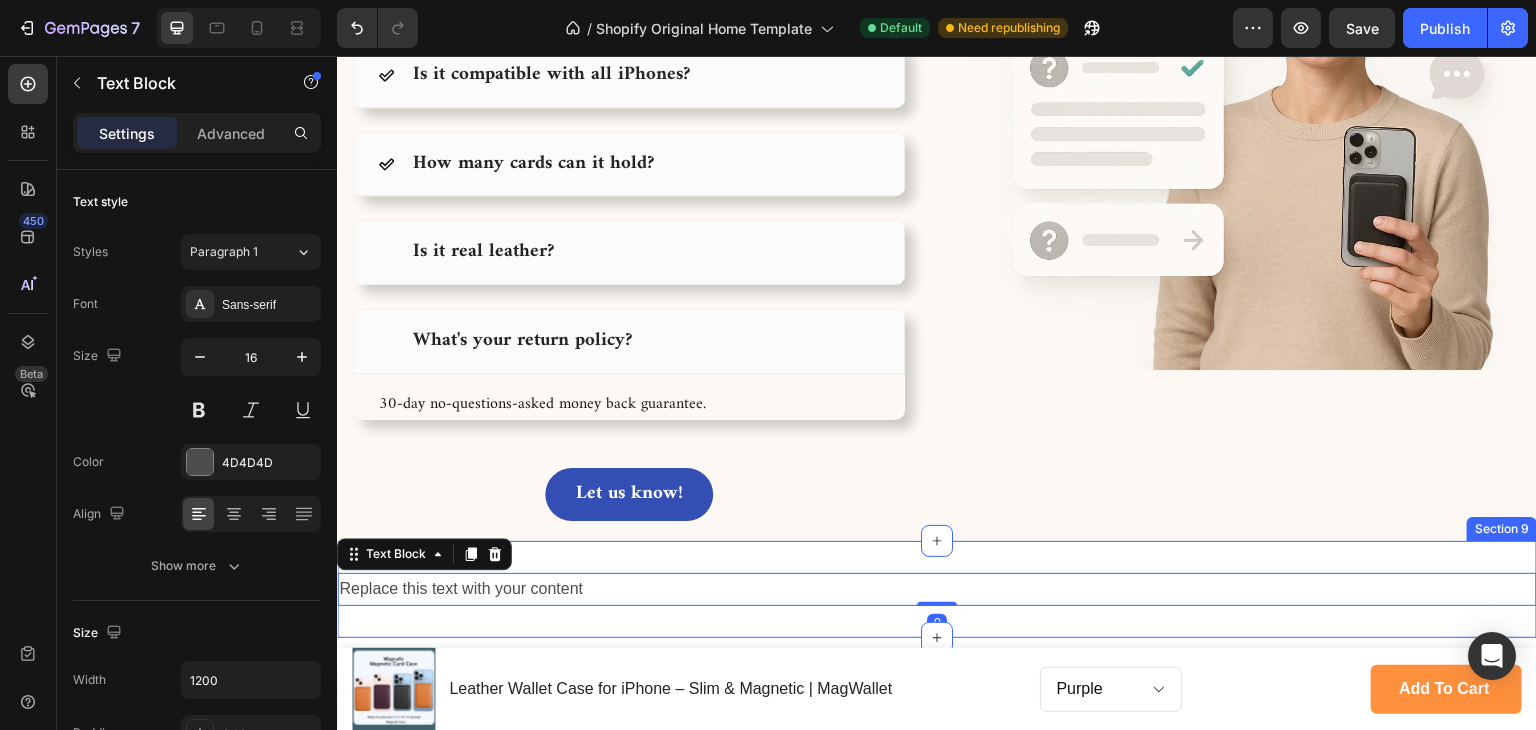 click on "Replace this text with your content Text Block   0 Section 9" at bounding box center [937, 589] 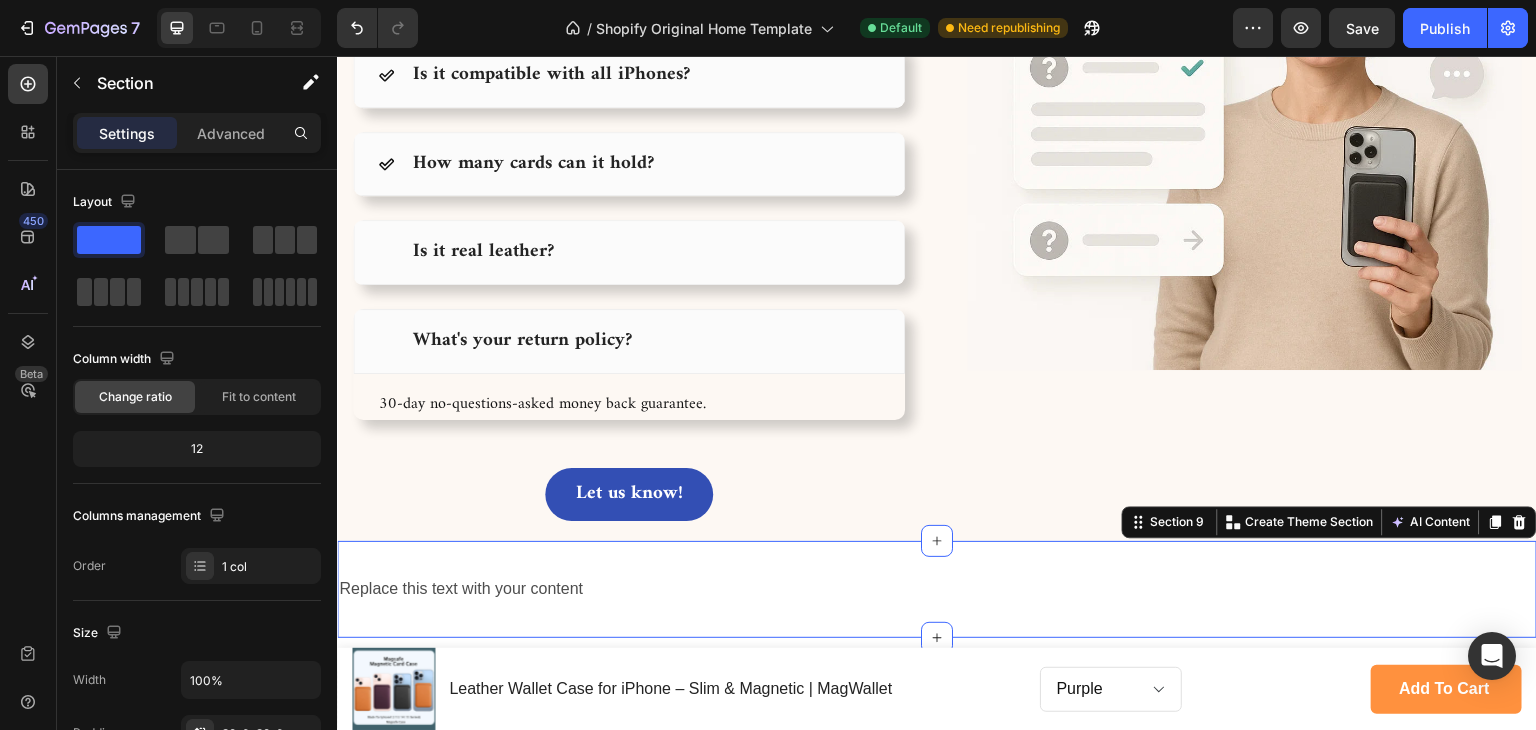 click on "Replace this text with your content Text Block Section 9   You can create reusable sections Create Theme Section AI Content Write with GemAI What would you like to describe here? Tone and Voice Persuasive Product Show more Generate" at bounding box center (937, 589) 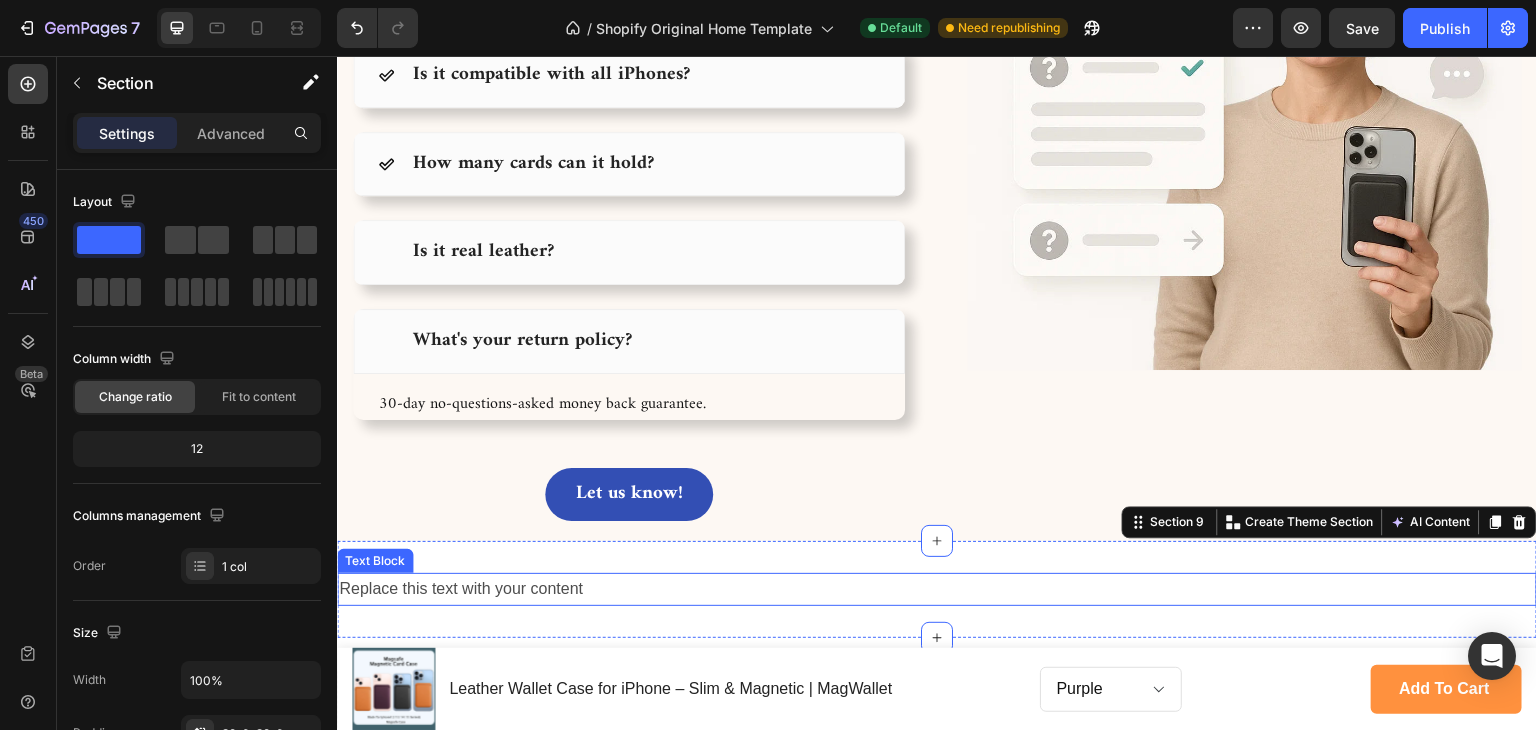 click on "Replace this text with your content" at bounding box center (937, 589) 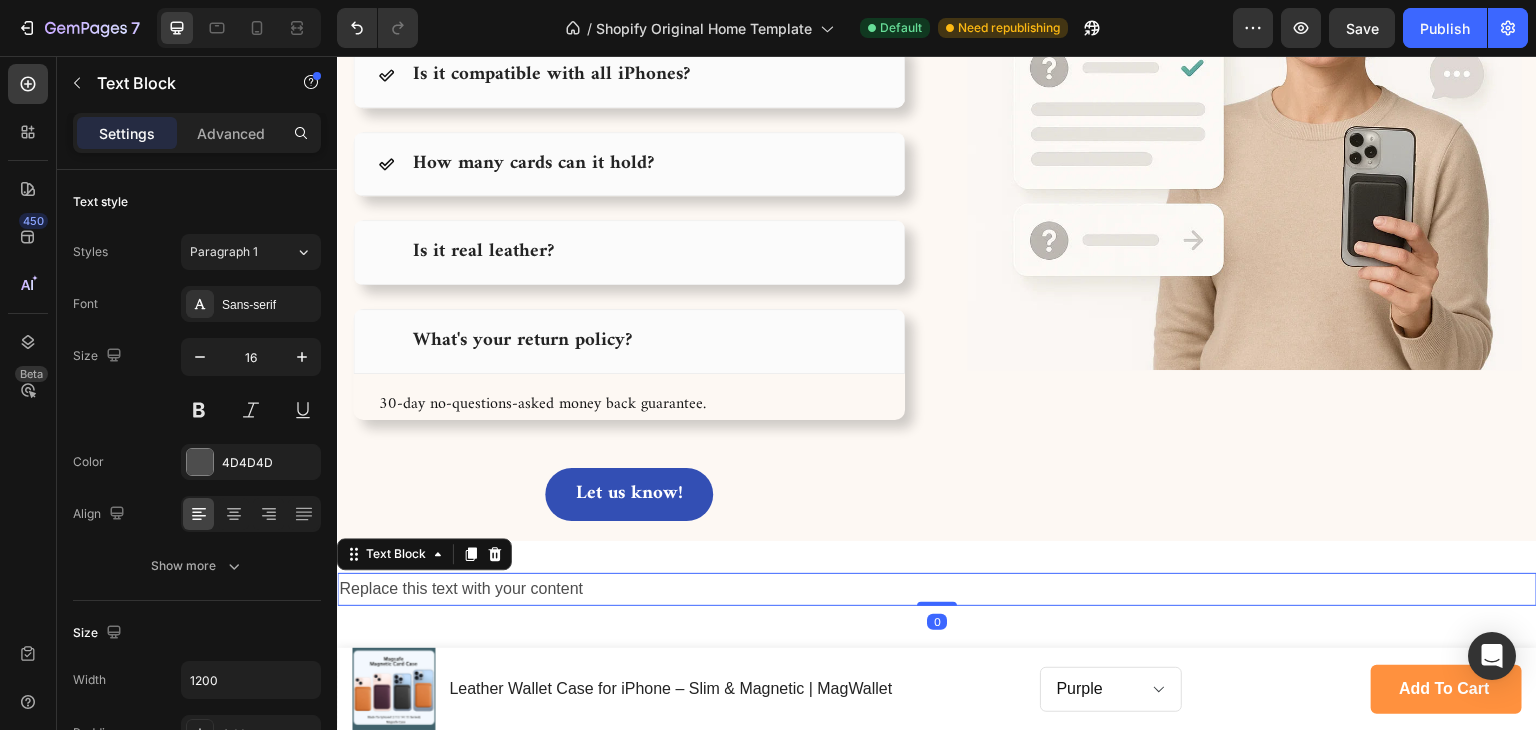 click on "Replace this text with your content" at bounding box center (937, 589) 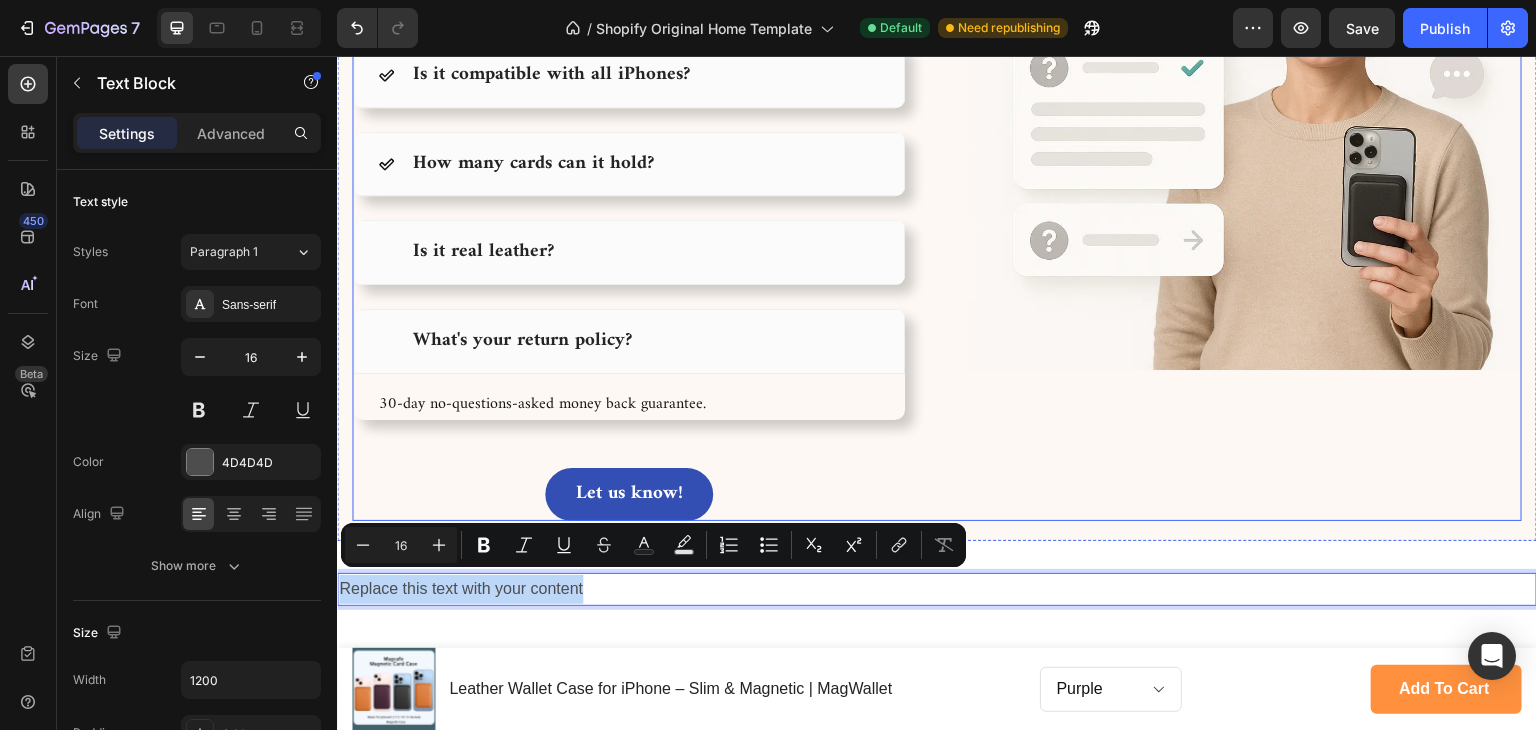 click on "Image" at bounding box center [1245, 168] 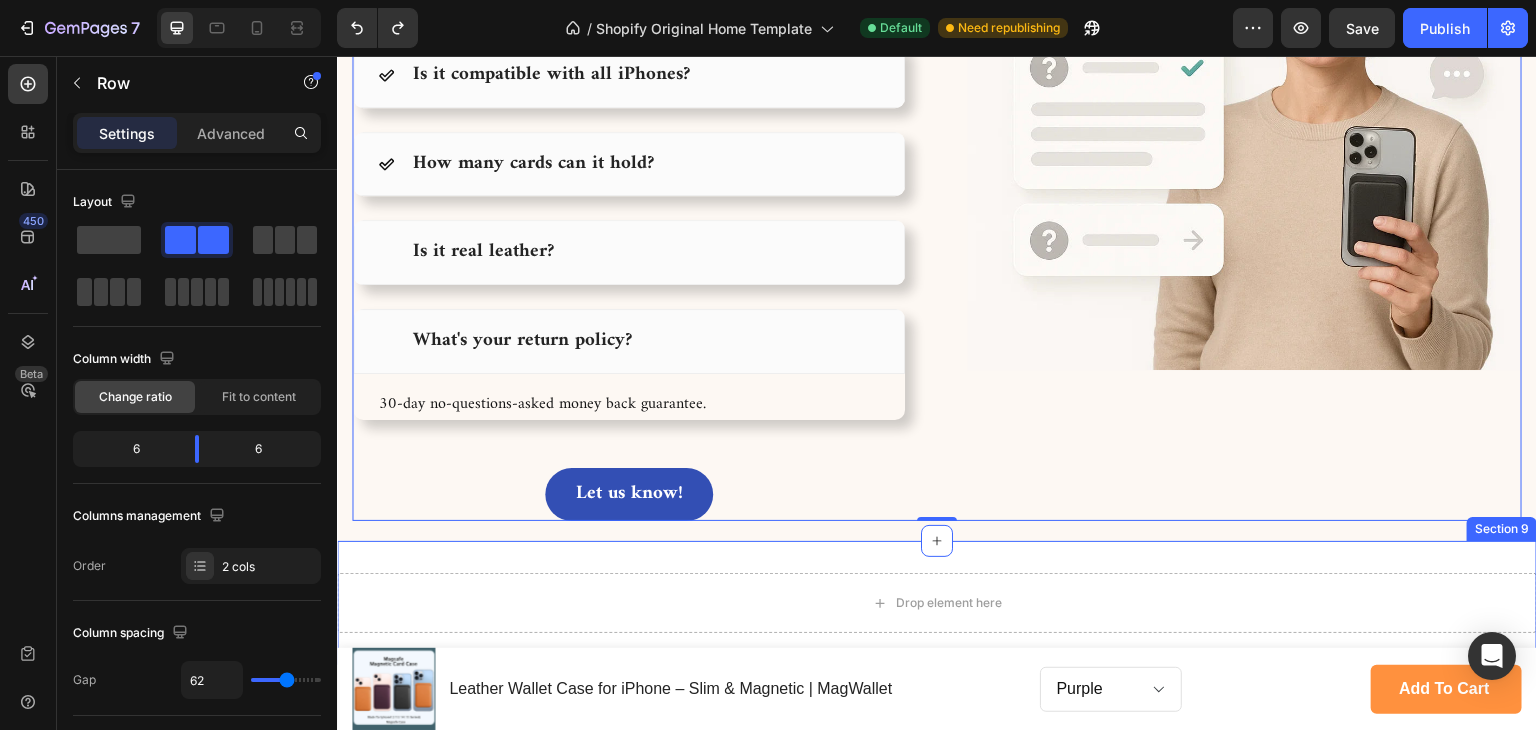 click on "Drop element here Section 9" at bounding box center [937, 603] 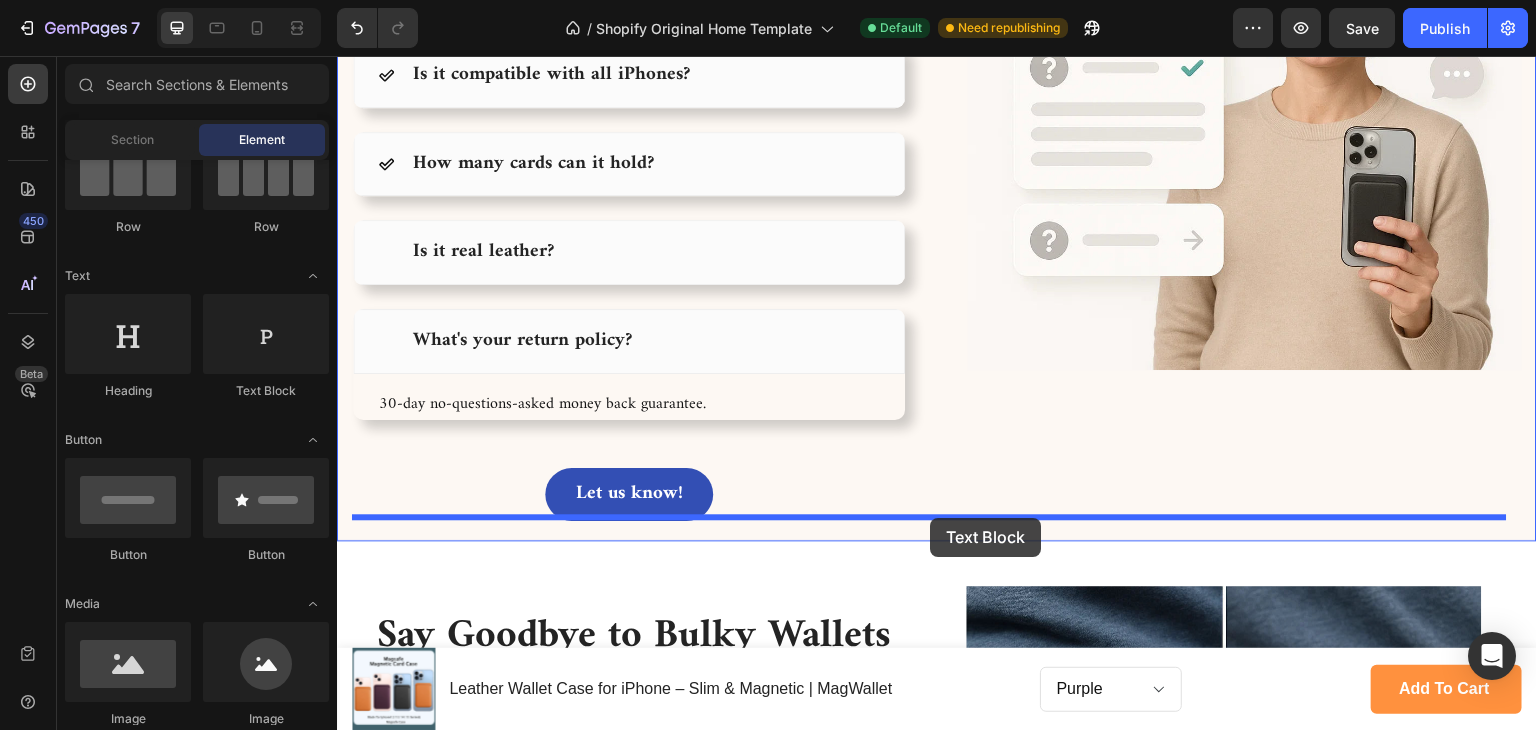 drag, startPoint x: 581, startPoint y: 389, endPoint x: 930, endPoint y: 518, distance: 372.07794 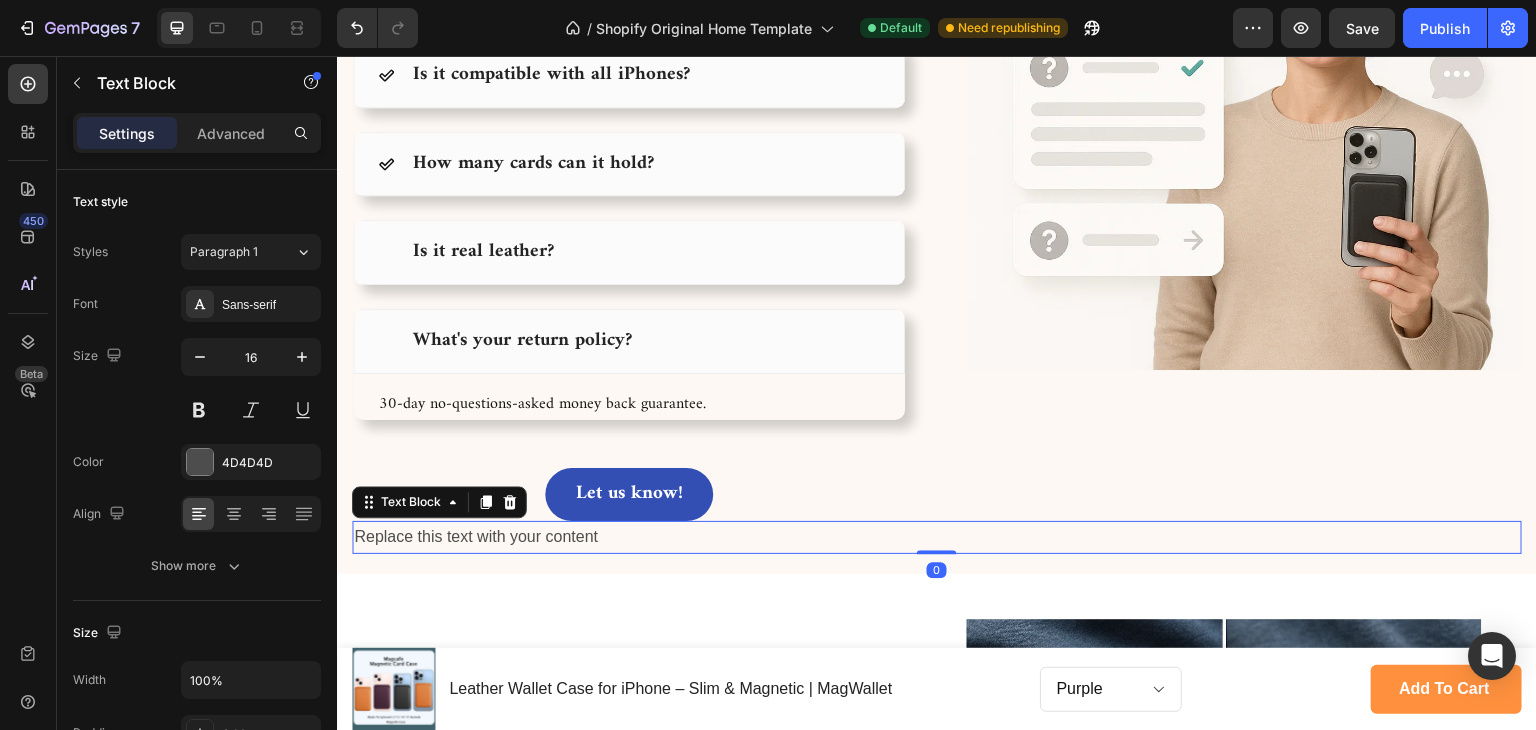 click on "Replace this text with your content" at bounding box center [937, 537] 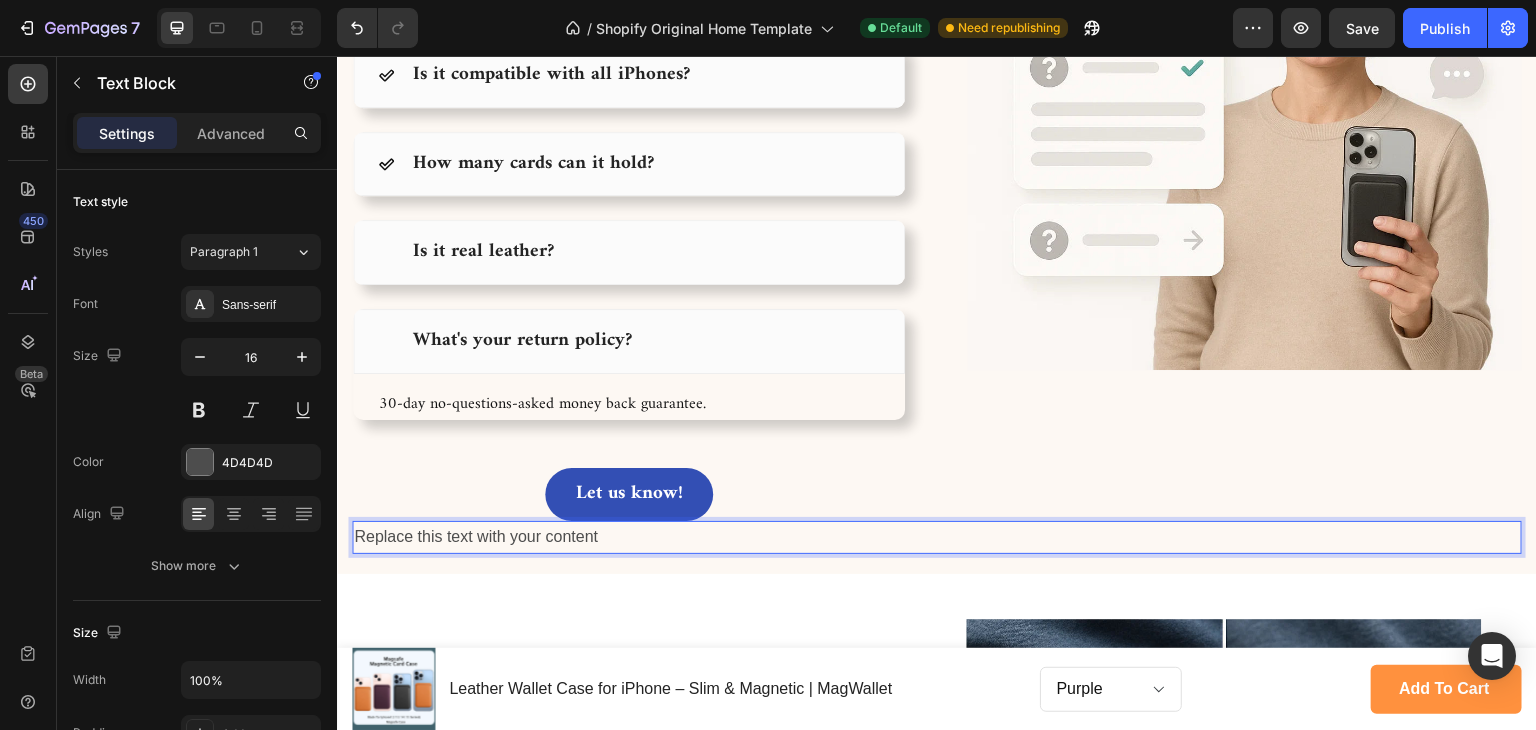 click on "Replace this text with your content" at bounding box center [937, 537] 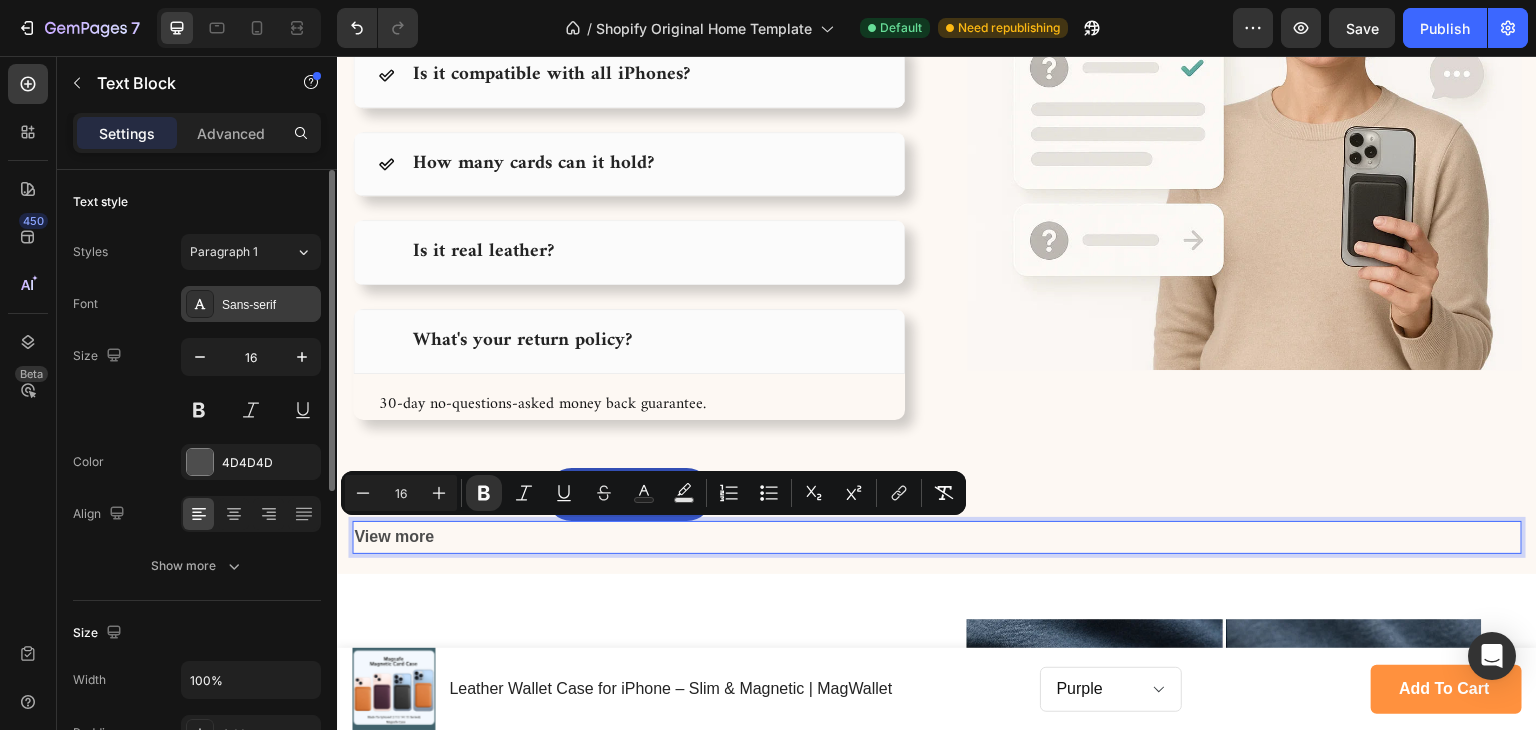 click on "Sans-serif" at bounding box center (269, 305) 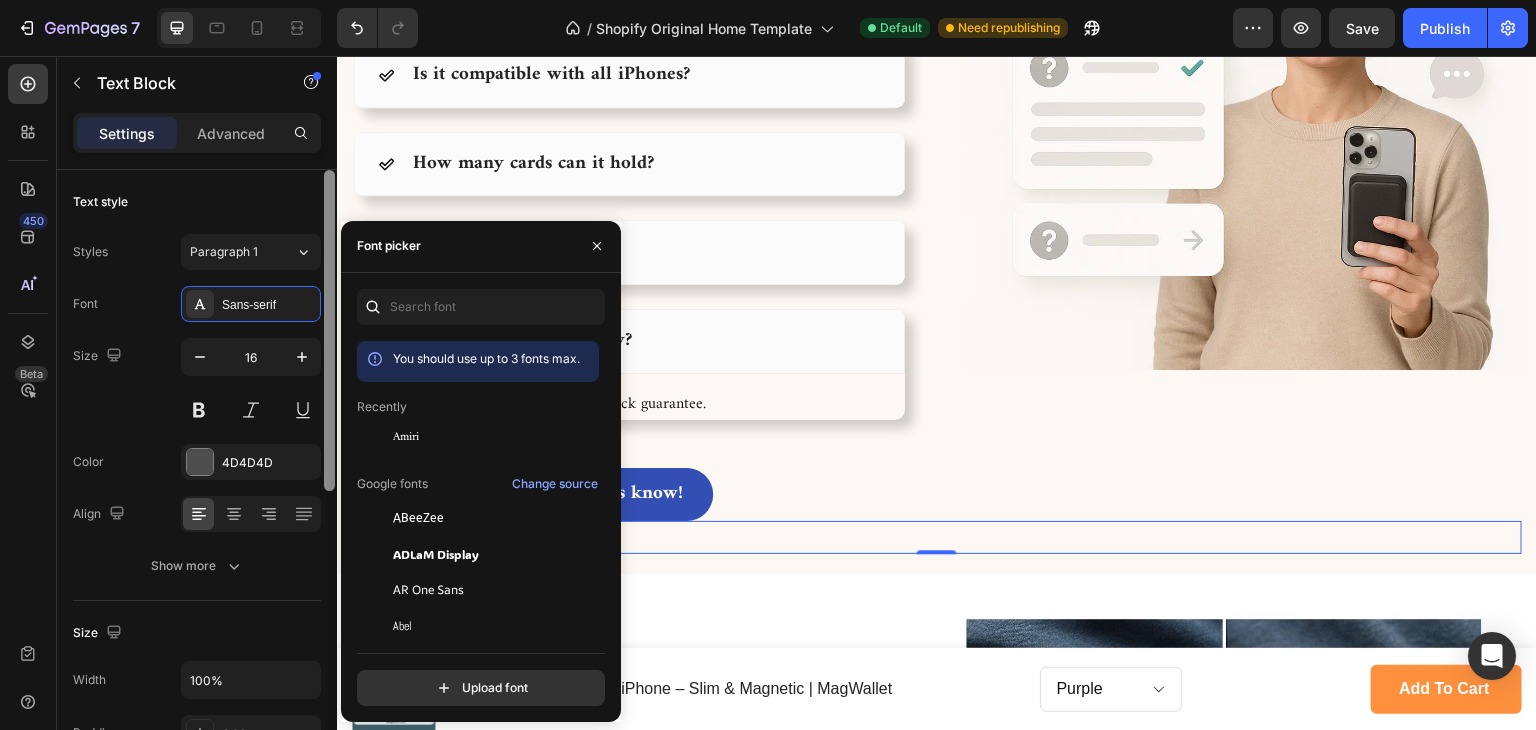 drag, startPoint x: 442, startPoint y: 434, endPoint x: 330, endPoint y: 417, distance: 113.28283 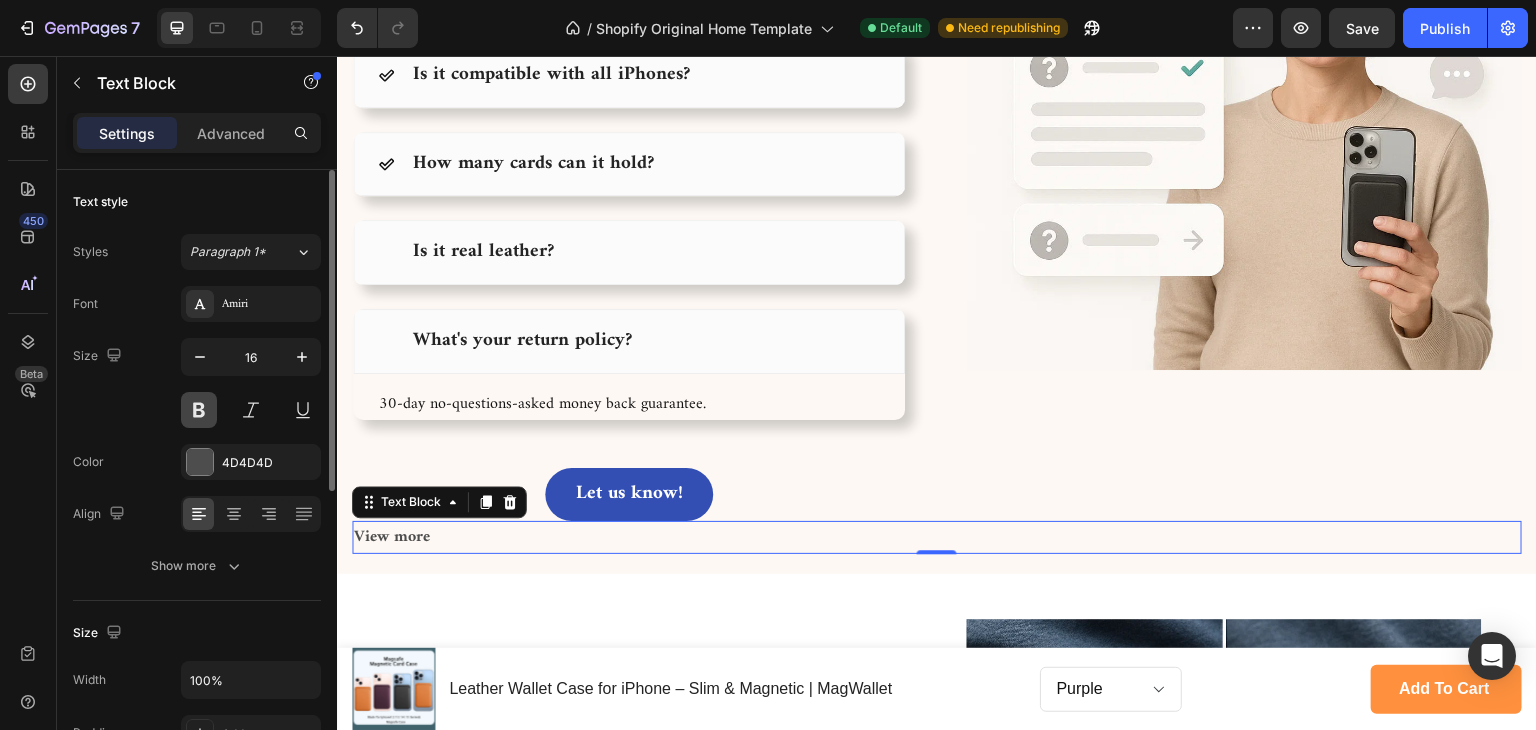 click at bounding box center (199, 410) 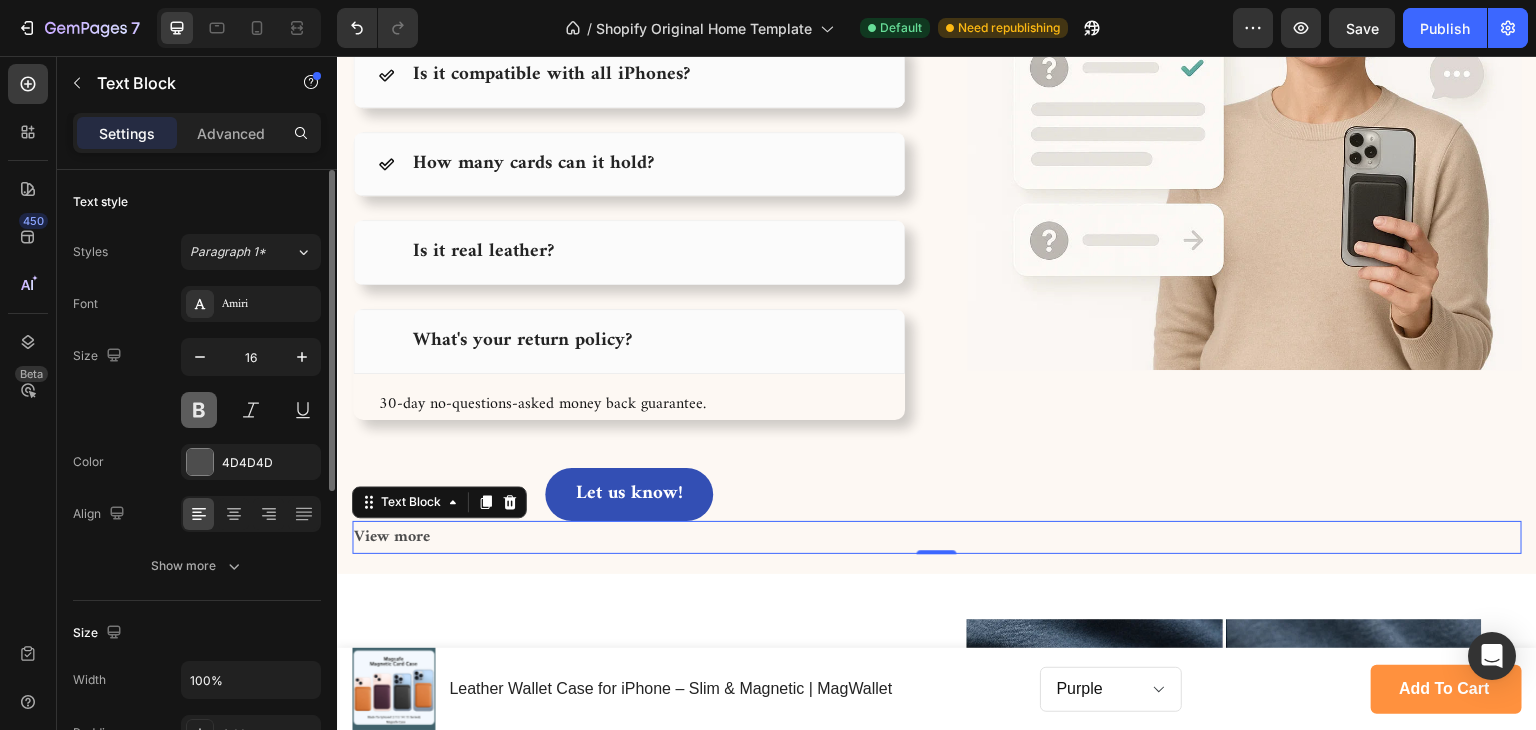 click at bounding box center (199, 410) 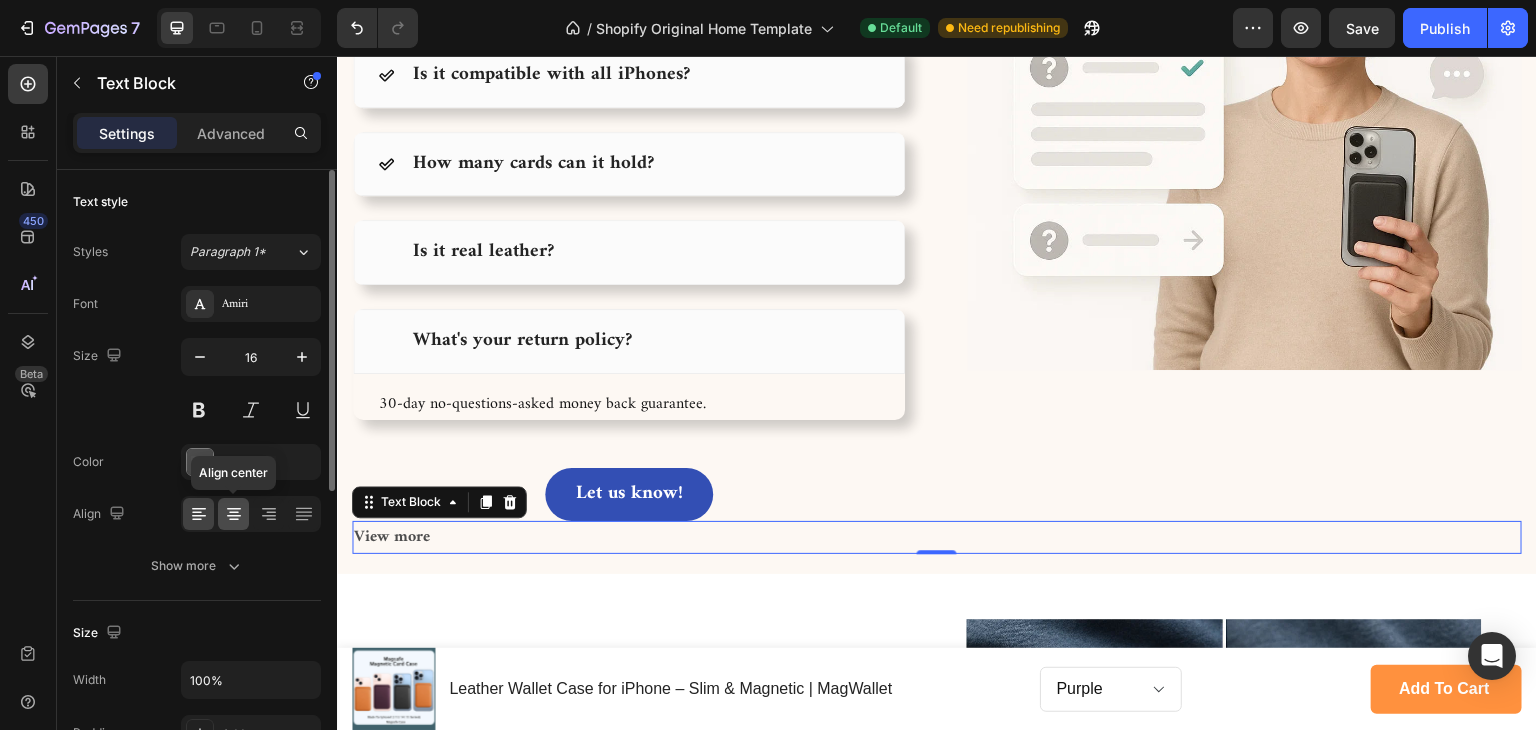 click 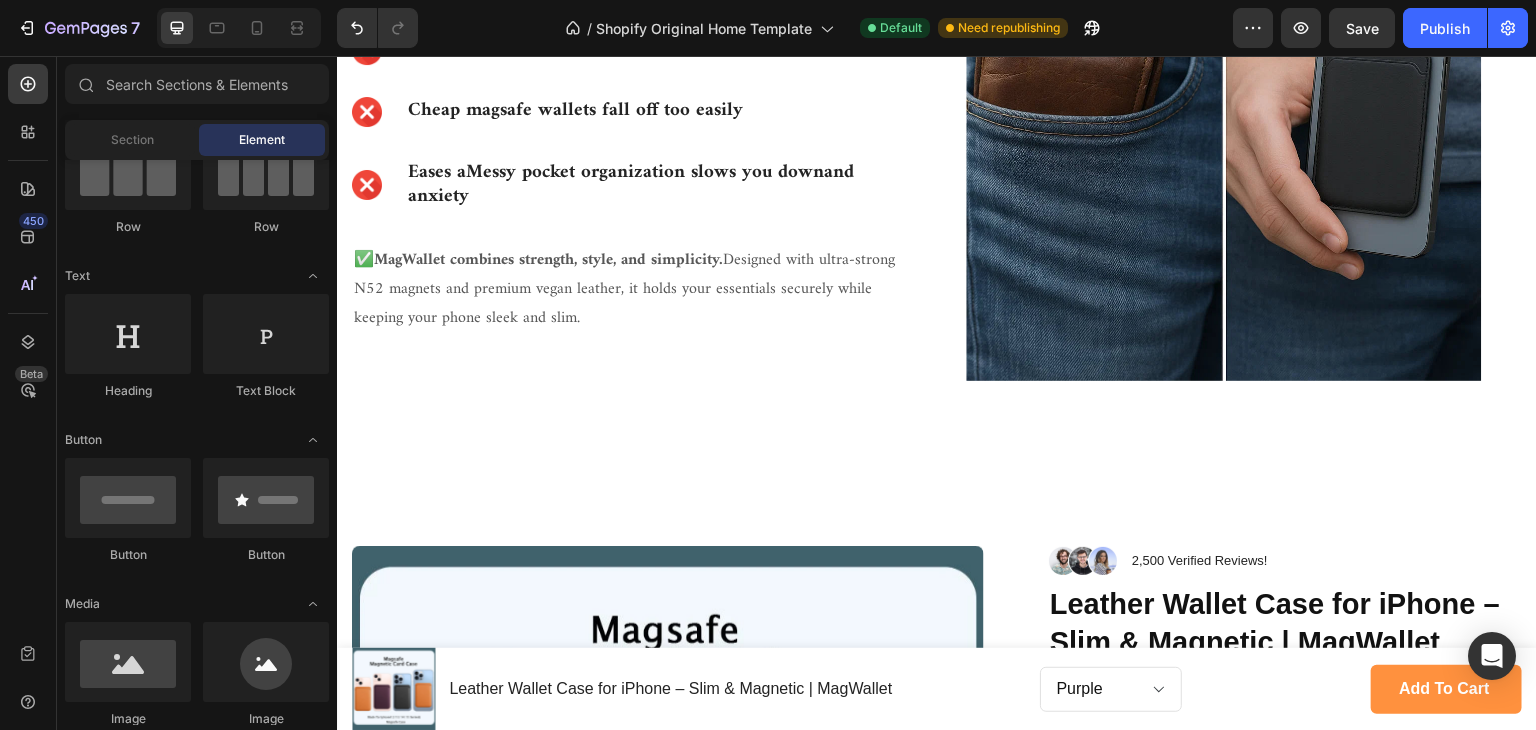 scroll, scrollTop: 5575, scrollLeft: 0, axis: vertical 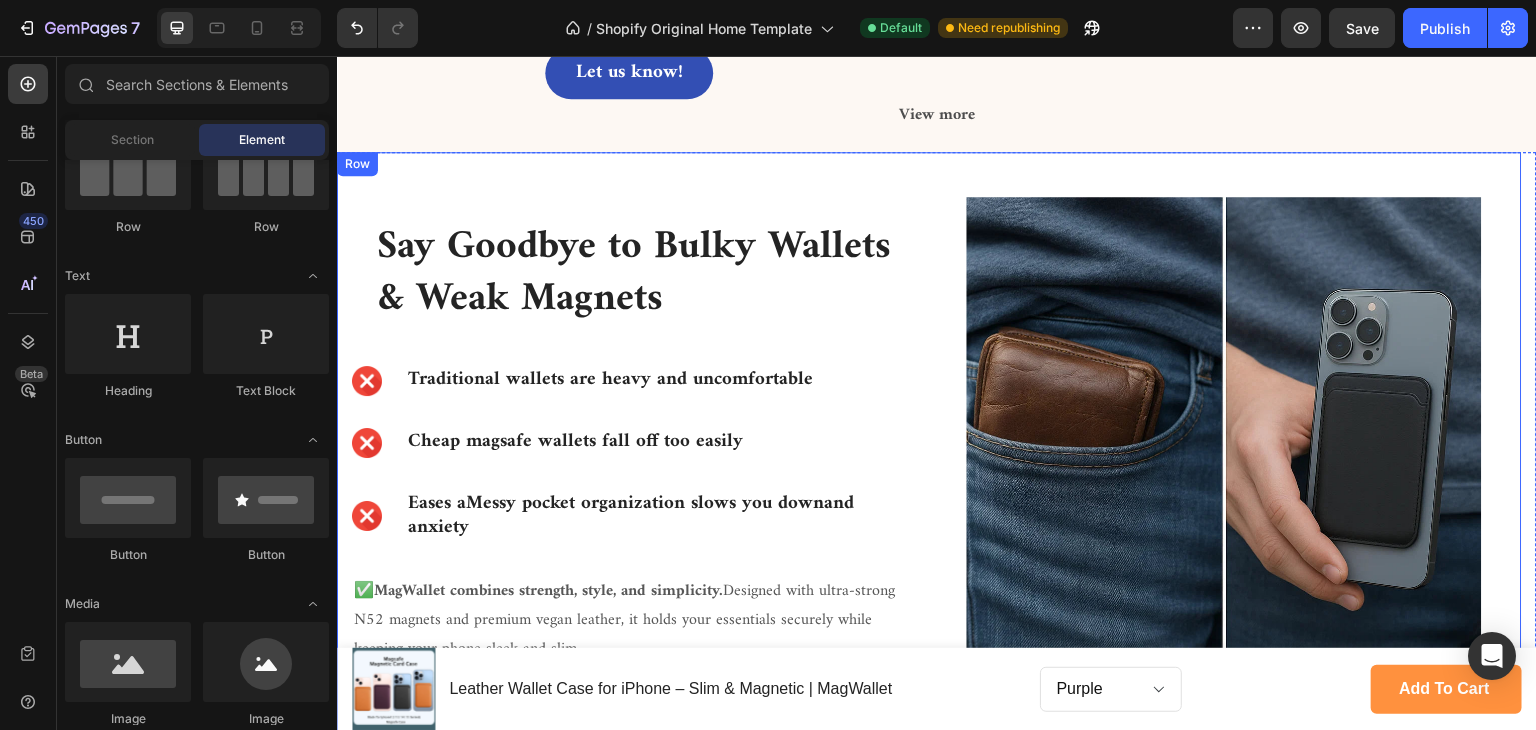 click on "Traditional wallets are heavy and uncomfortable Text Block Row Image Cheap magsafe wallets fall off too easily Text Block Row Image Eases aMessy pocket organization slows you downand anxiety Text Block Row ✅MagWallet combines strength, style, and simplicity. Designed with ultra-strong N52 magnets and premium vegan leather, it holds your essentials securely while keeping your phone sleek and slim. Text block" at bounding box center [634, 454] 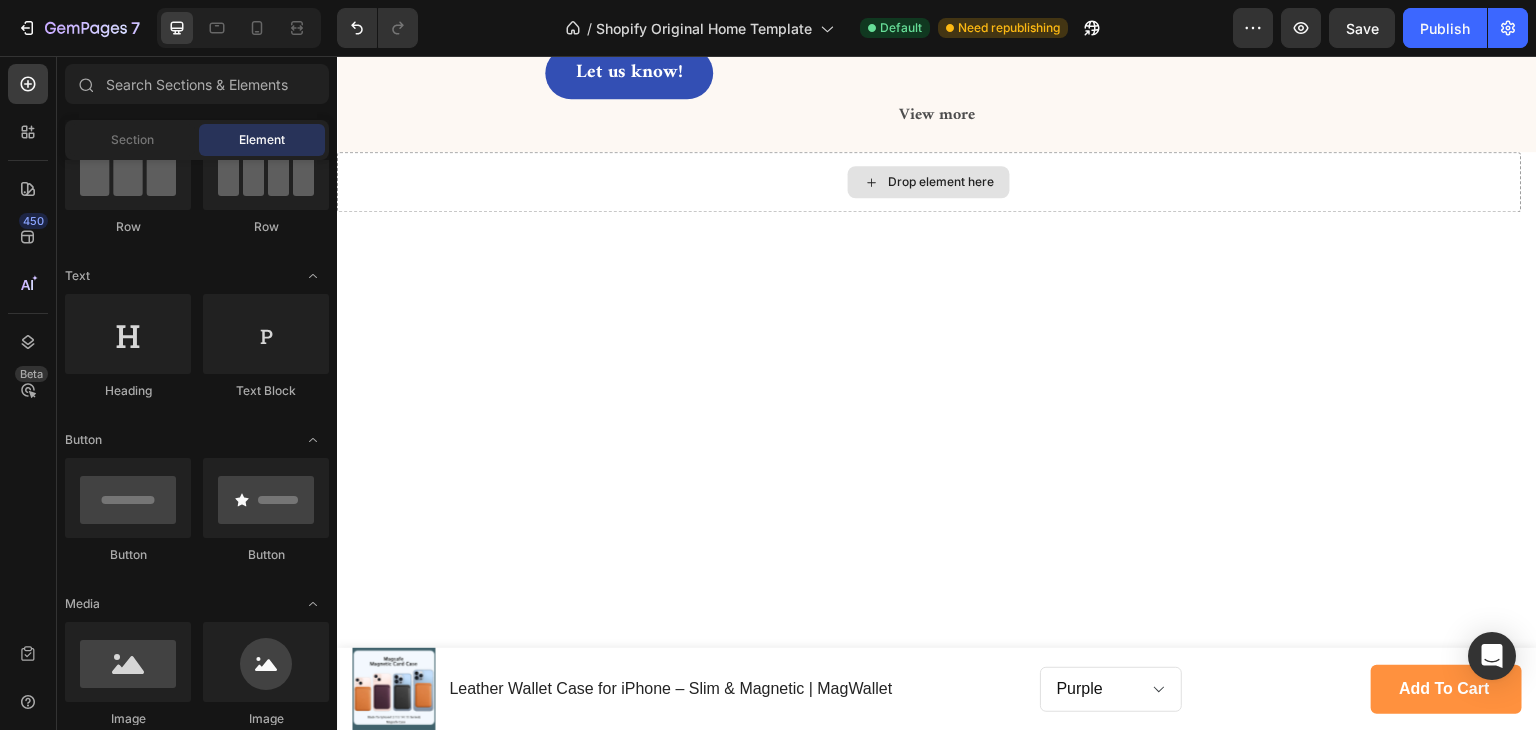 click on "Drop element here" at bounding box center [929, 182] 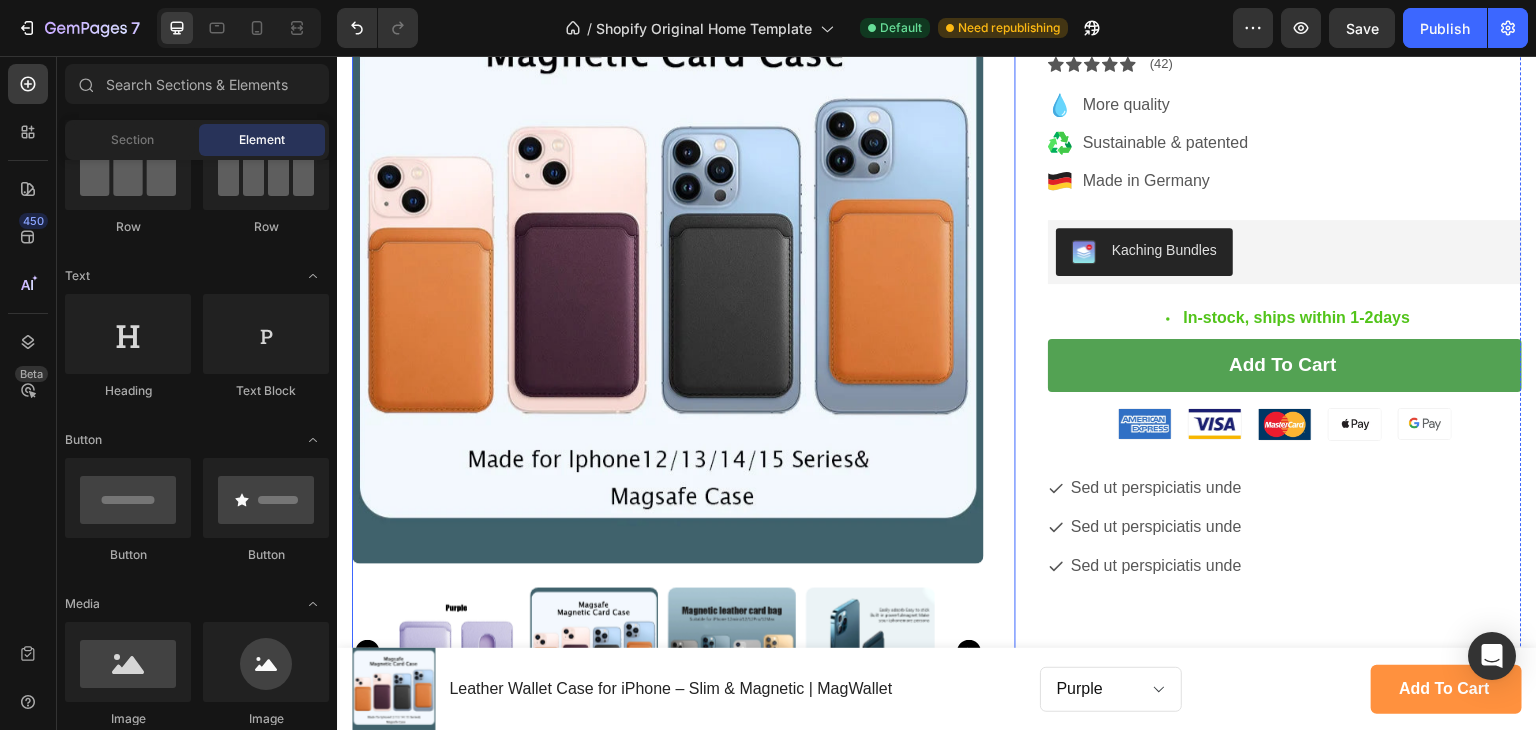 scroll, scrollTop: 5475, scrollLeft: 0, axis: vertical 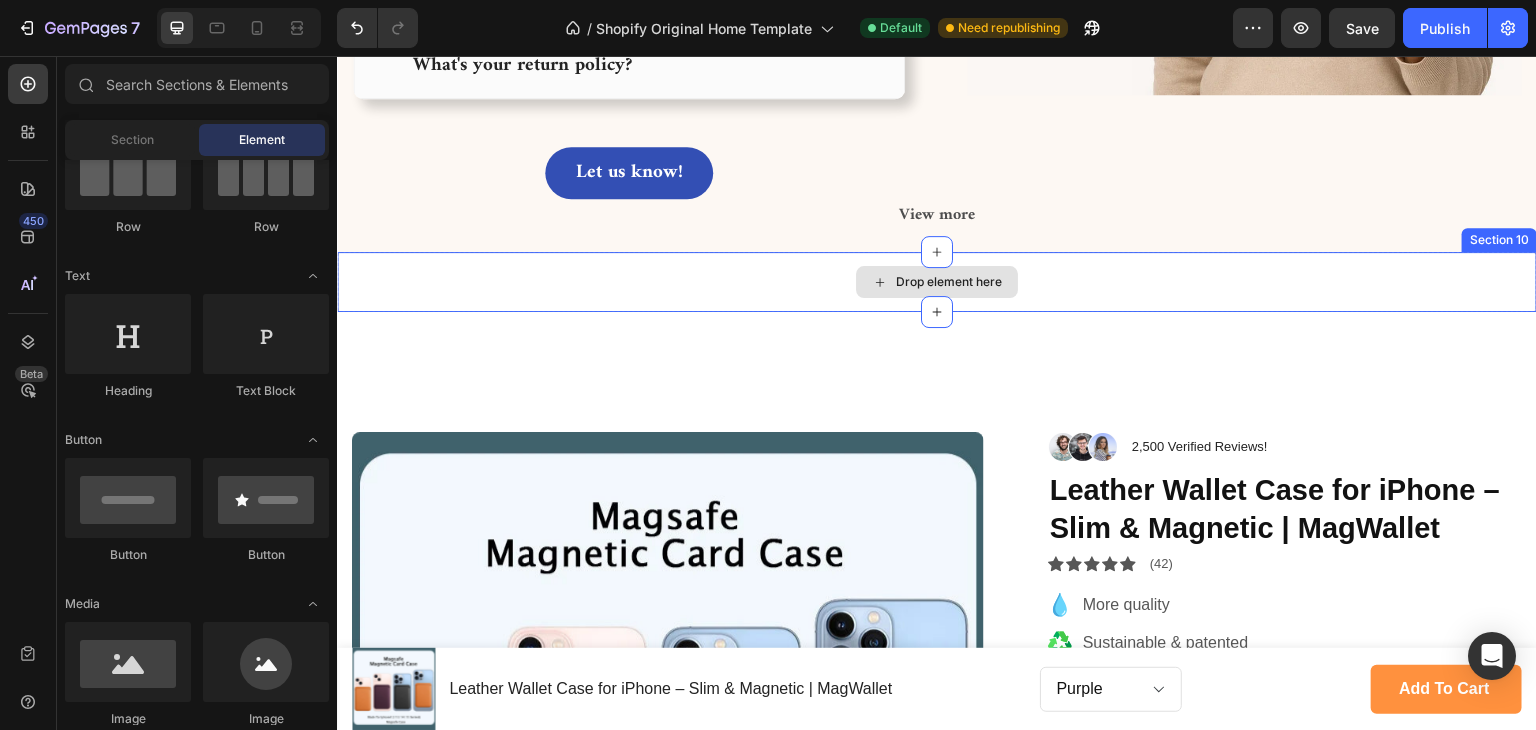 click on "Drop element here" at bounding box center [937, 282] 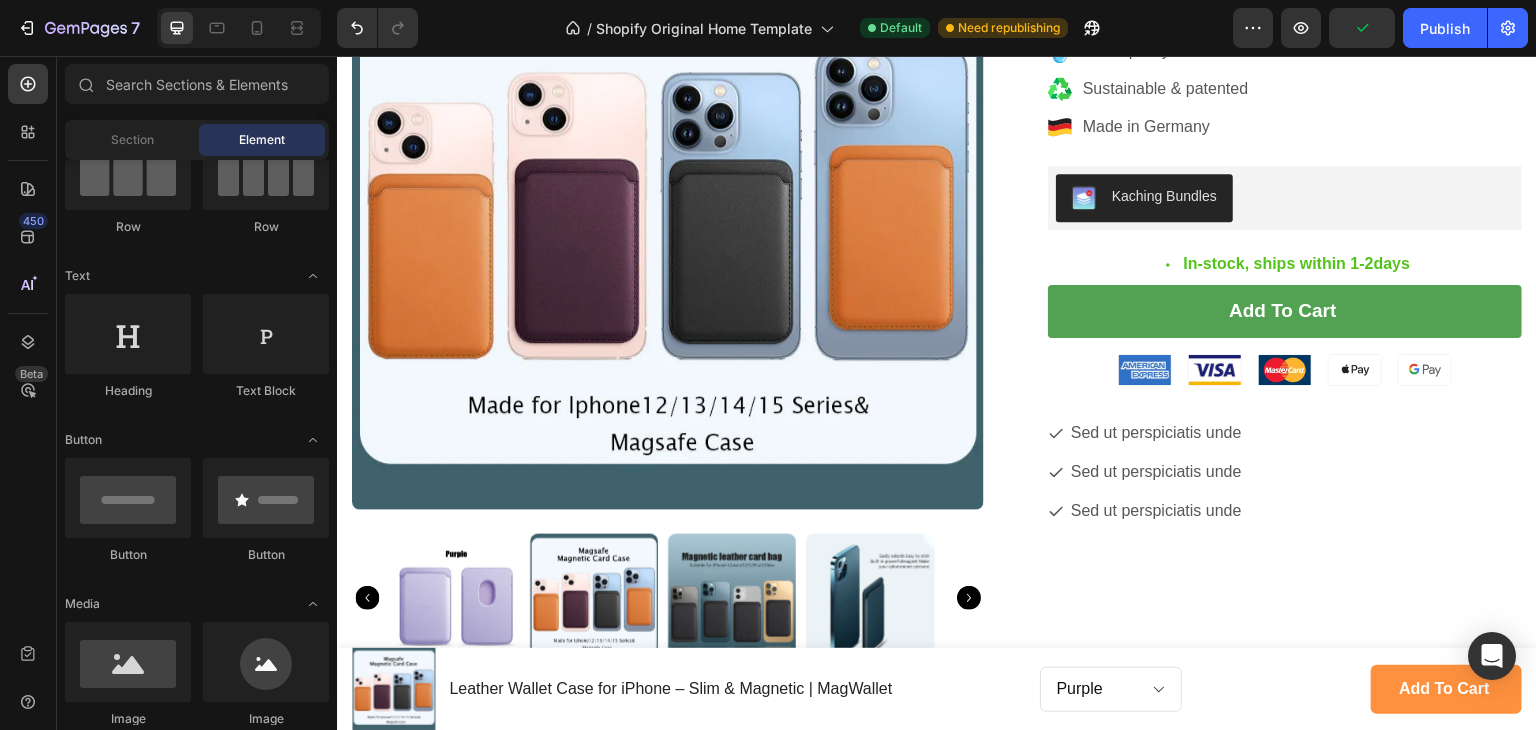 scroll, scrollTop: 6565, scrollLeft: 0, axis: vertical 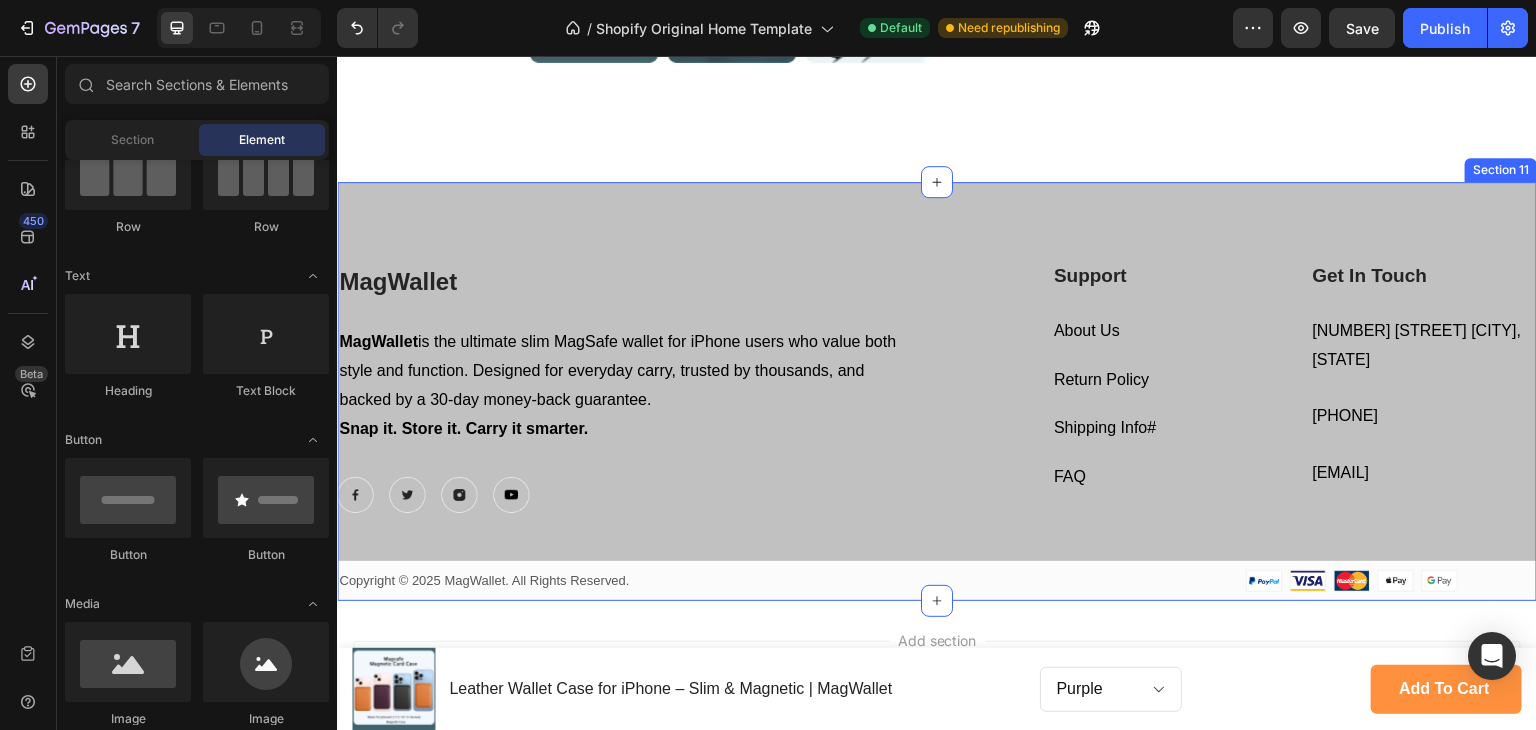 click on "MagWallet Heading MagWallet is the ultimate slim MagSafe wallet for iPhone users who value both style and function. Designed for everyday carry, trusted by thousands, and backed by a 30-day money-back guarantee. Snap it. Store it. Carry it smarter. Text block Image Image Image Image Row Support Heading About Us Text block Return Policy Text block Shipping Info # Text block FAQ Text block Get In Touch Heading [NUMBER] [STREET] [CITY], [STATE] Text block [PHONE] Text block [EMAIL] Text block Row Row Copyright © 2025 MagWallet. All Rights Reserved. Text block Image Row Row Section 11" at bounding box center (937, 391) 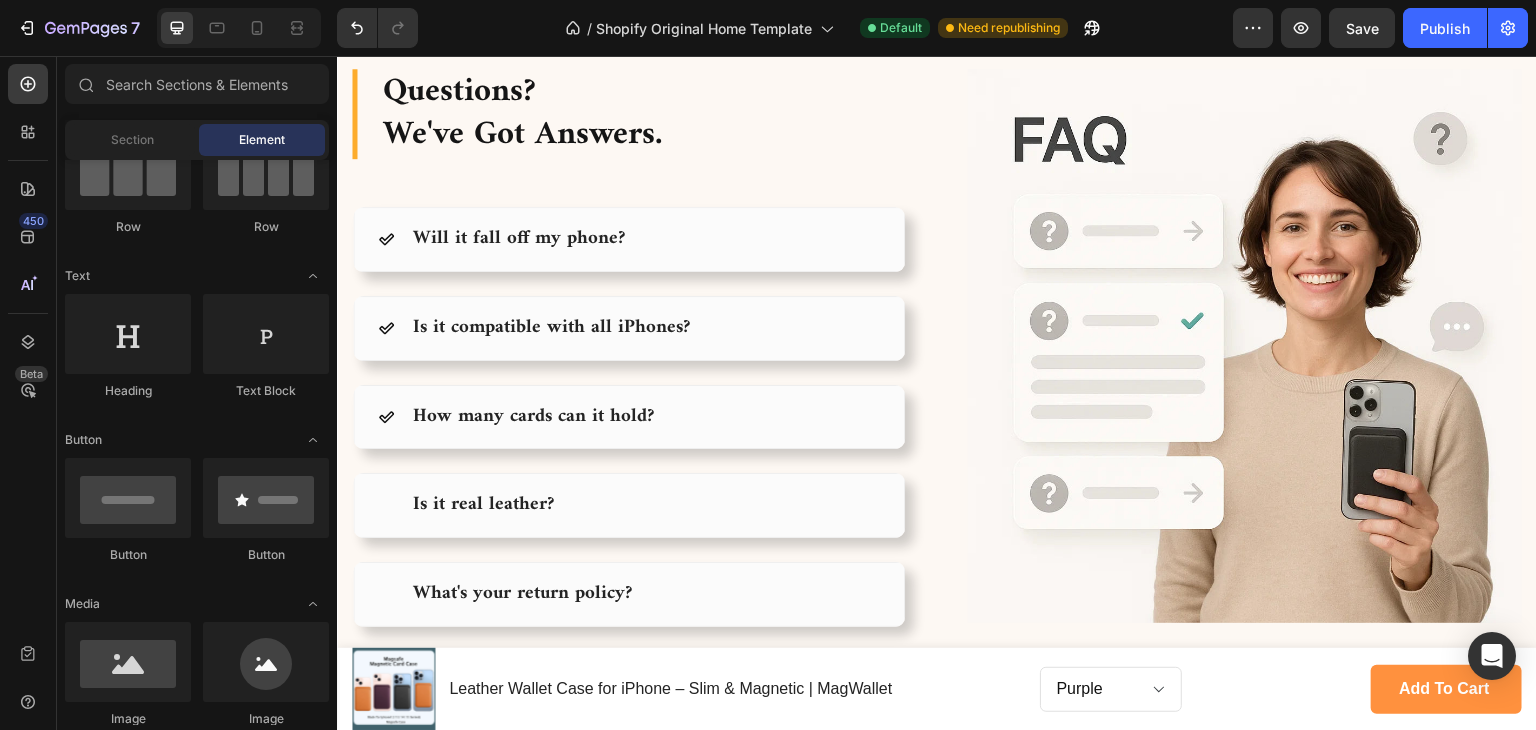 scroll, scrollTop: 4347, scrollLeft: 0, axis: vertical 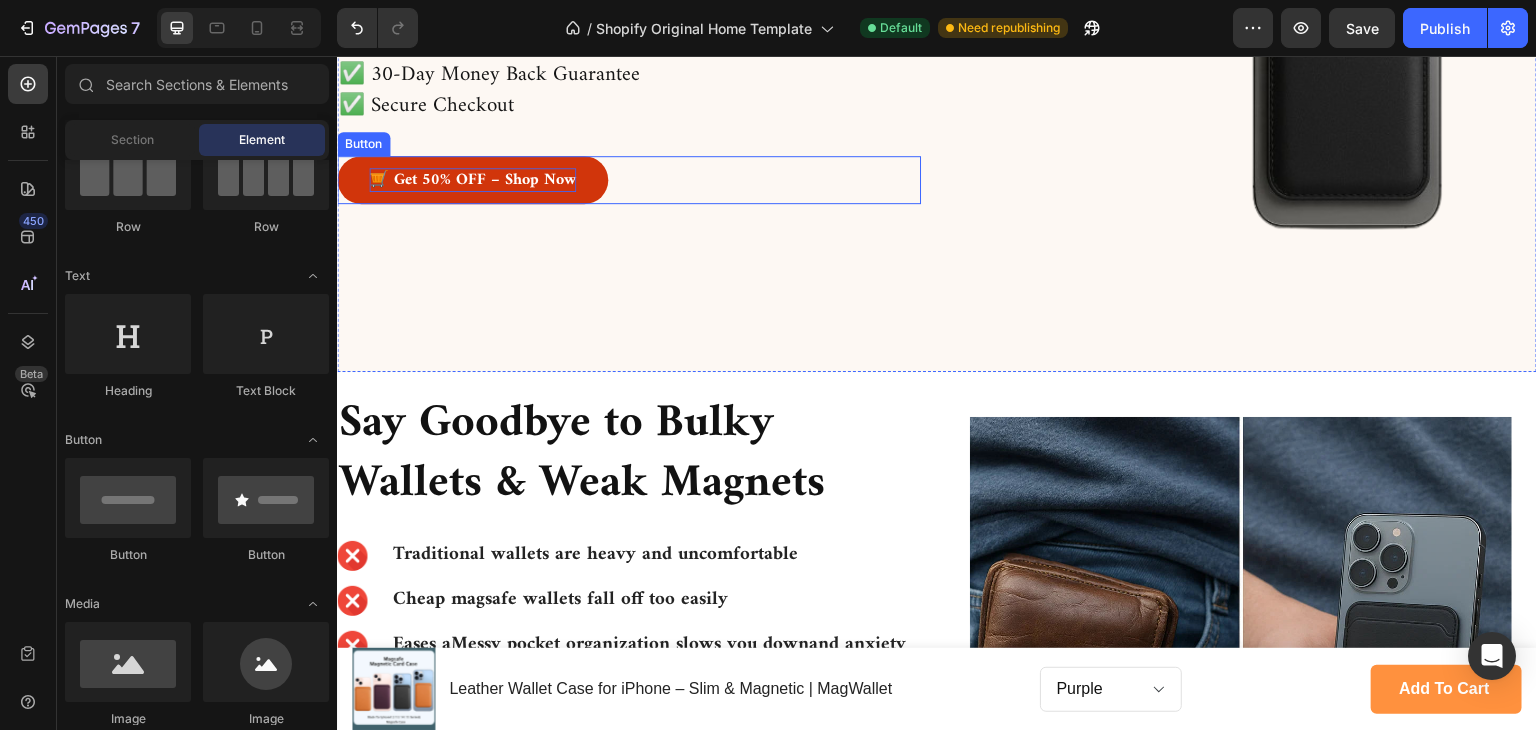 click on "🛒 Get 50% OFF – Shop Now" at bounding box center [472, 180] 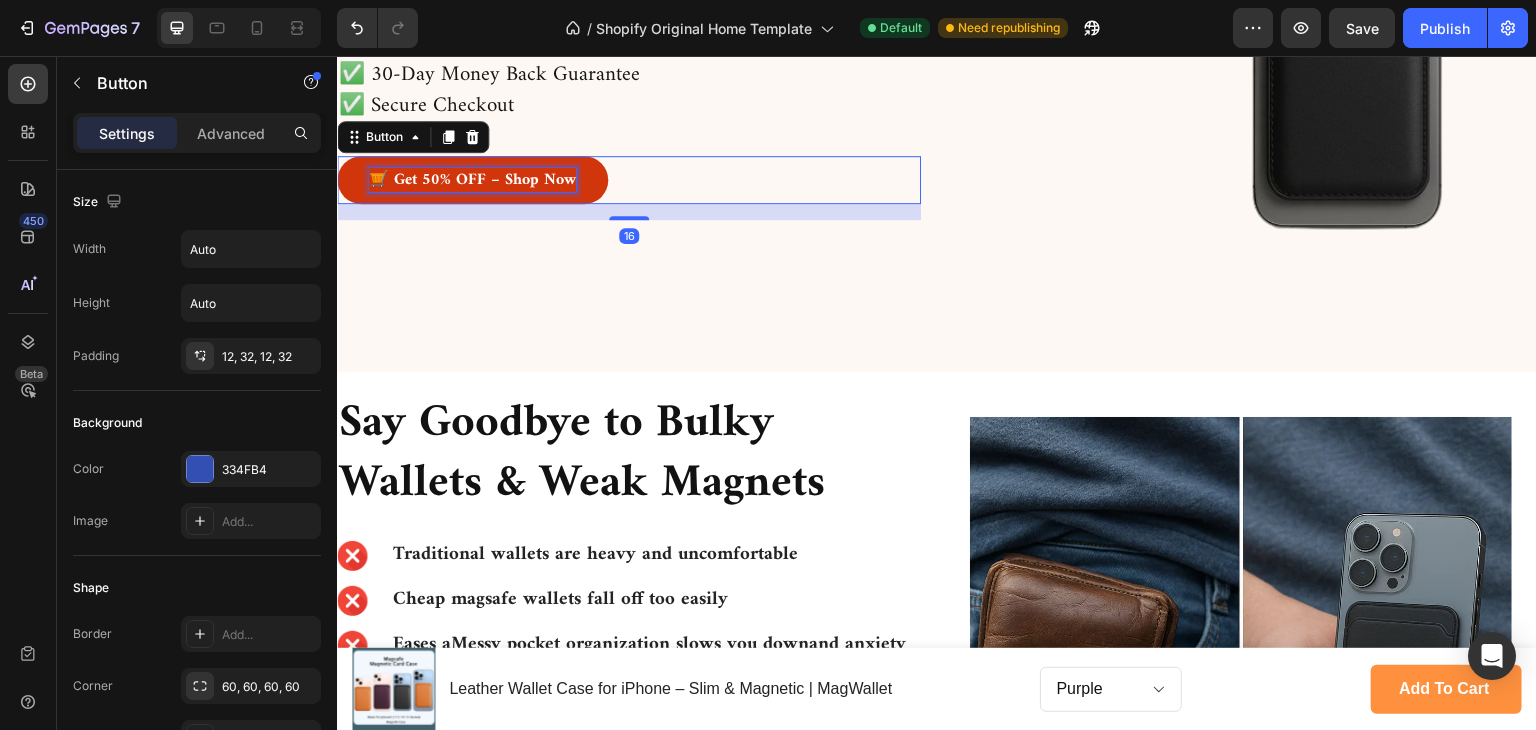 click on "🛒 Get 50% OFF – Shop Now" at bounding box center [472, 180] 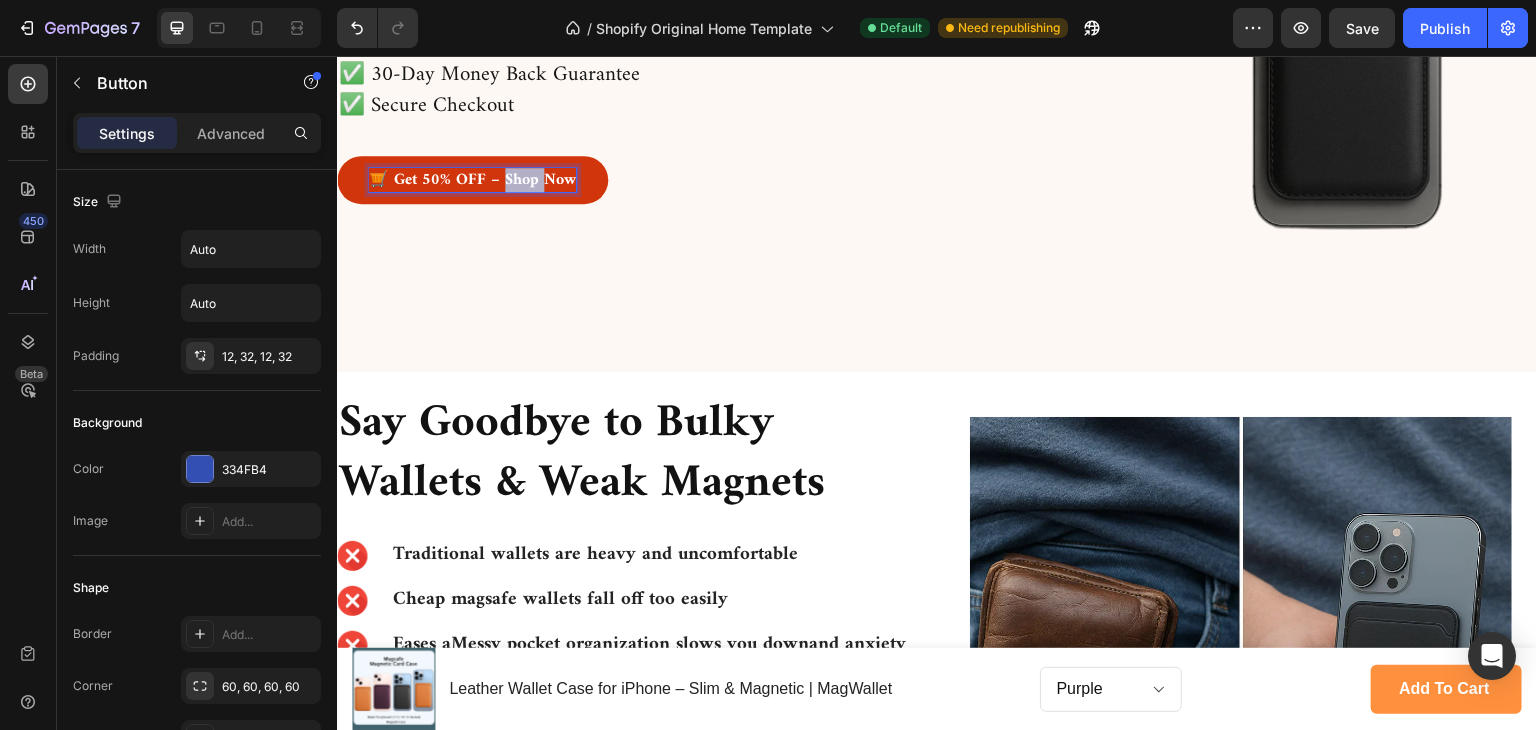 click on "🛒 Get 50% OFF – Shop Now" at bounding box center (472, 180) 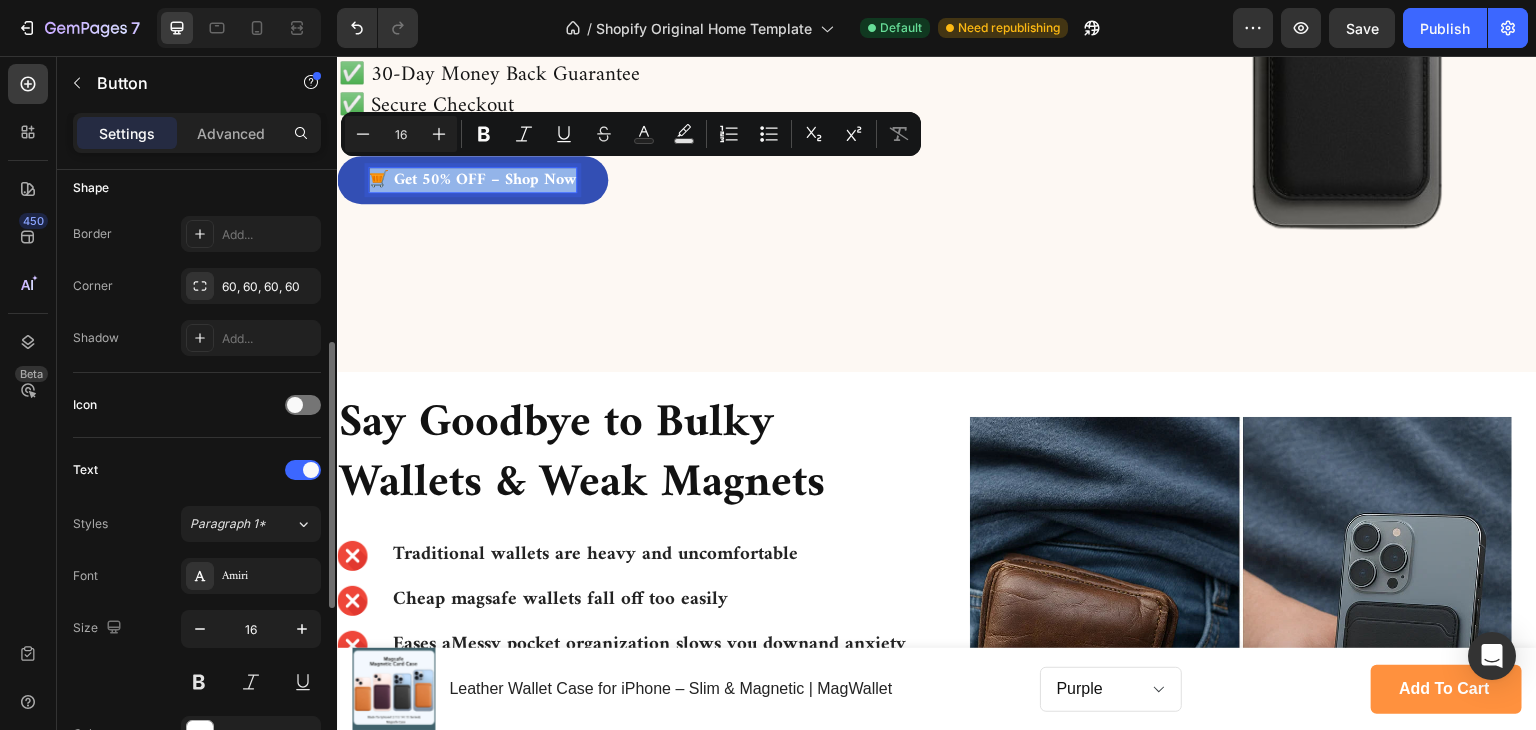 scroll, scrollTop: 600, scrollLeft: 0, axis: vertical 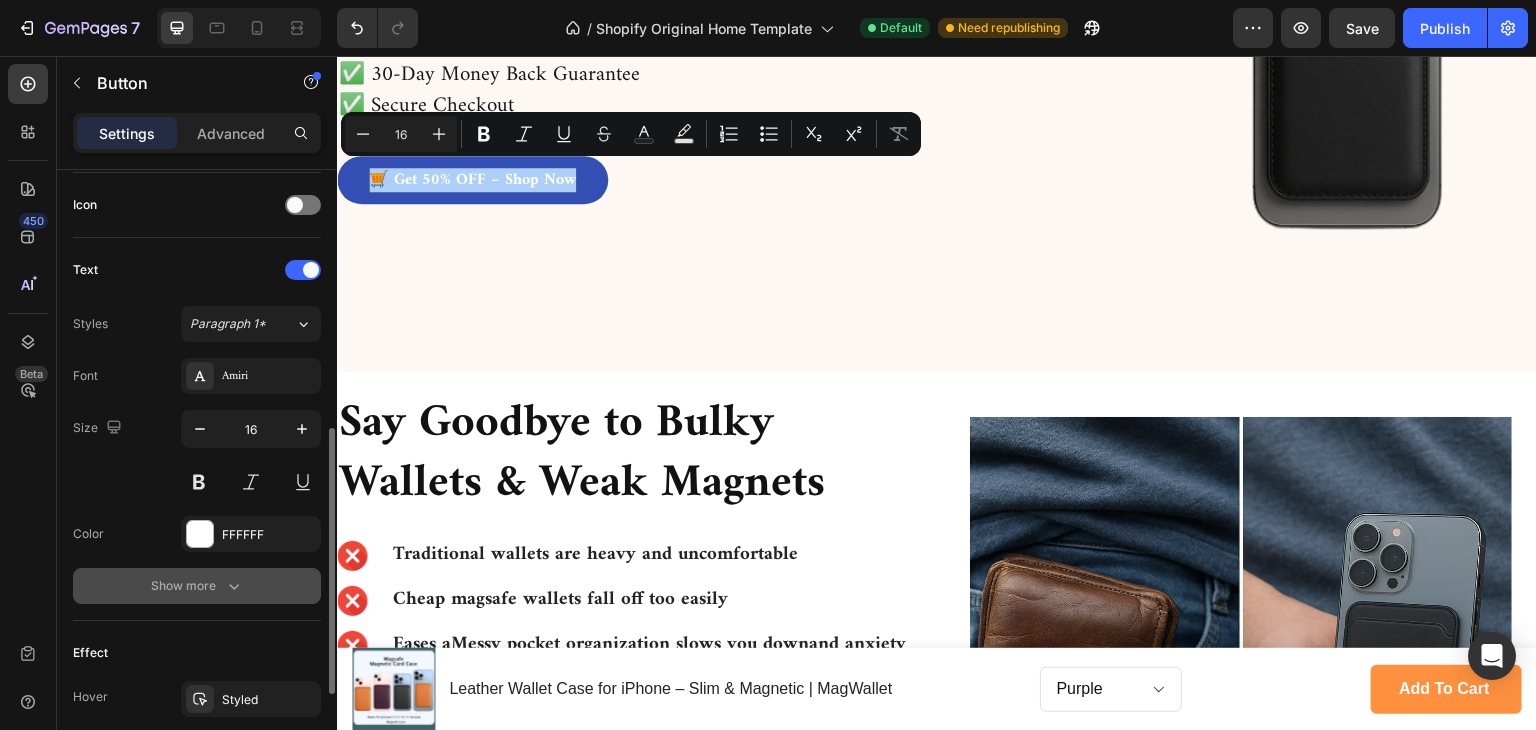 click 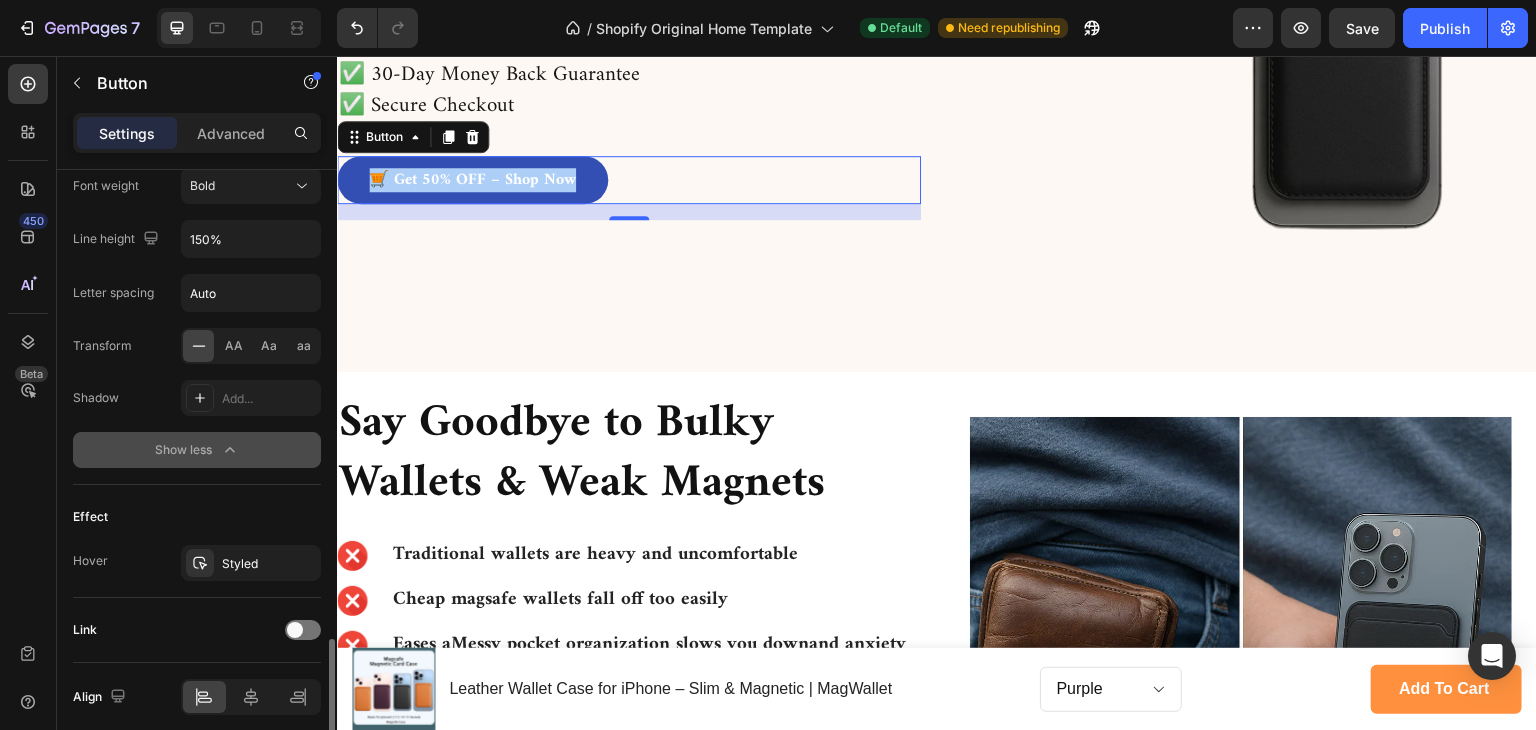 scroll, scrollTop: 1077, scrollLeft: 0, axis: vertical 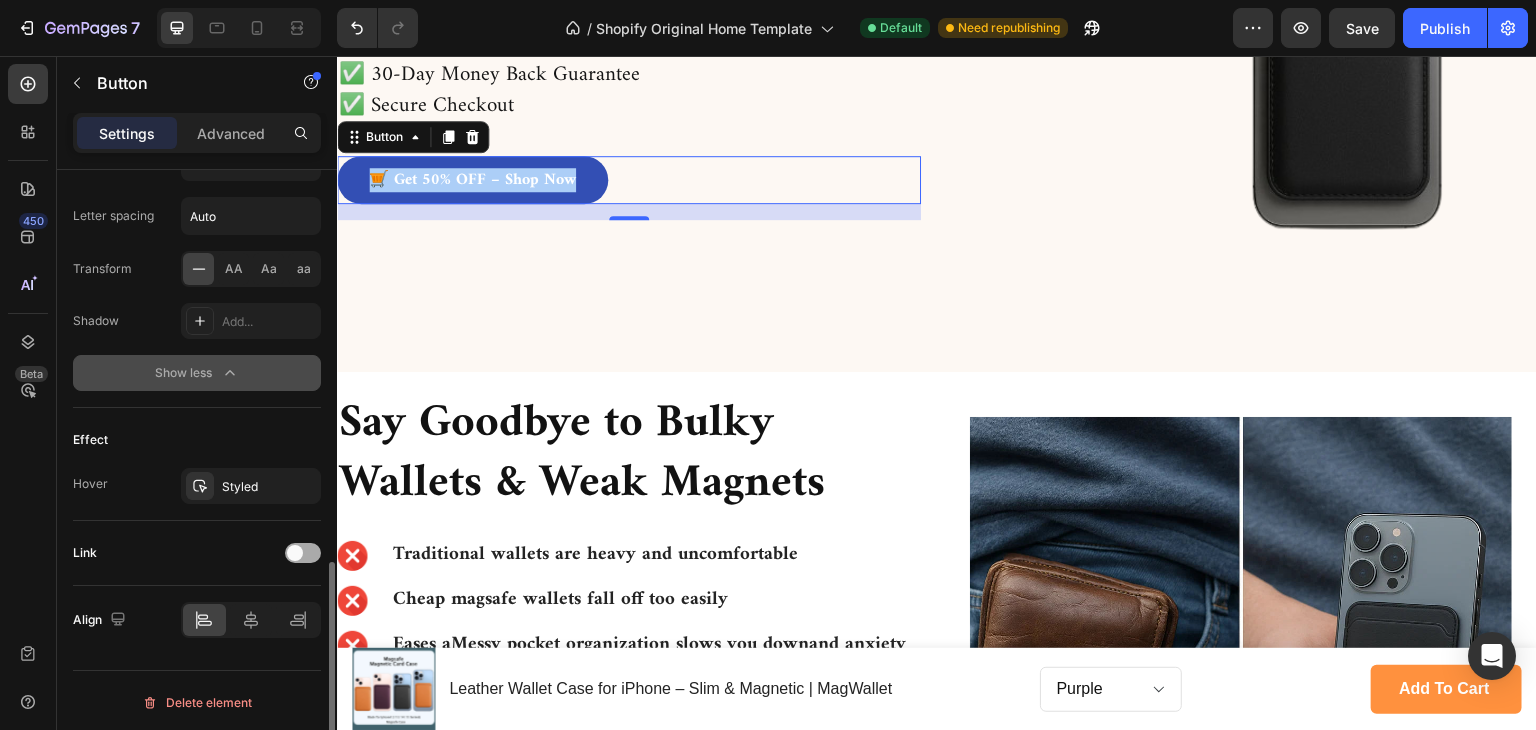 click at bounding box center (303, 553) 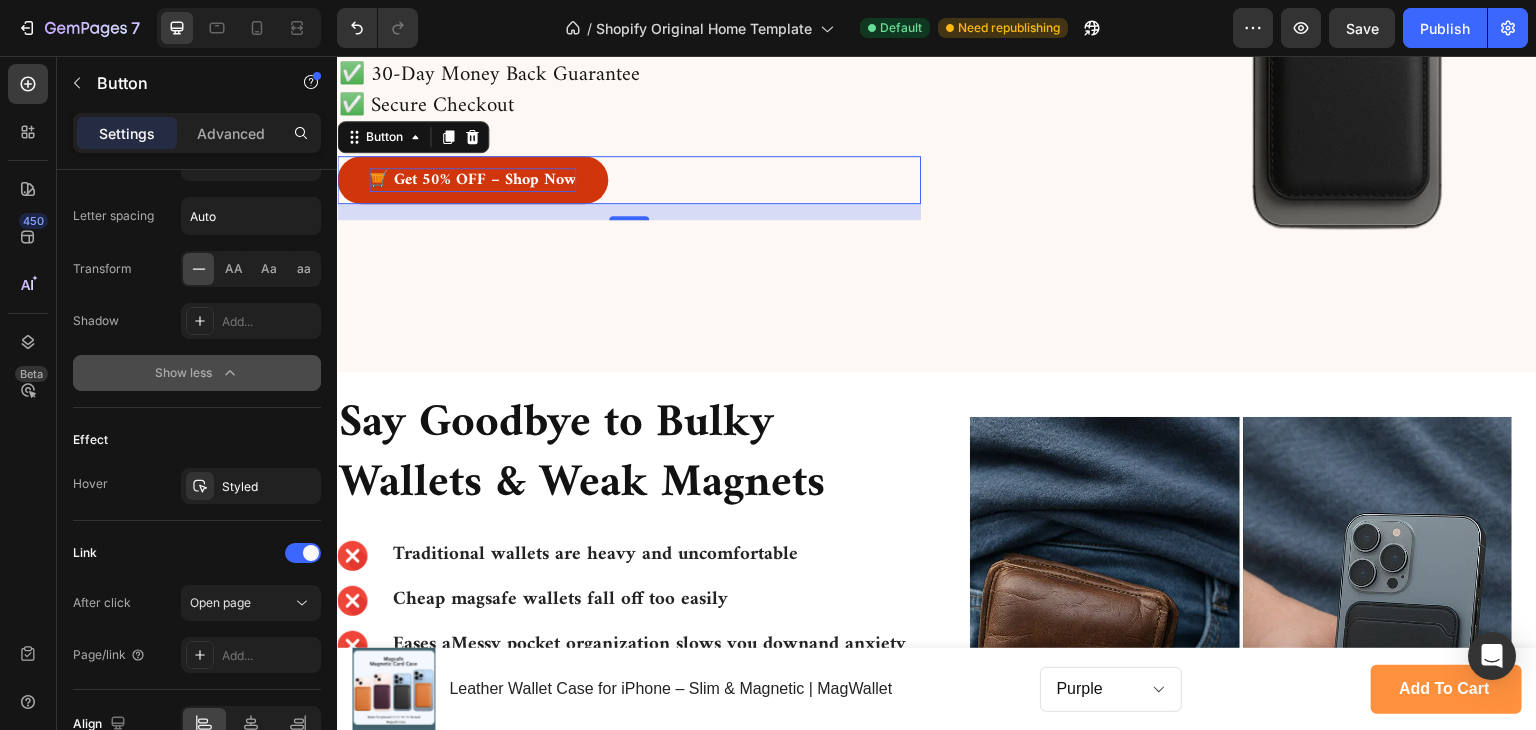 click on "🛒 Get 50% OFF – Shop Now" at bounding box center [472, 180] 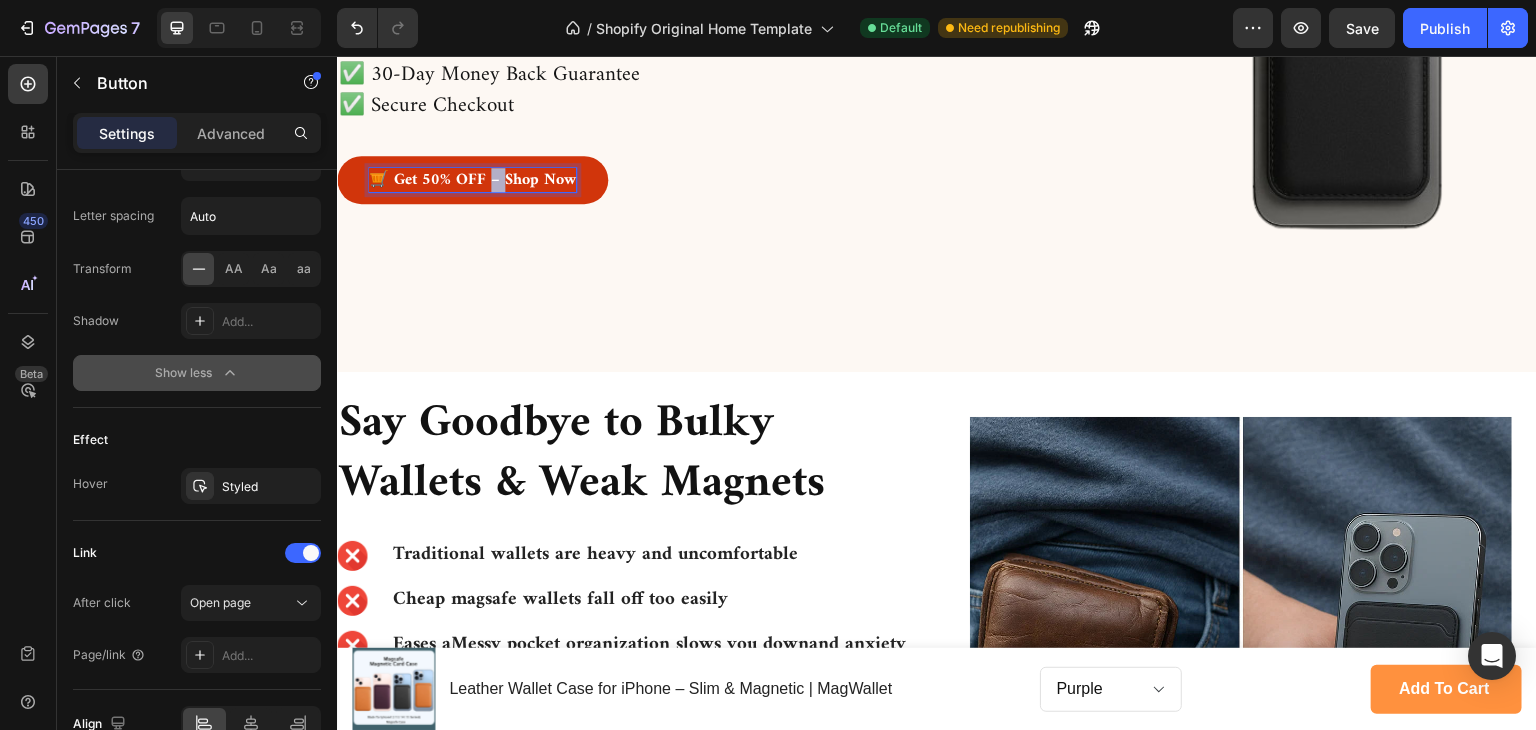 click on "🛒 Get 50% OFF – Shop Now" at bounding box center (472, 180) 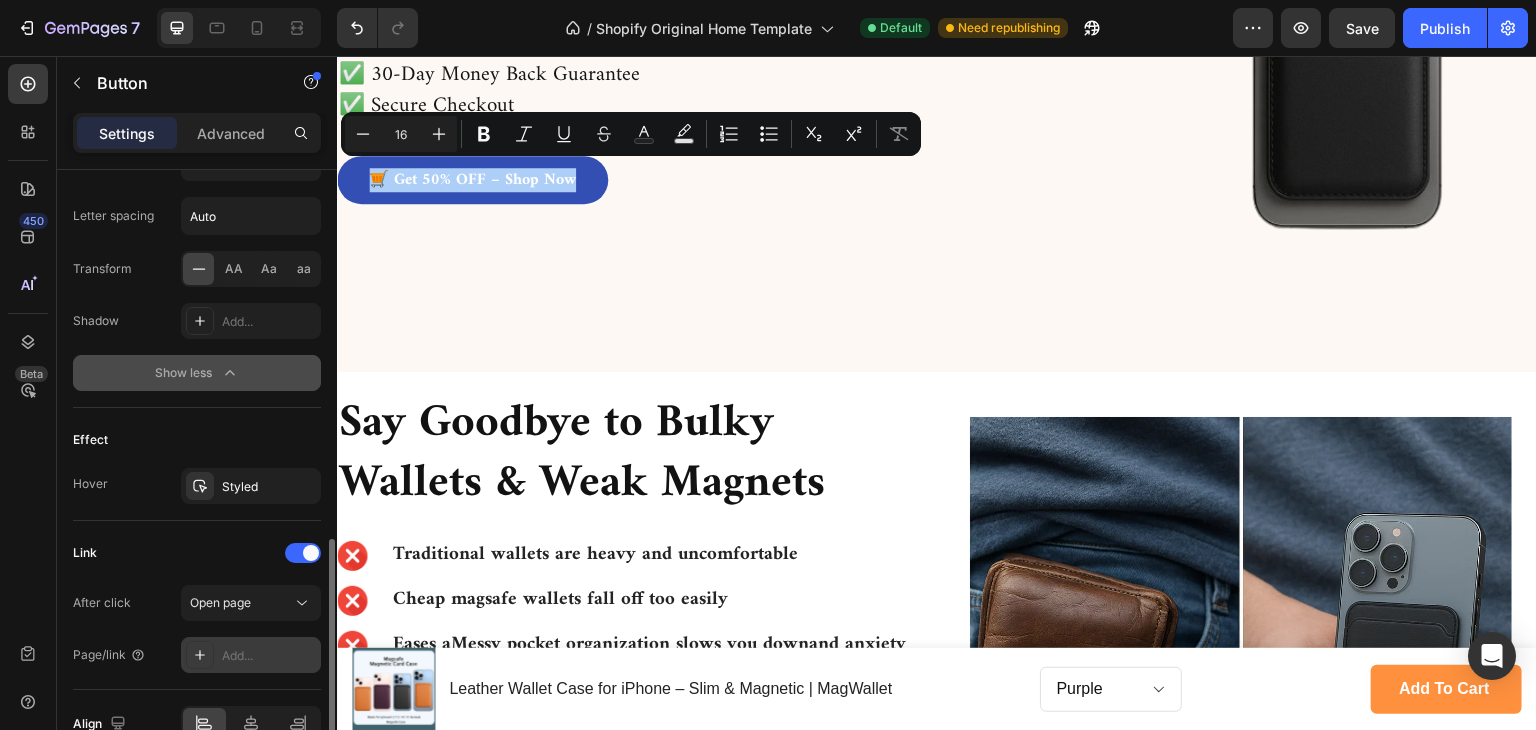 click on "Add..." at bounding box center [269, 656] 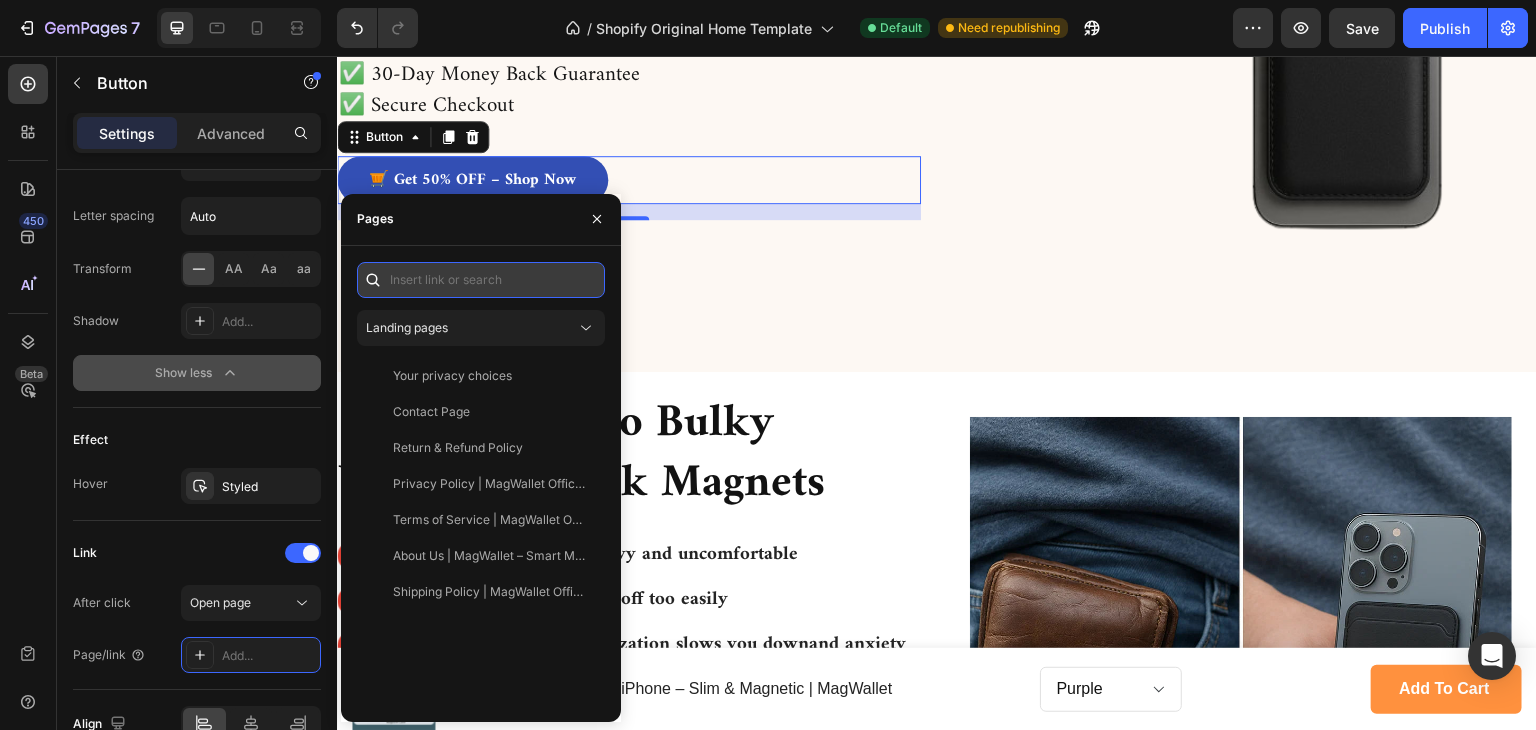 click at bounding box center (481, 280) 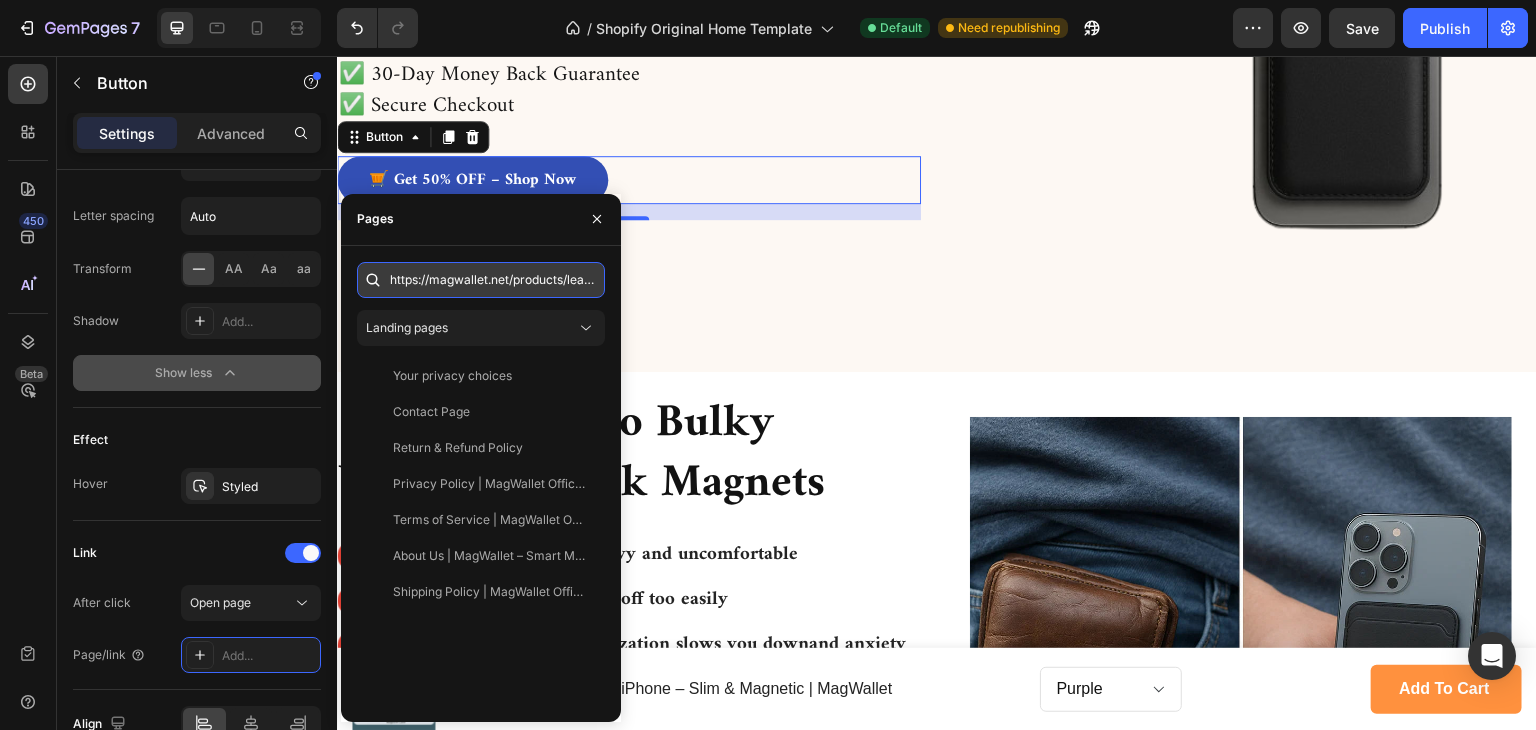 scroll, scrollTop: 0, scrollLeft: 180, axis: horizontal 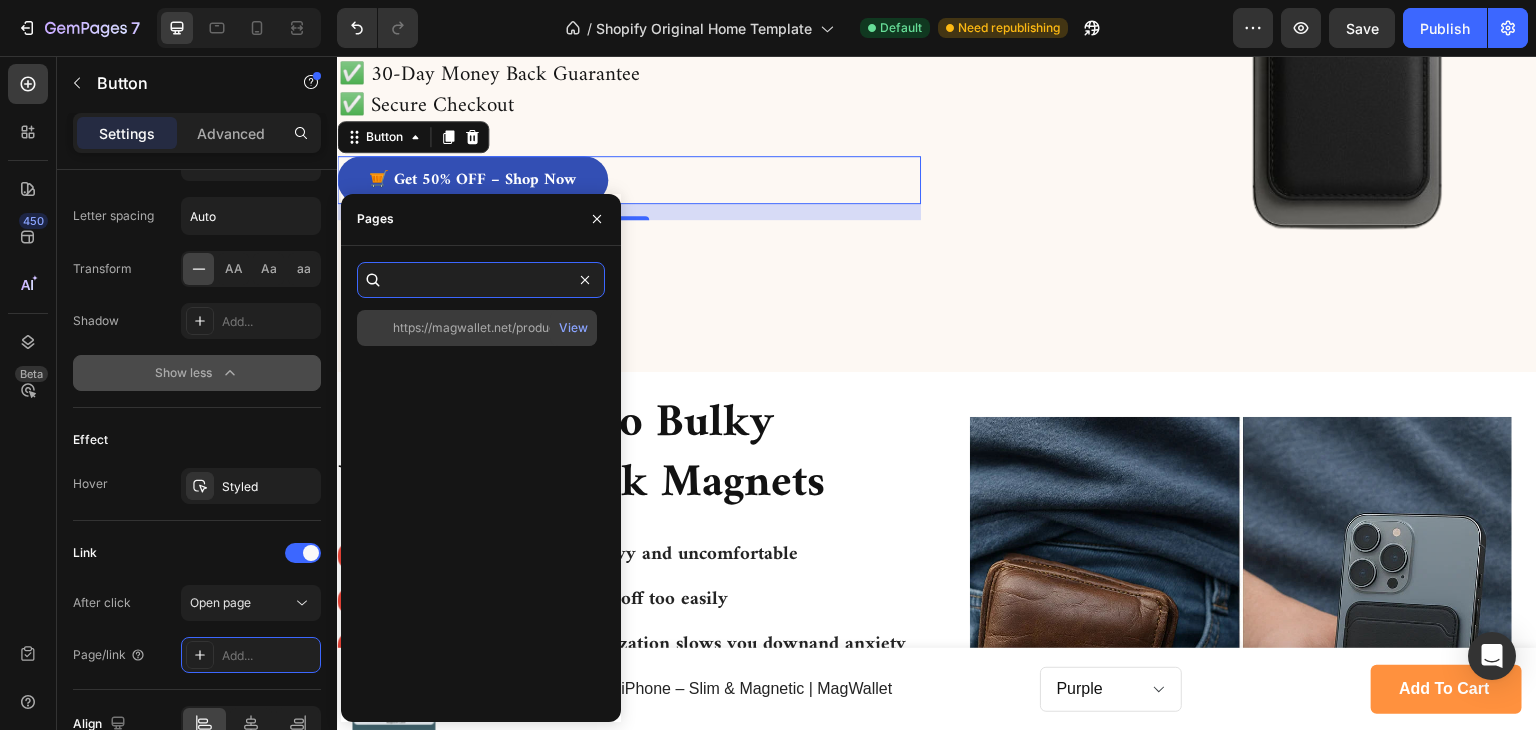 type on "https://magwallet.net/products/leather-wallet-case-for-iphone" 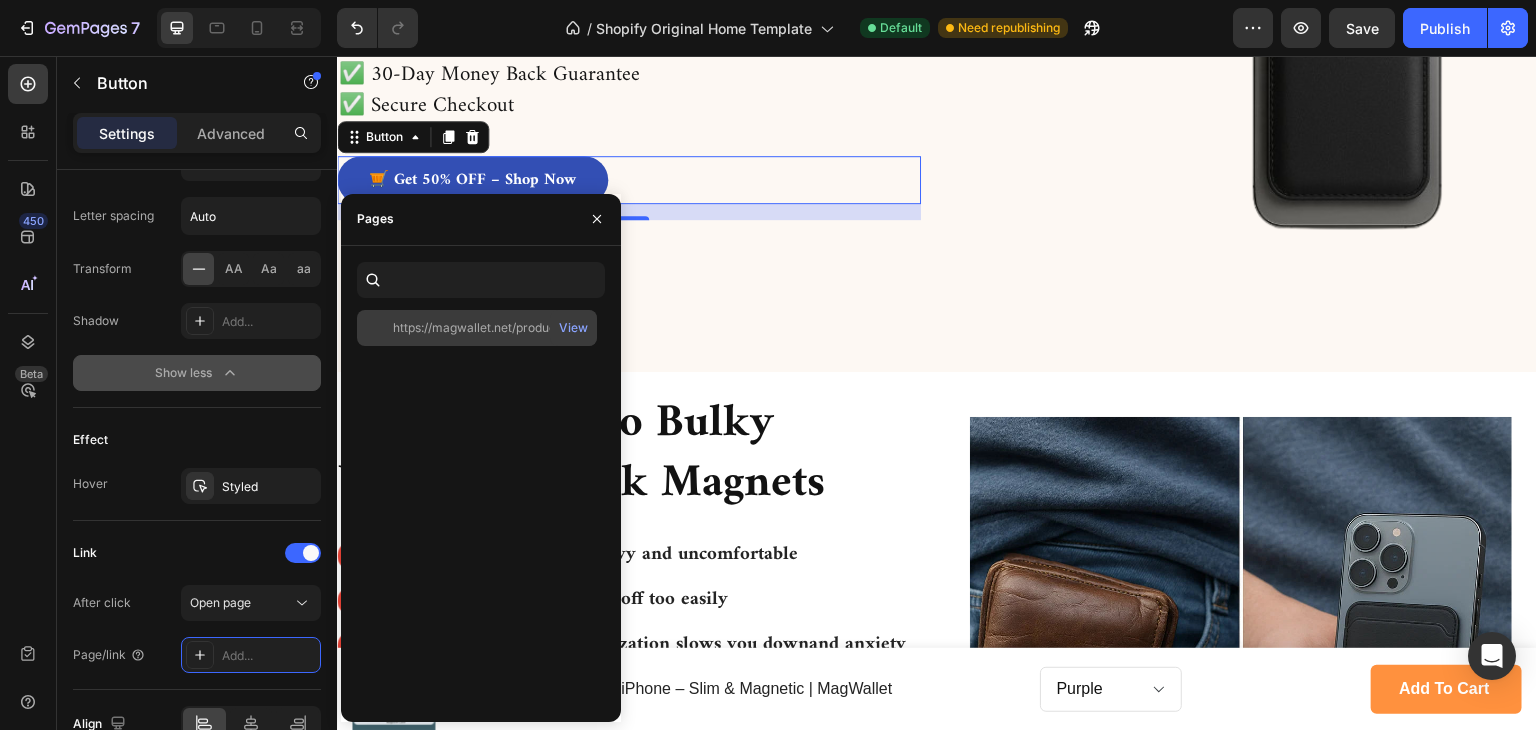 scroll, scrollTop: 0, scrollLeft: 0, axis: both 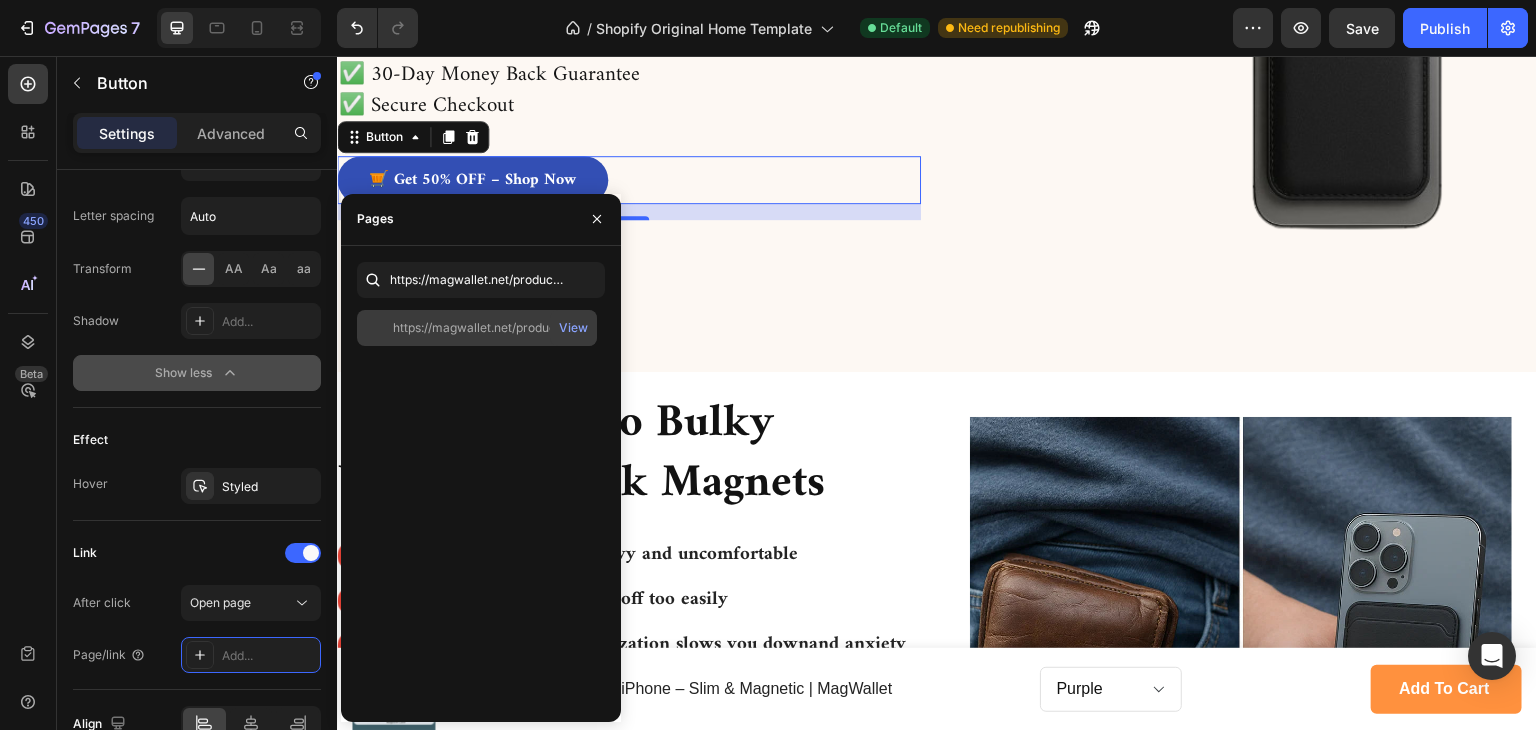 click on "https://magwallet.net/products/leather-wallet-case-for-iphone" 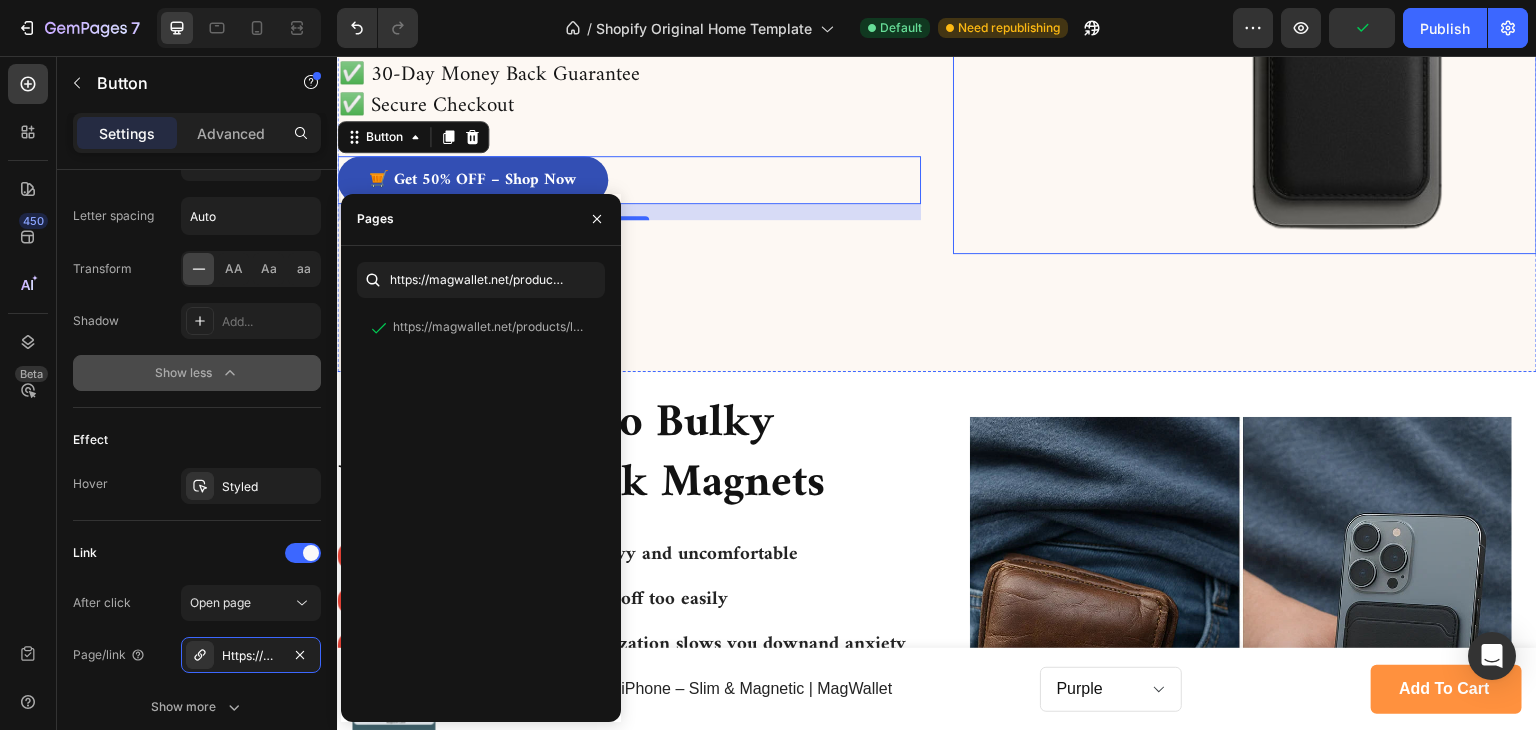 click at bounding box center (1245, 35) 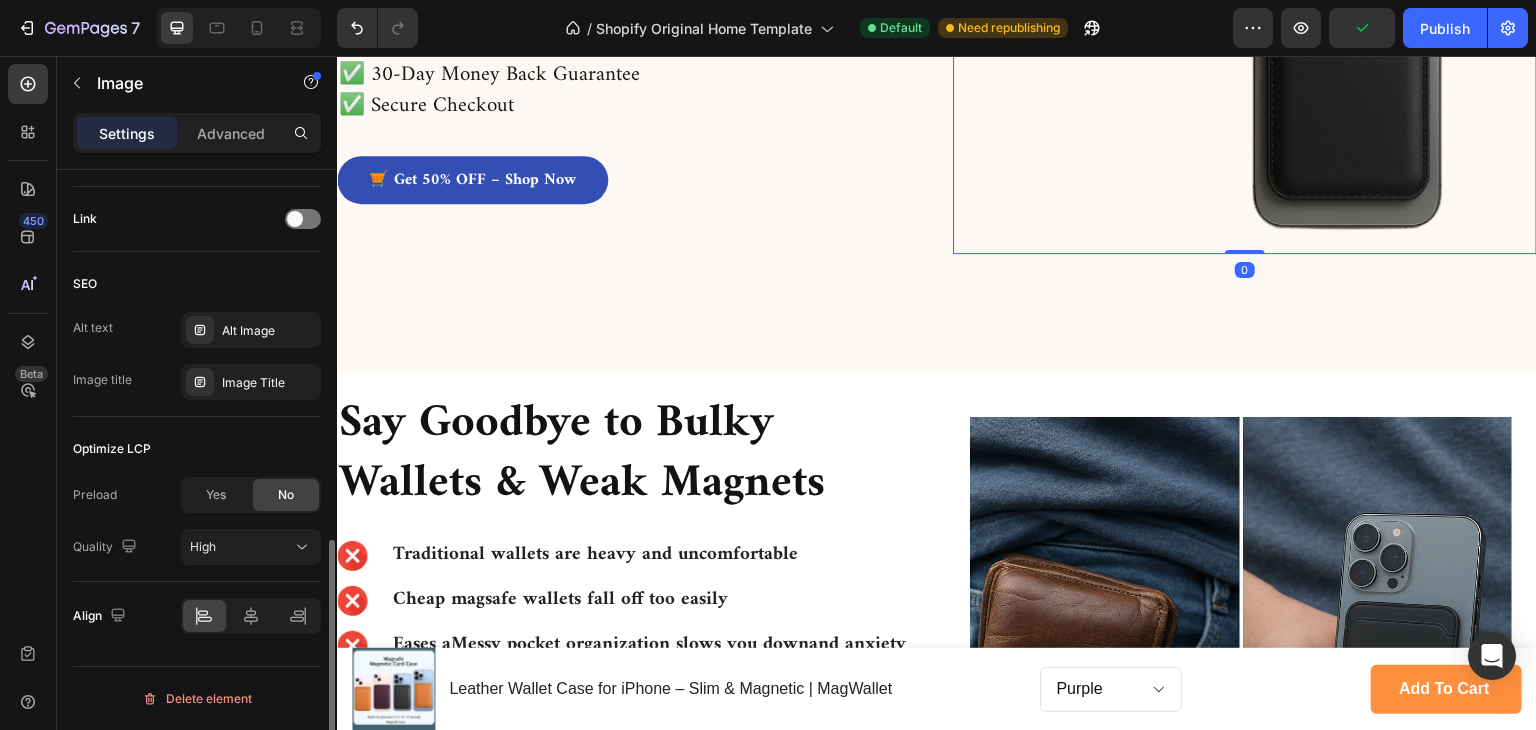 scroll, scrollTop: 0, scrollLeft: 0, axis: both 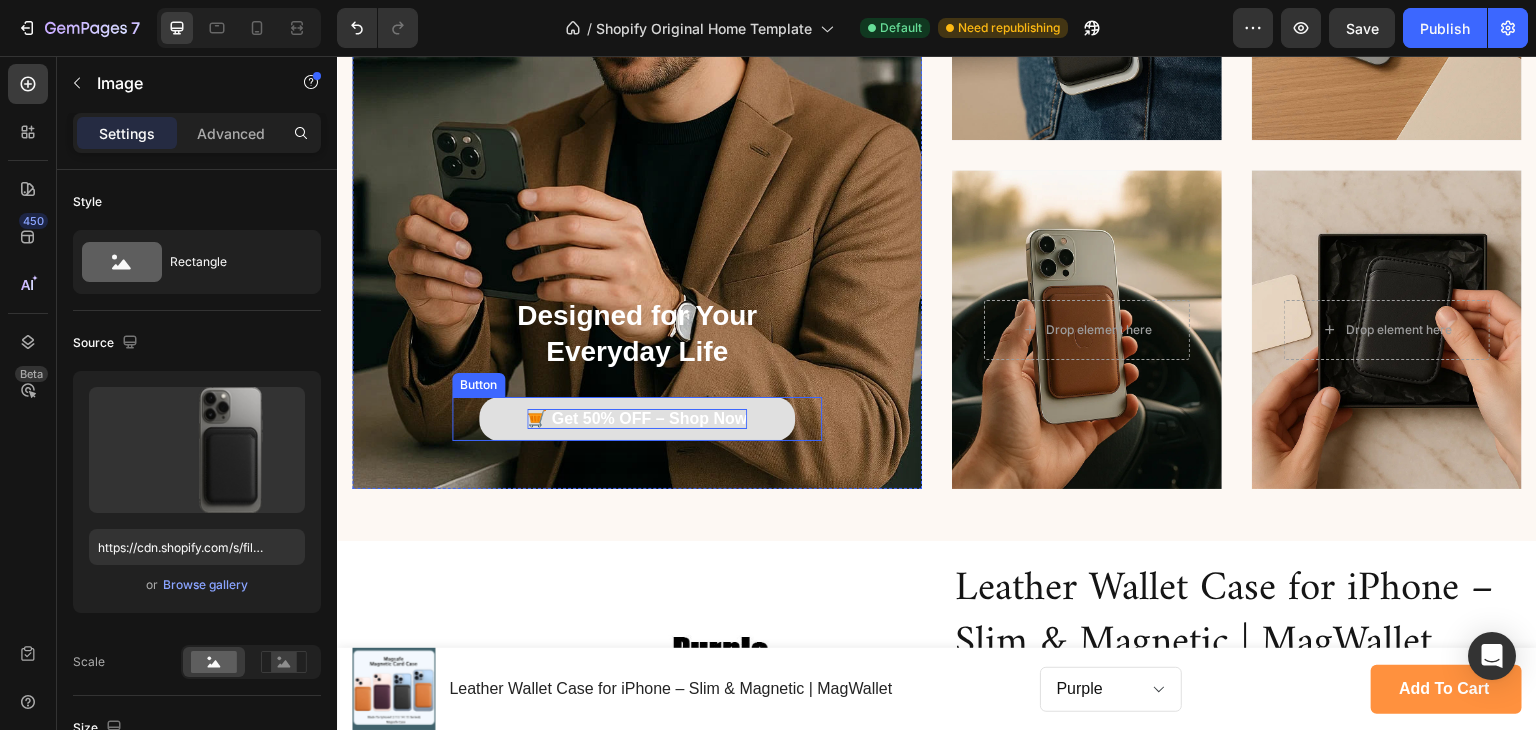 click on "🛒 Get 50% OFF – Shop Now" at bounding box center [637, 419] 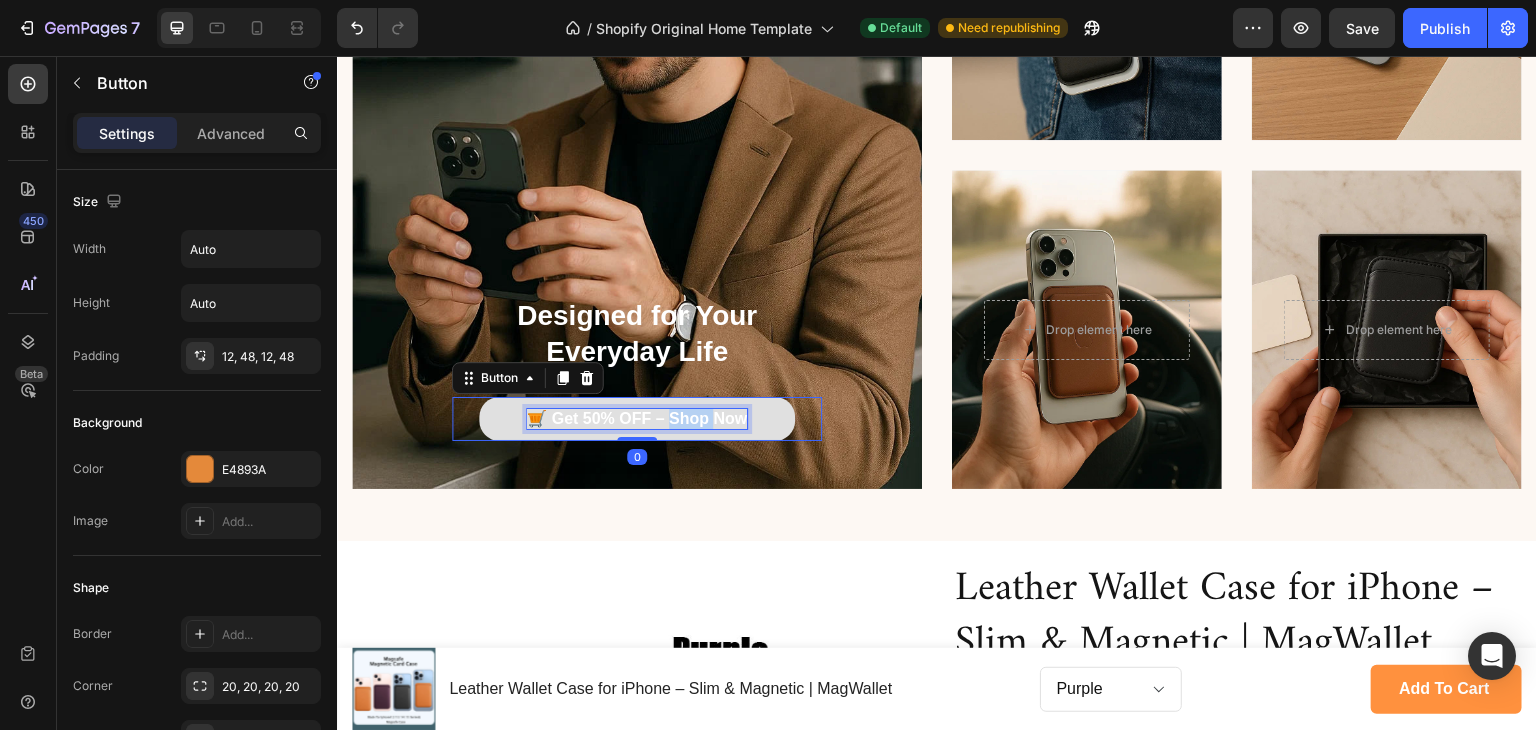 click on "🛒 Get 50% OFF – Shop Now" at bounding box center (637, 419) 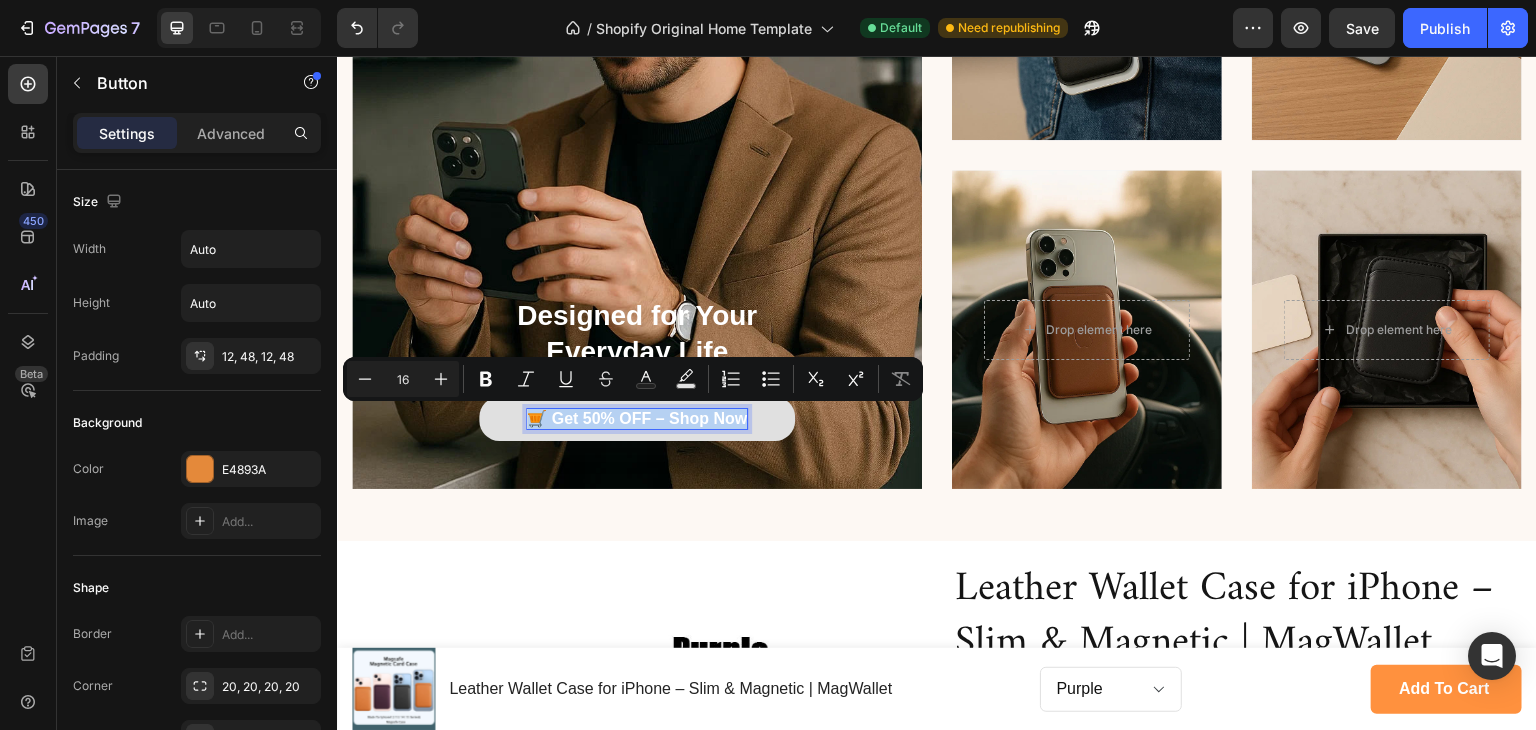 click on "🛒 Get 50% OFF – Shop Now" at bounding box center (637, 419) 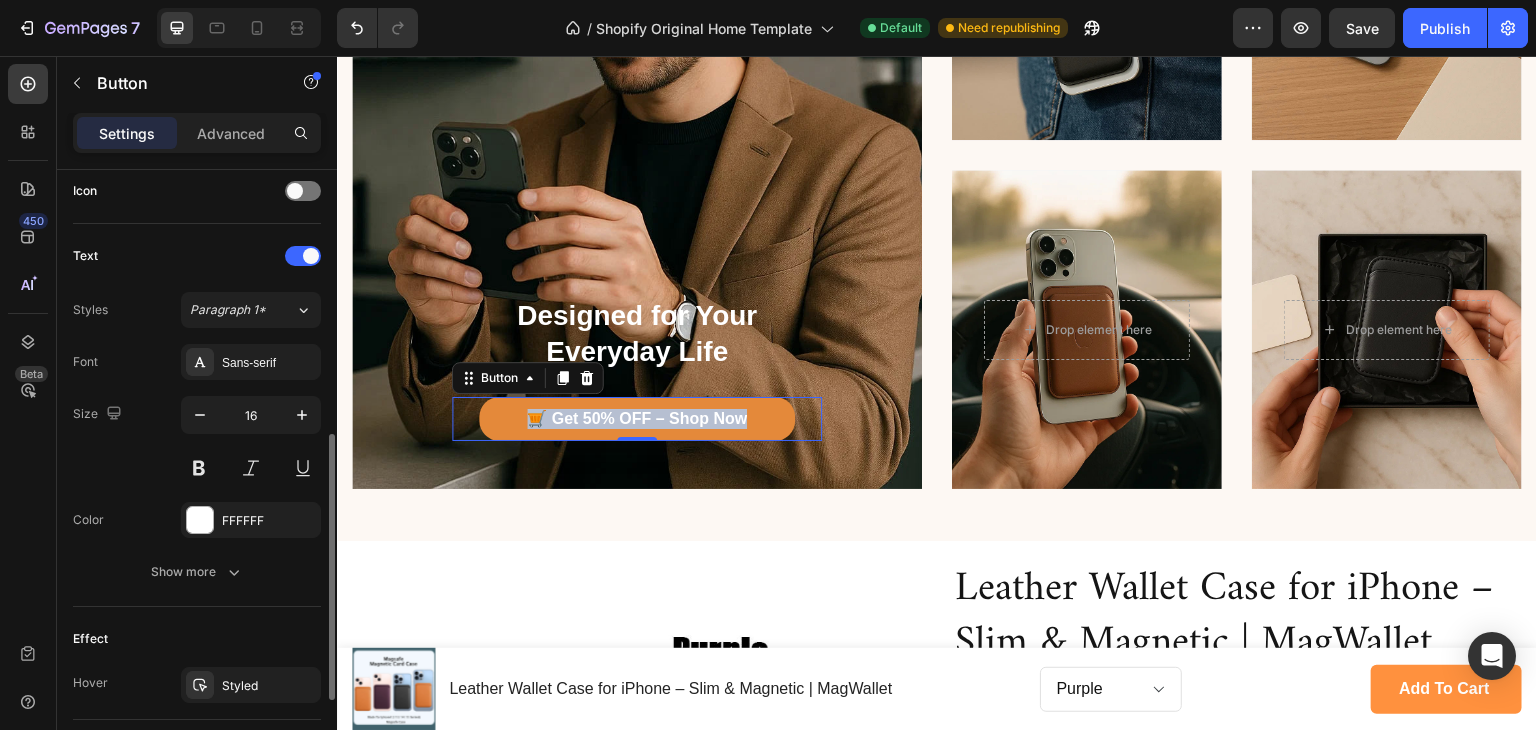 scroll, scrollTop: 814, scrollLeft: 0, axis: vertical 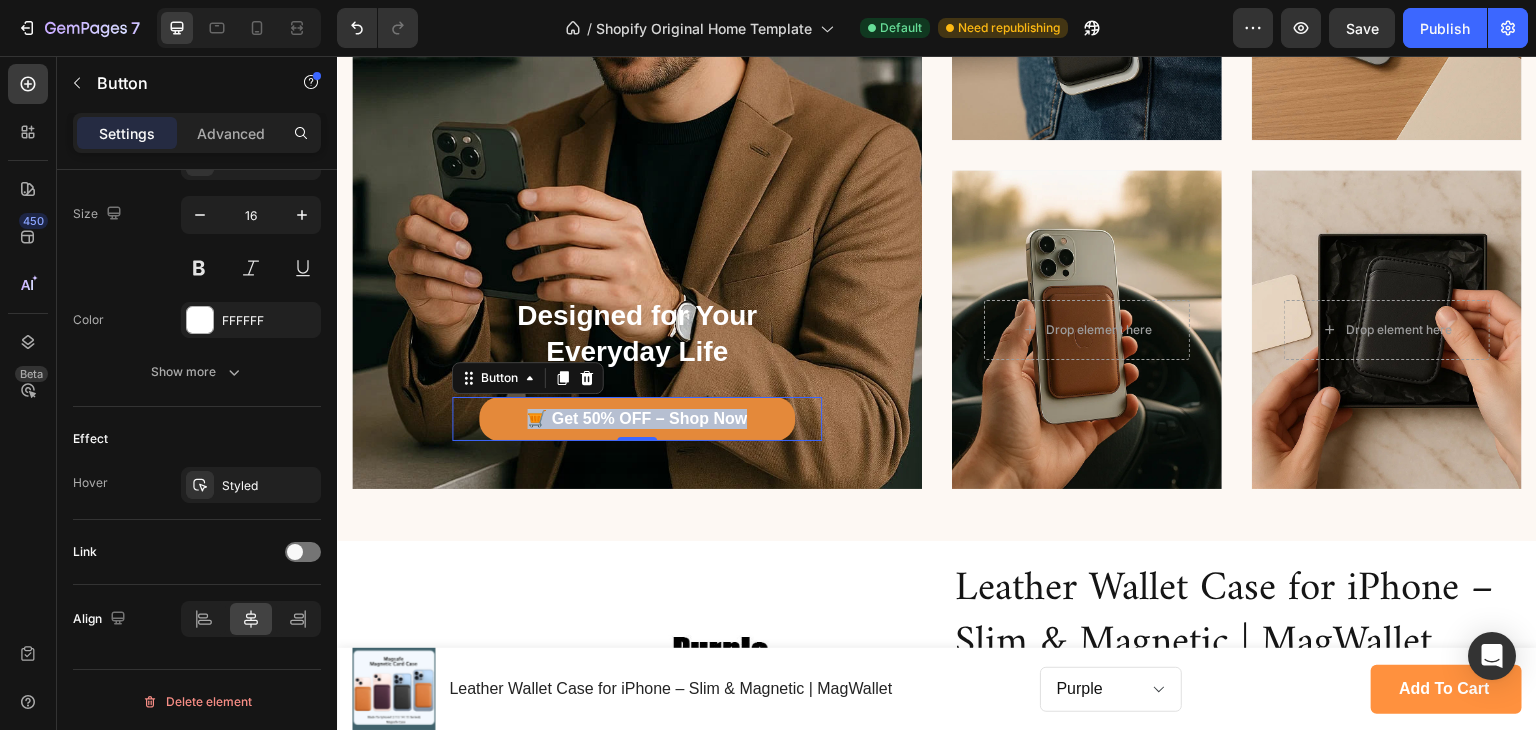 type 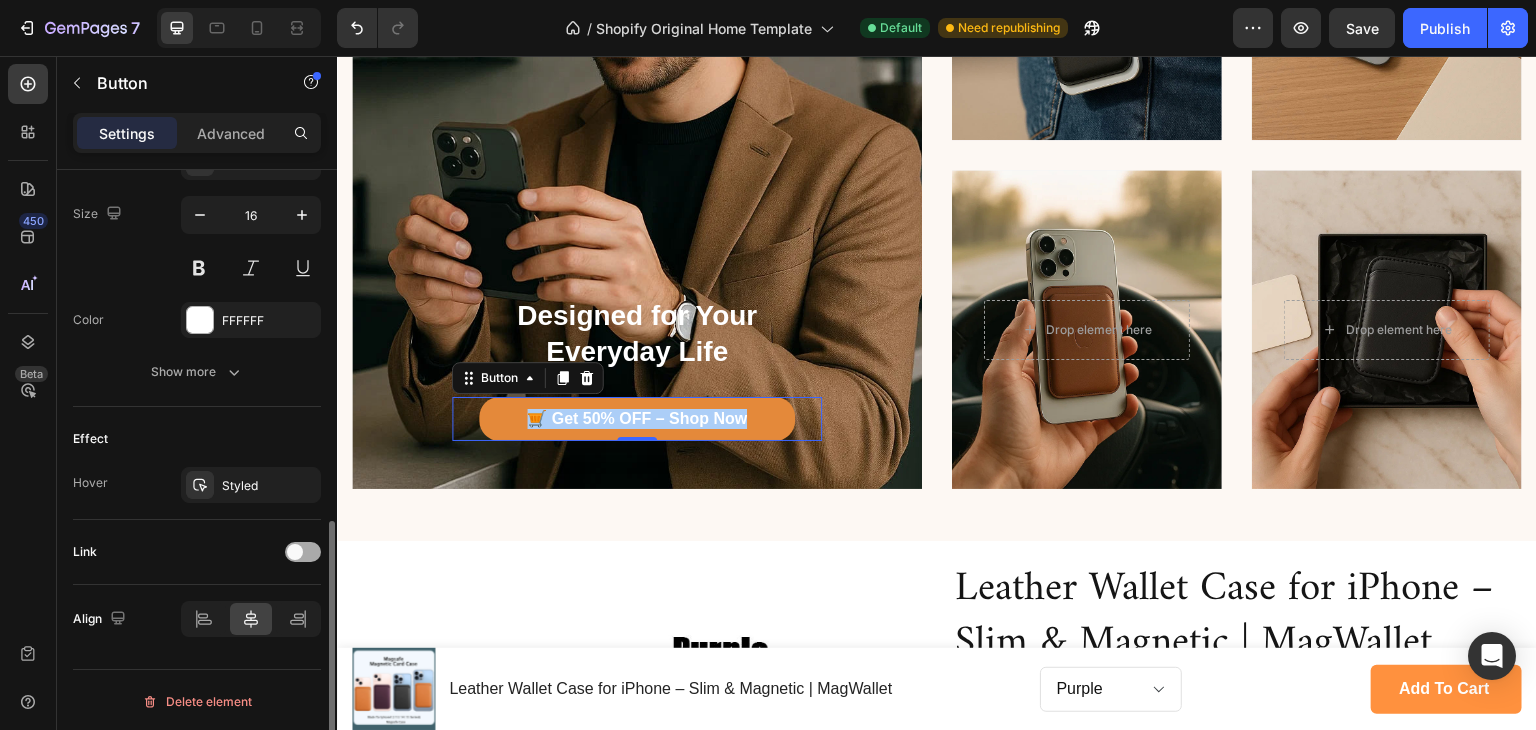 click at bounding box center [303, 552] 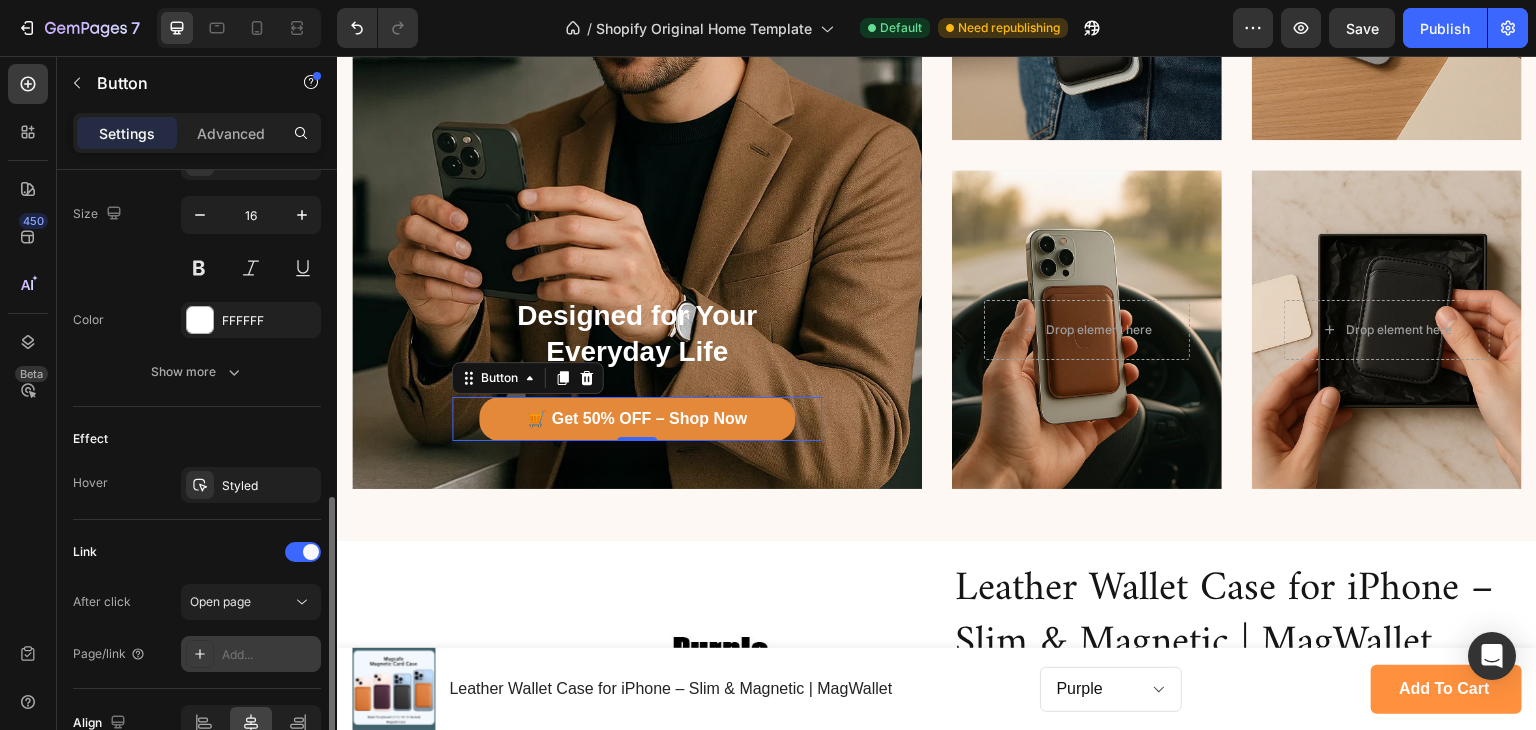 drag, startPoint x: 256, startPoint y: 593, endPoint x: 251, endPoint y: 642, distance: 49.25444 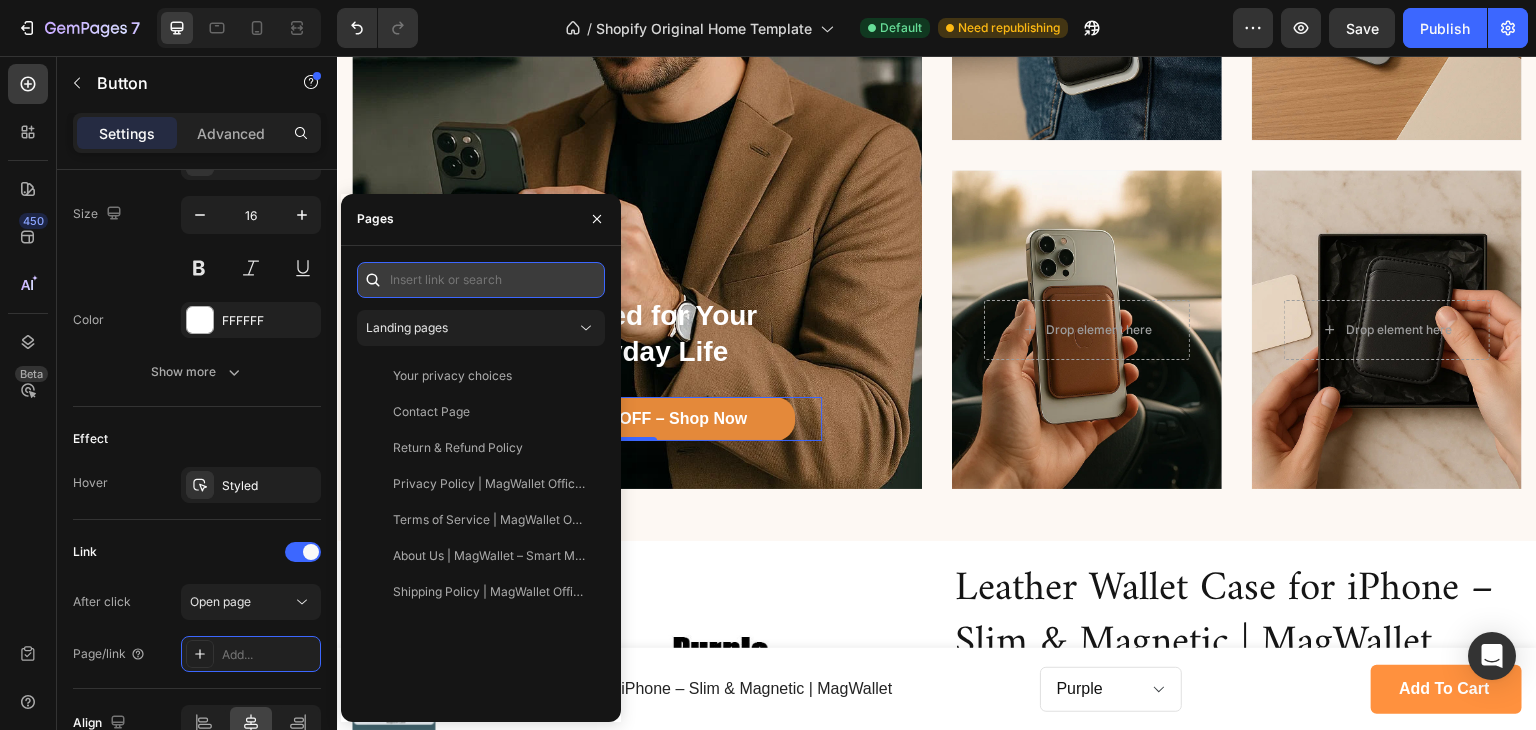 click at bounding box center (481, 280) 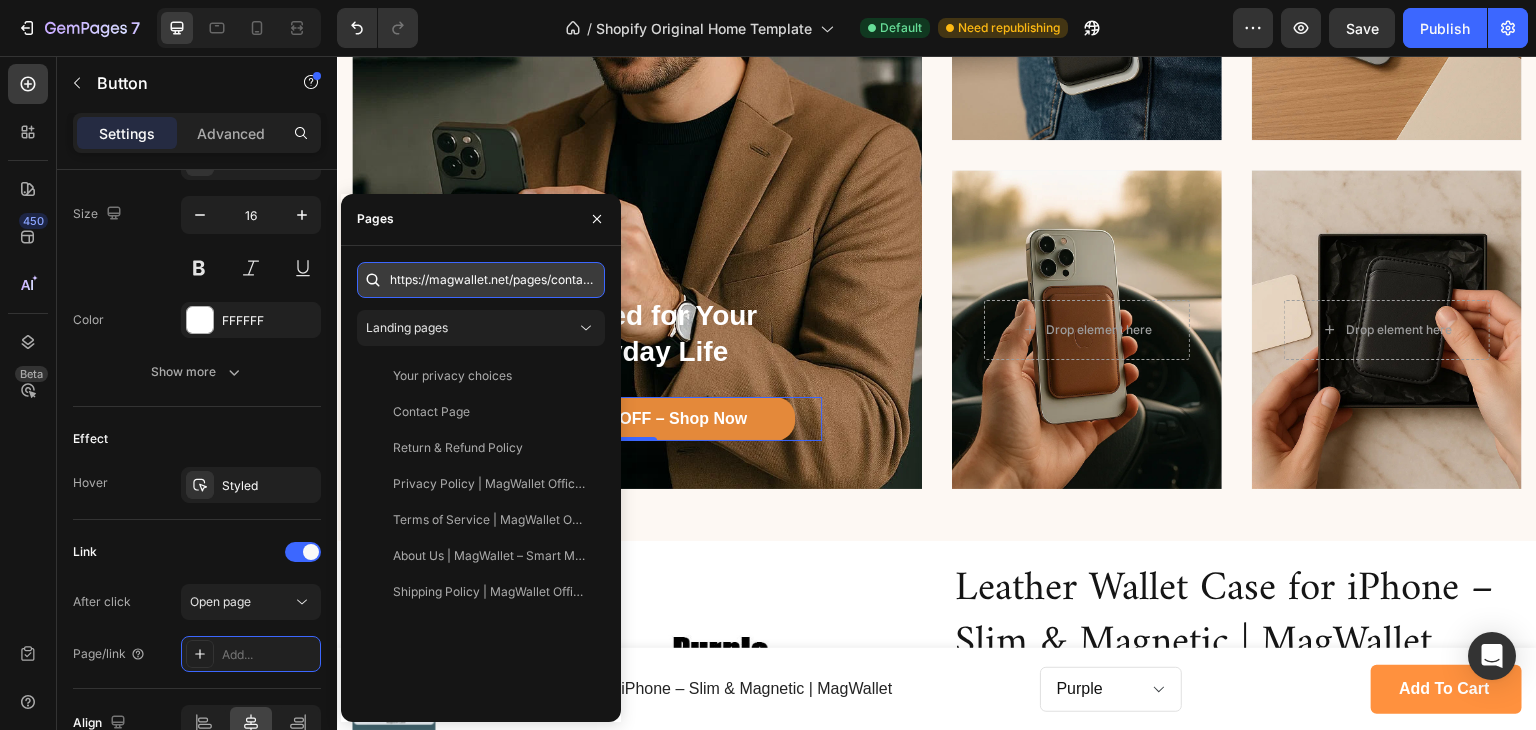 scroll, scrollTop: 0, scrollLeft: 65, axis: horizontal 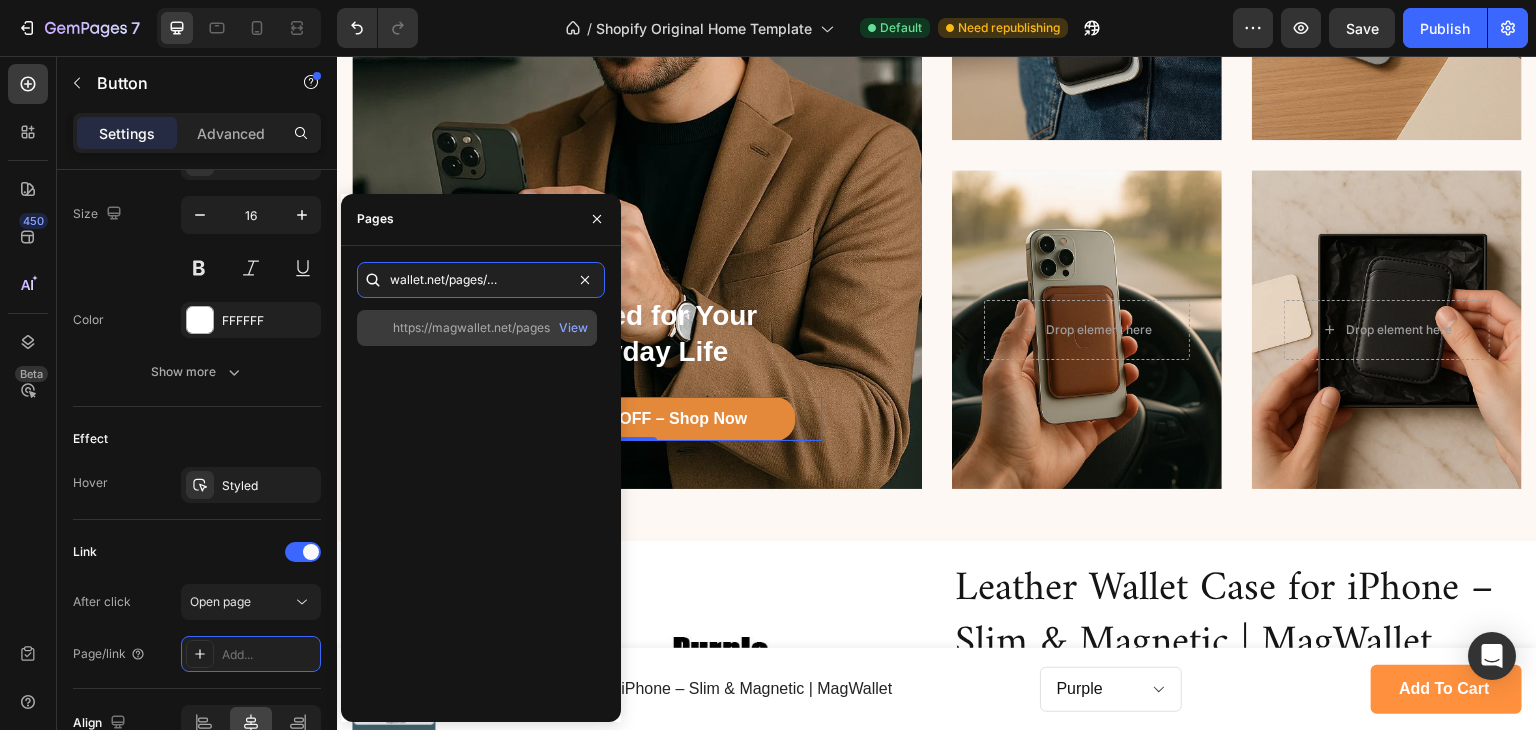 type on "https://magwallet.net/pages/contact-page" 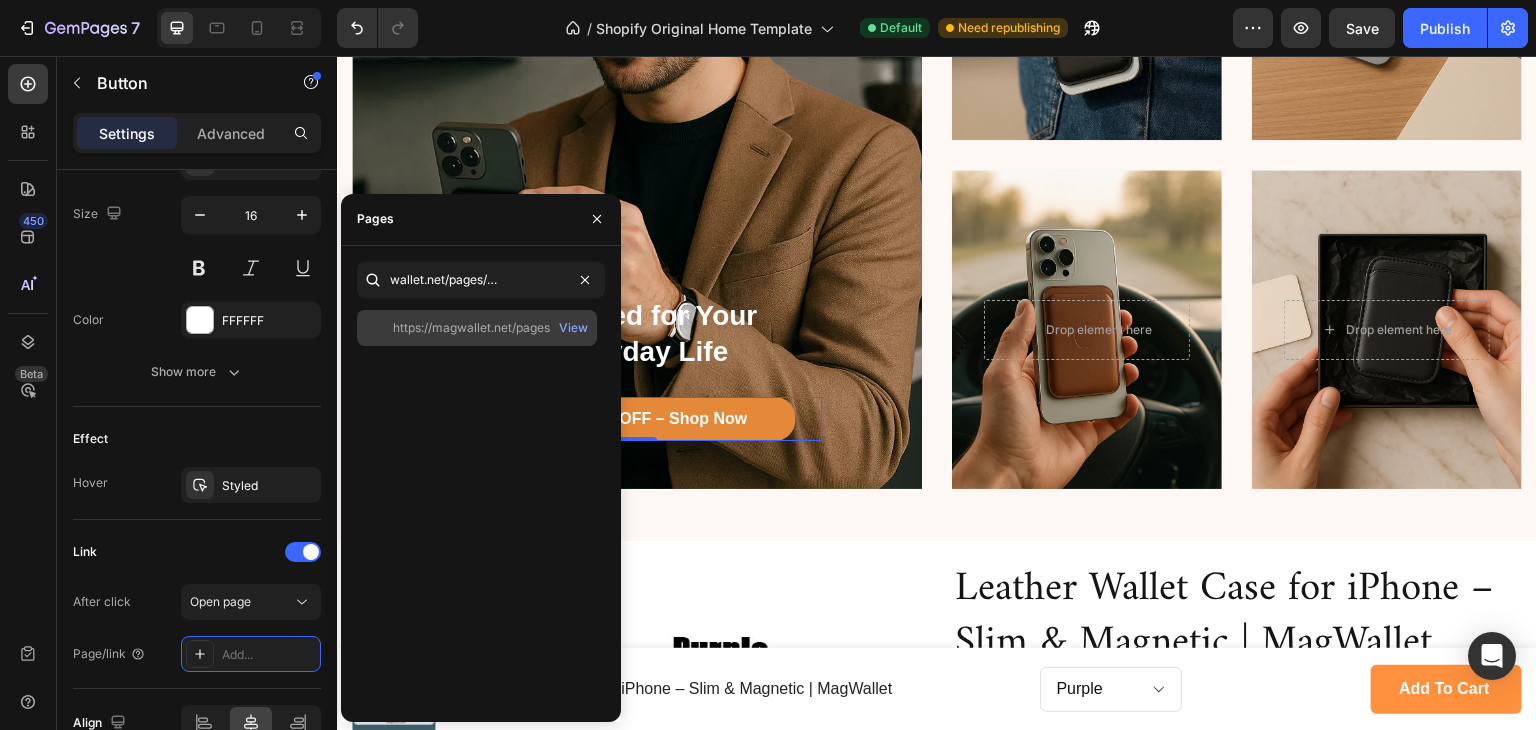 click on "https://magwallet.net/pages/contact-page" 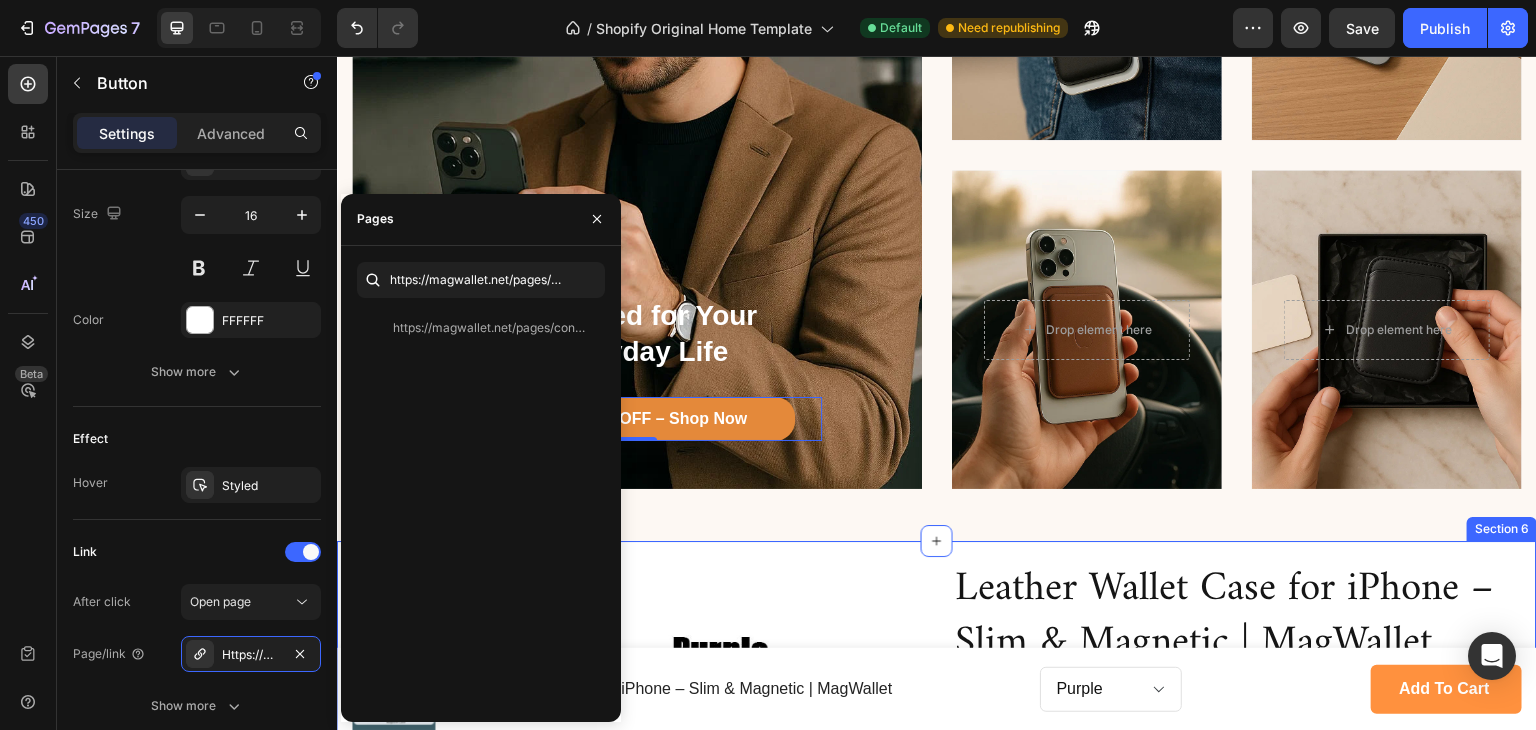 click on "Product Images Leather Wallet Case for iPhone – Slim & Magnetic | MagWallet Product Title $13.99 Product Price Product Price $29.99 Product Price Product Price Row Crafted from premium leather, this Mag Wallet seamlessly attaches to your iPhone via MagSafe technology, providing secure and convenient storage for your essential cards. Its slim profile maintains the sleek design of your device while offering quick access and reliable protection. Ideal for professionals seeking both functionality and style in a minimalist wallet solution. SPECIFICATIONS Brand Name : AICSRAD Choice : yes Features : Magnetic Hign-concerned Chemical : None Main Material : Leather Origin : Mainland China Type : Wallet Case Leather Wallet Case For iPhone 15 Pro Max Magsafe Wallet Leather Compatible For iPhone 14 13 12 Card Holder with MagSafe Magnet Show more Product Description Color: Purple Purple Purple Purple WHite WHite WHite Brown Blue" at bounding box center (937, 915) 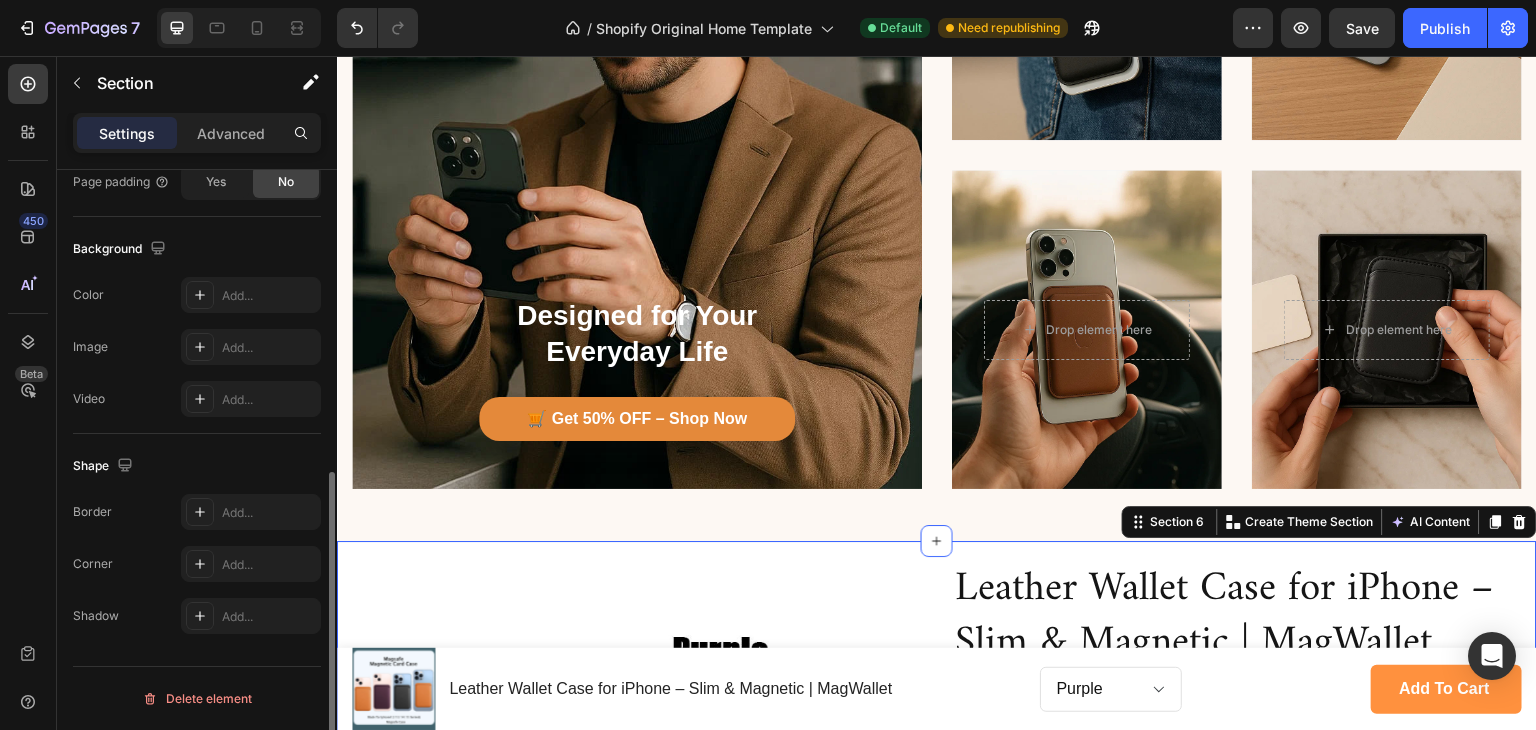 scroll, scrollTop: 0, scrollLeft: 0, axis: both 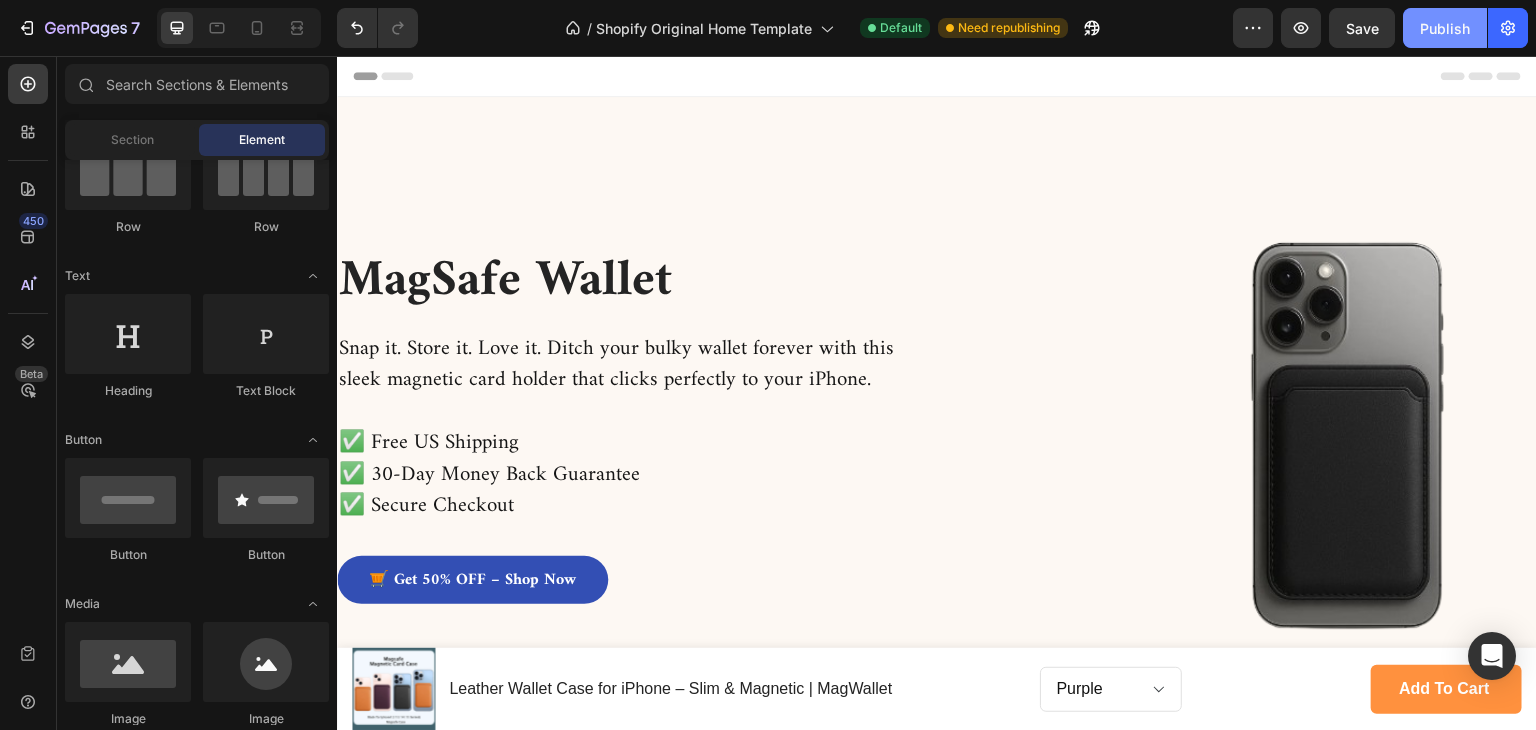 click on "Publish" at bounding box center (1445, 28) 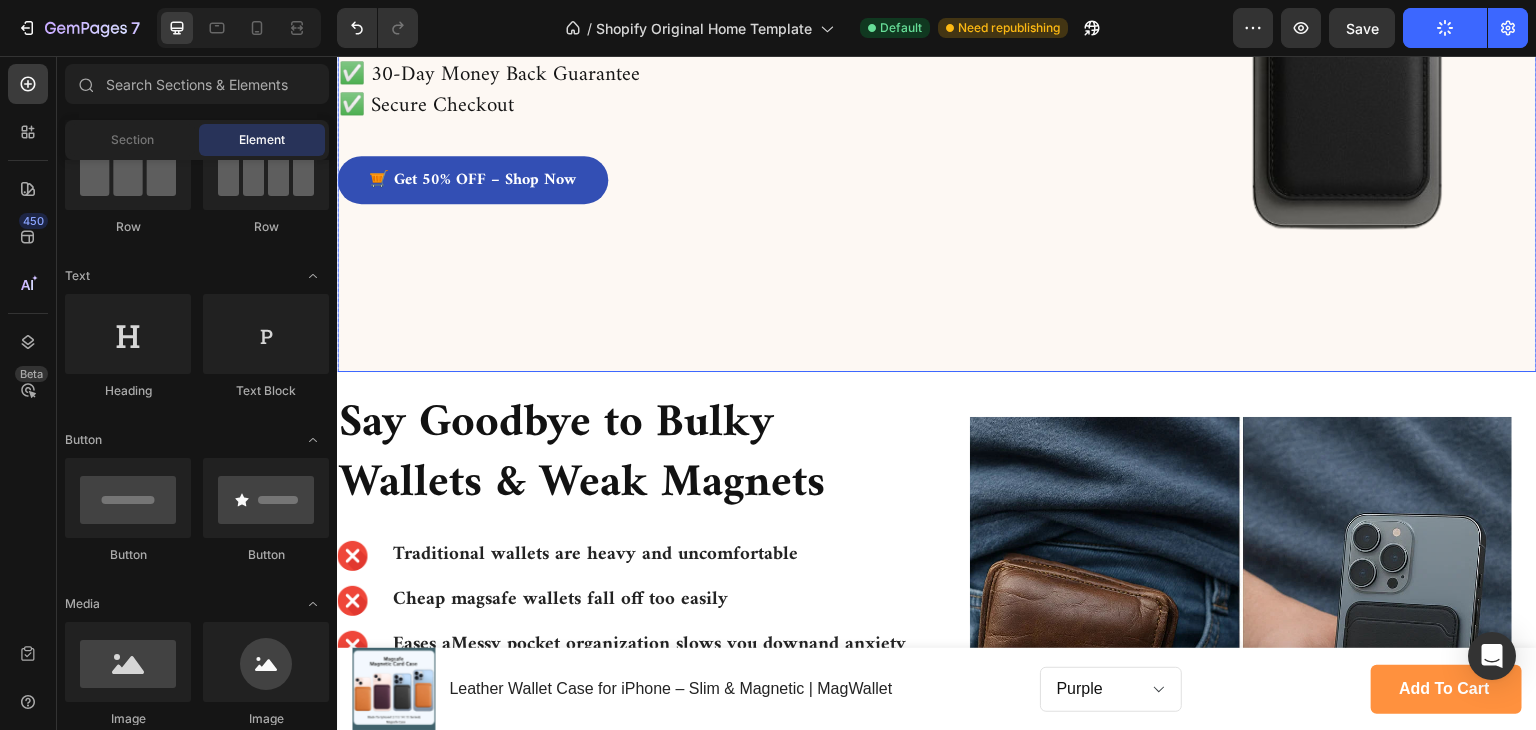 scroll, scrollTop: 900, scrollLeft: 0, axis: vertical 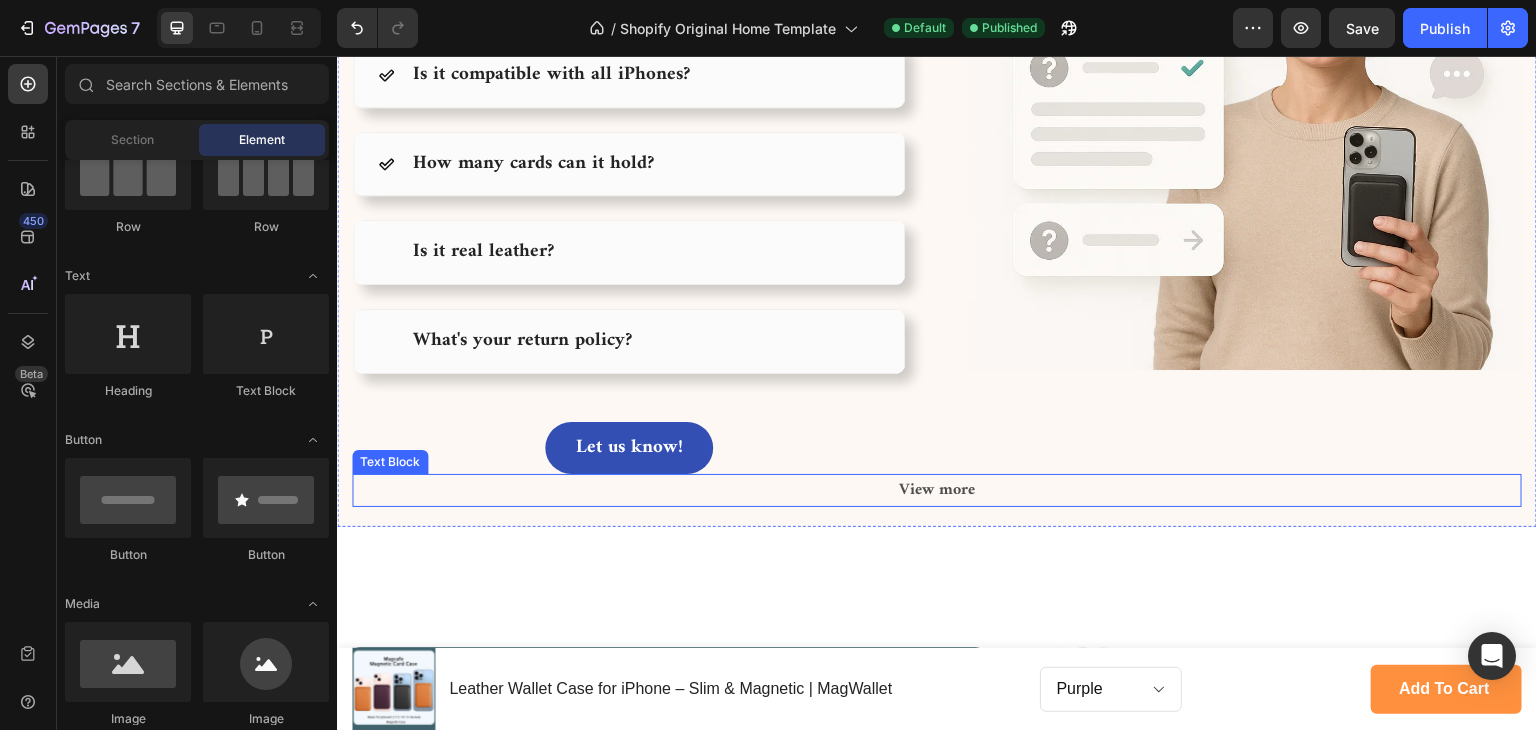 click on "View more" at bounding box center (937, 490) 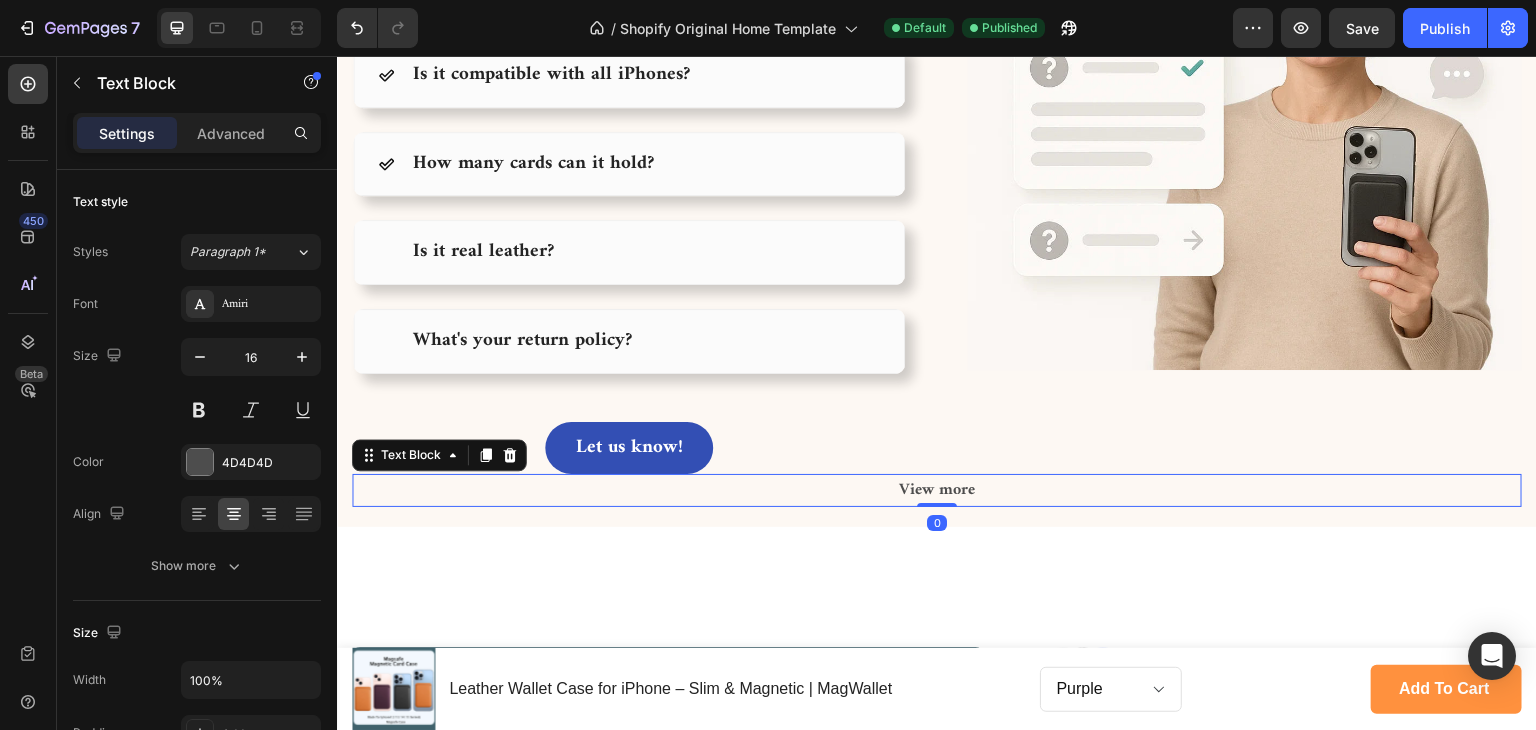 click on "View more" at bounding box center (937, 490) 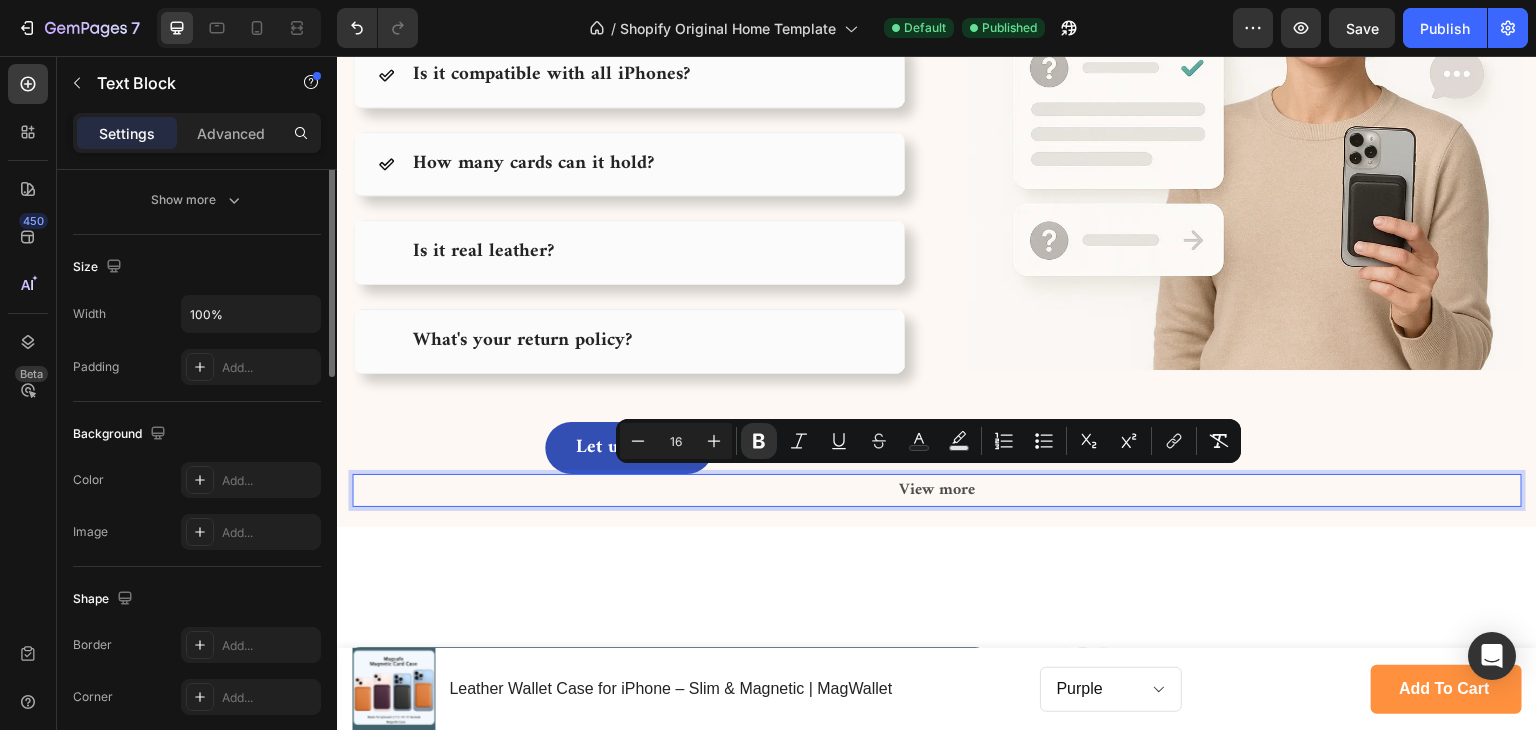scroll, scrollTop: 0, scrollLeft: 0, axis: both 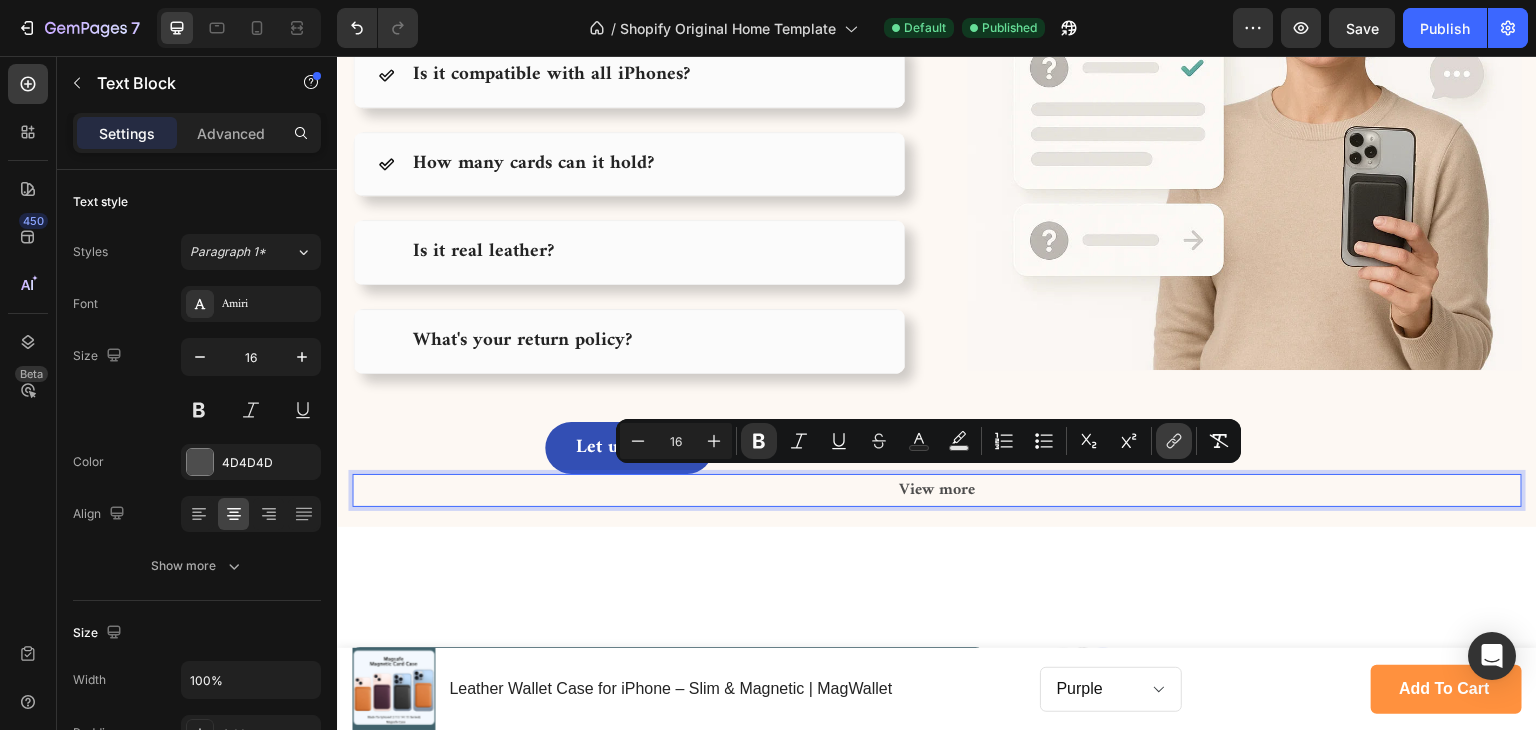 click on "link" at bounding box center (1174, 441) 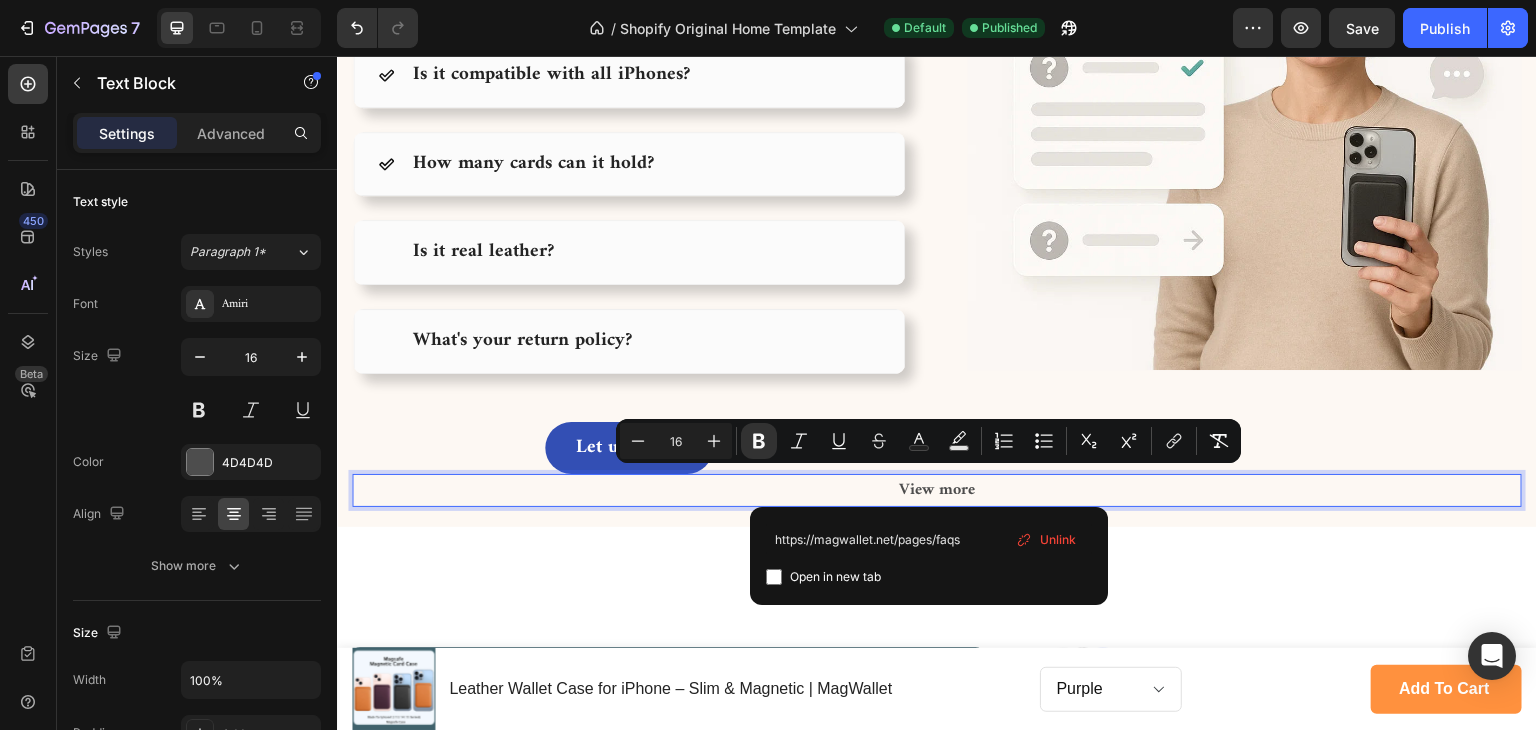 type on "https://magwallet.net/pages/faqs" 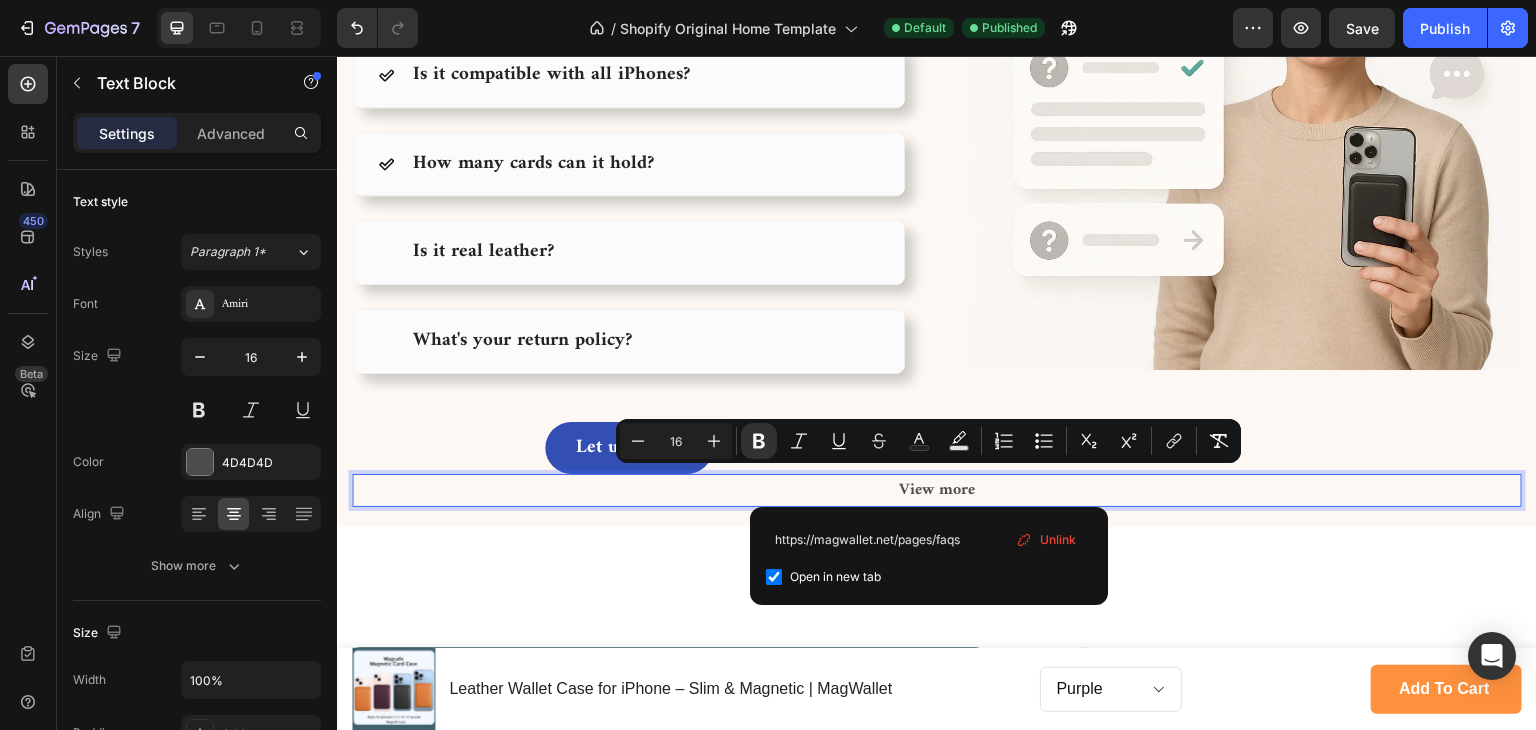 checkbox on "true" 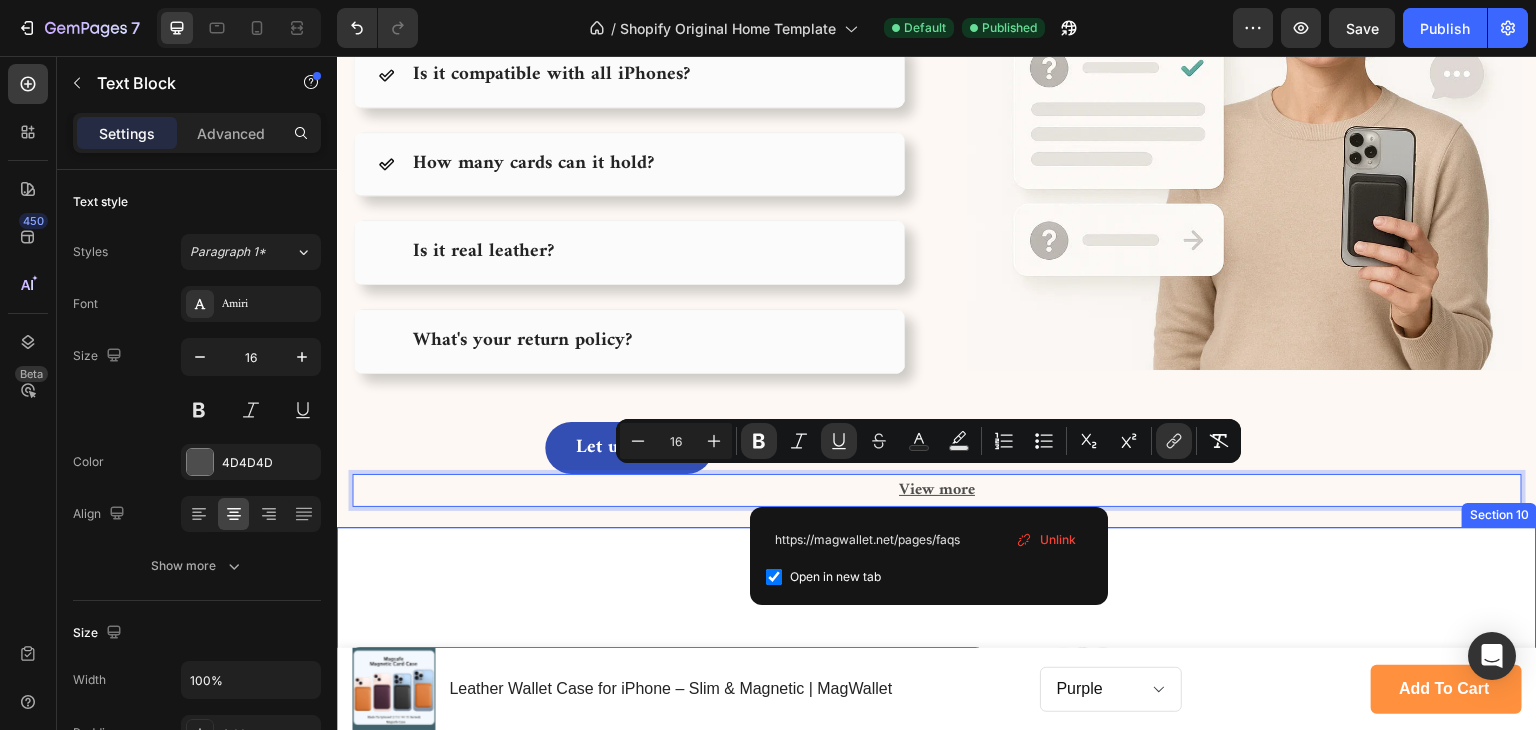 click on "Product Images Leather Wallet Case for iPhone – Slim & Magnetic | MagWallet Product Title $13.99 Product Price Product Price $29.99 Product Price Product Price Row Crafted from premium leather, this Mag Wallet seamlessly attaches to your iPhone via MagSafe technology, providing secure and convenient storage for your essential cards. Its slim profile maintains the sleek design of your device while offering quick access and reliable protection. Ideal for professionals seeking both functionality and style in a minimalist wallet solution. SPECIFICATIONS Brand Name : AICSRAD Choice : yes Features : Magnetic Hign-concerned Chemical : None Main Material : Leather Origin : Mainland China Type : Wallet Case Leather Wallet Case For iPhone 15 Pro Max Magsafe Wallet Leather Compatible For iPhone 14 13 12 Card Holder with MagSafe Magnet Show more Product Description Color: Purple Purple Purple Purple WHite WHite WHite Brown Blue" at bounding box center [937, 1039] 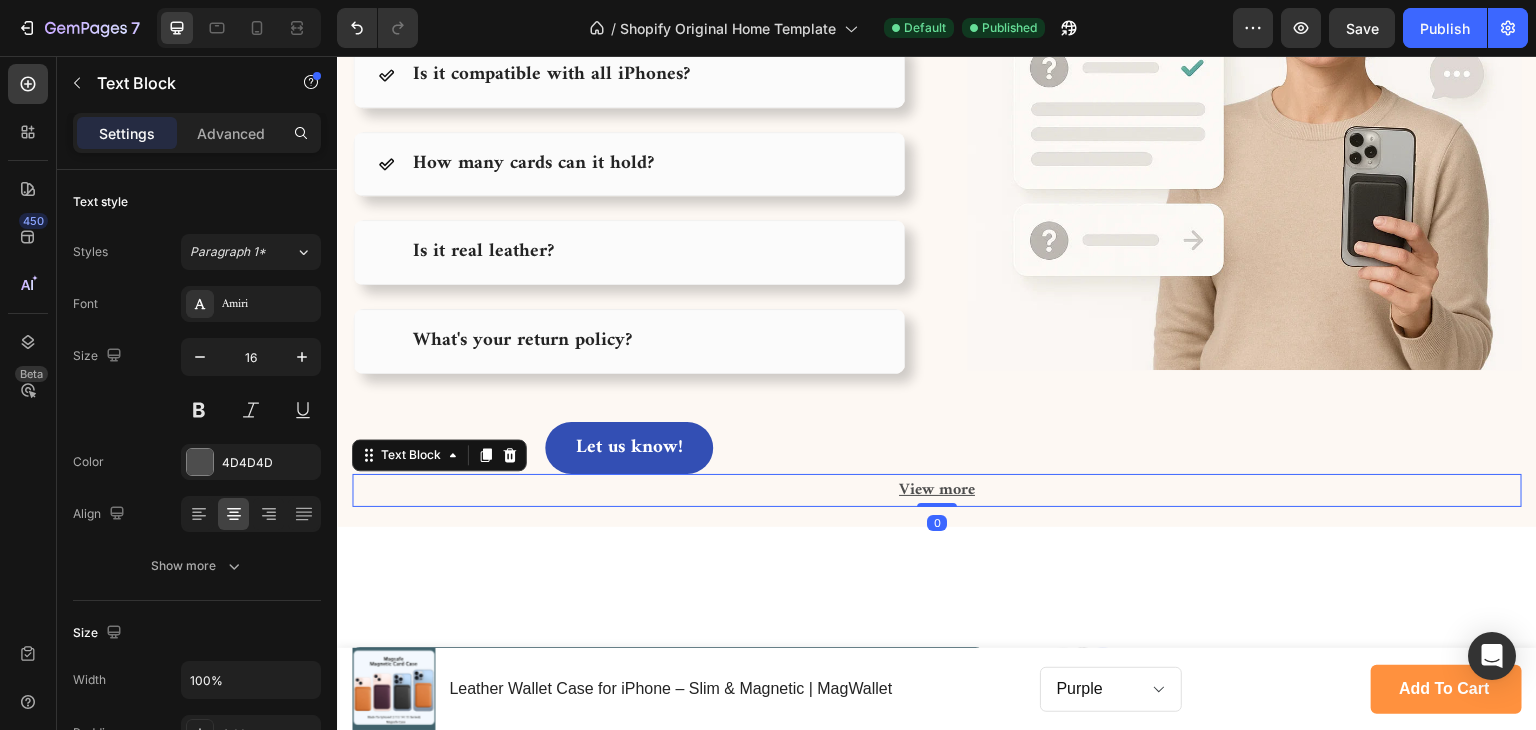 click on "View more" at bounding box center [937, 490] 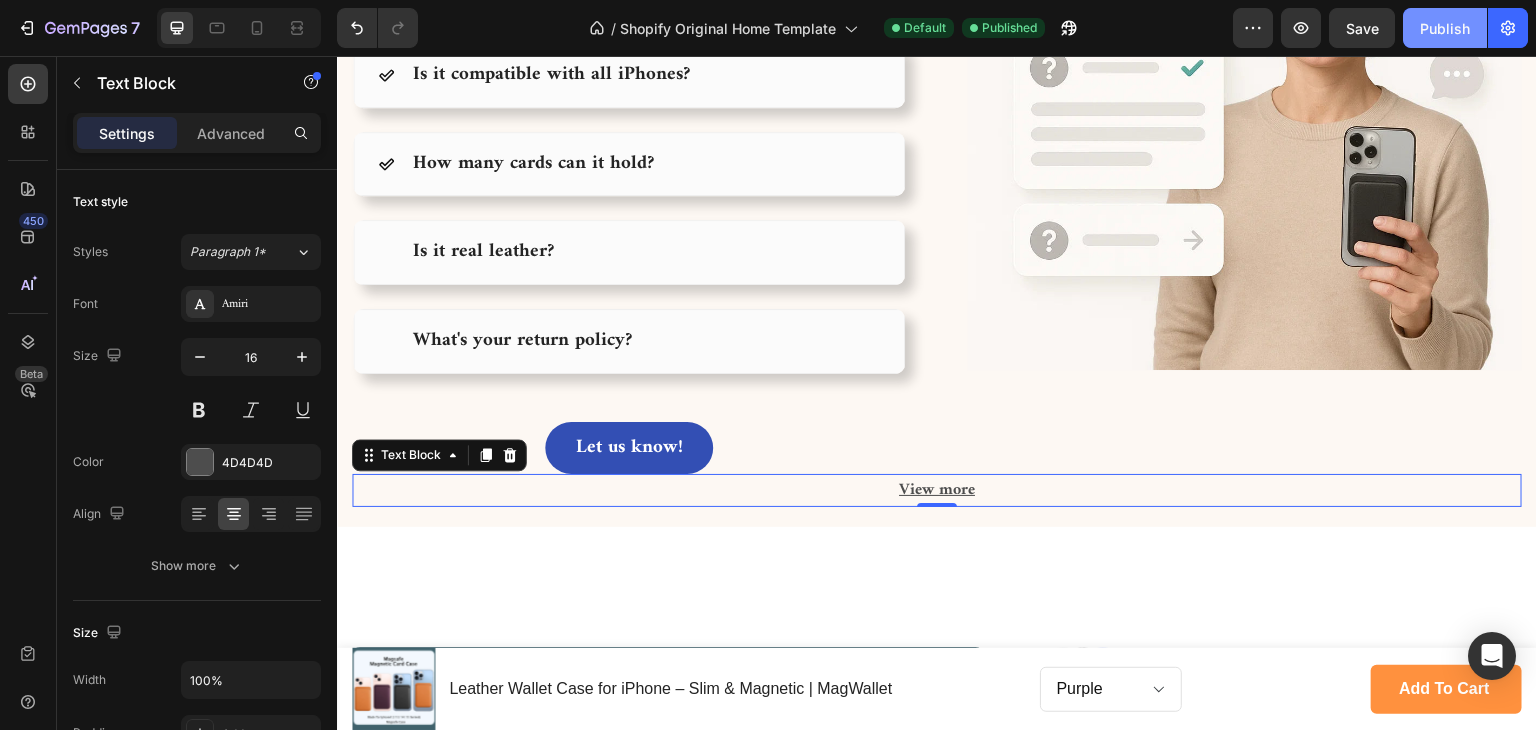 click on "Publish" at bounding box center (1445, 28) 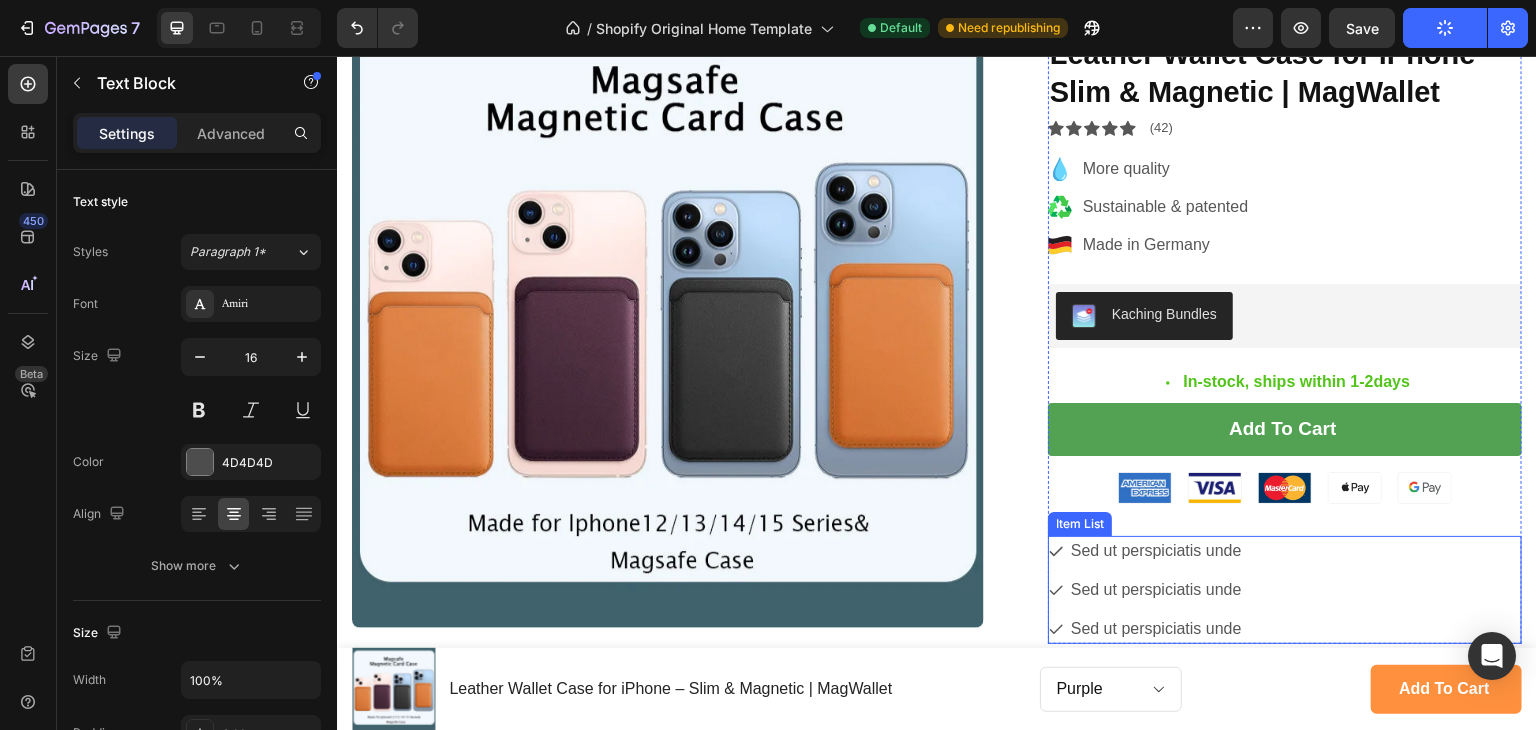 scroll, scrollTop: 5347, scrollLeft: 0, axis: vertical 